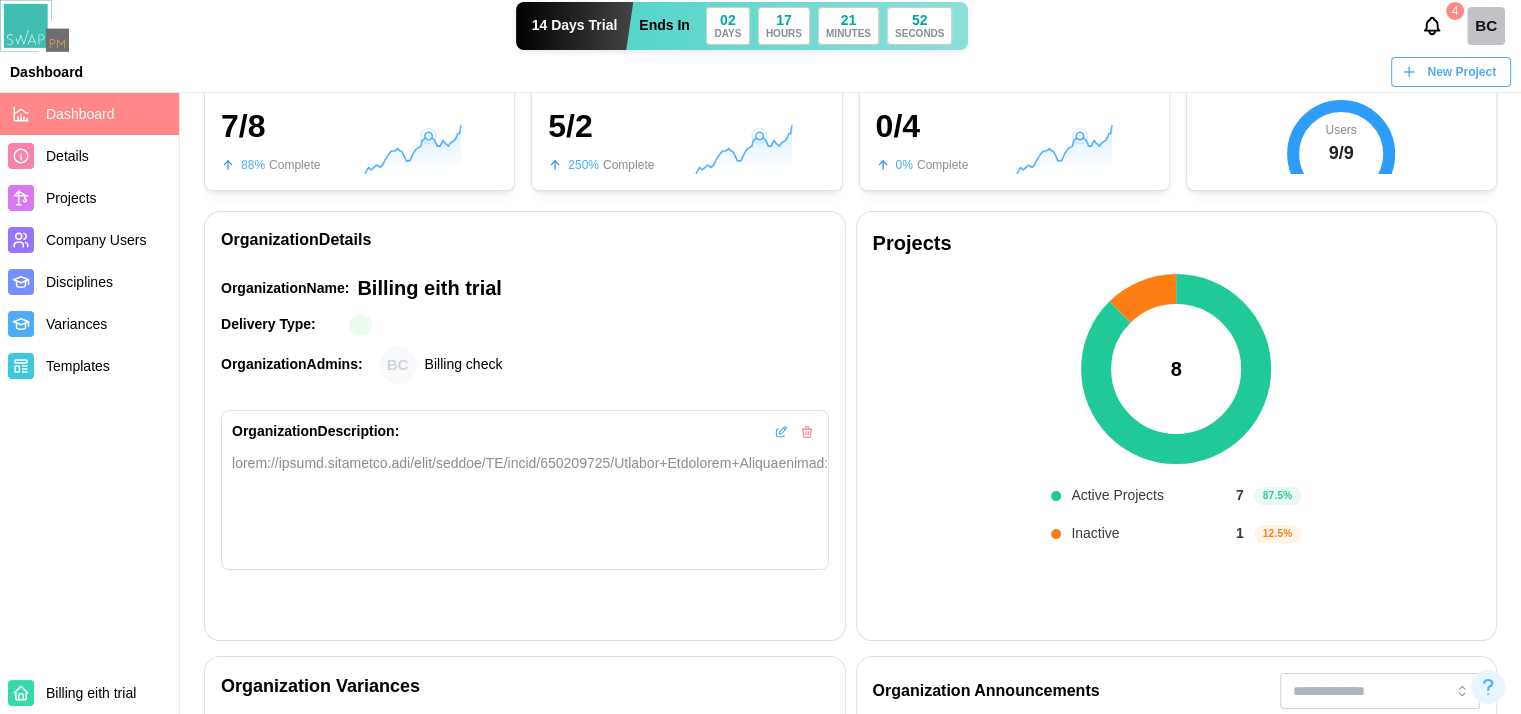scroll, scrollTop: 200, scrollLeft: 0, axis: vertical 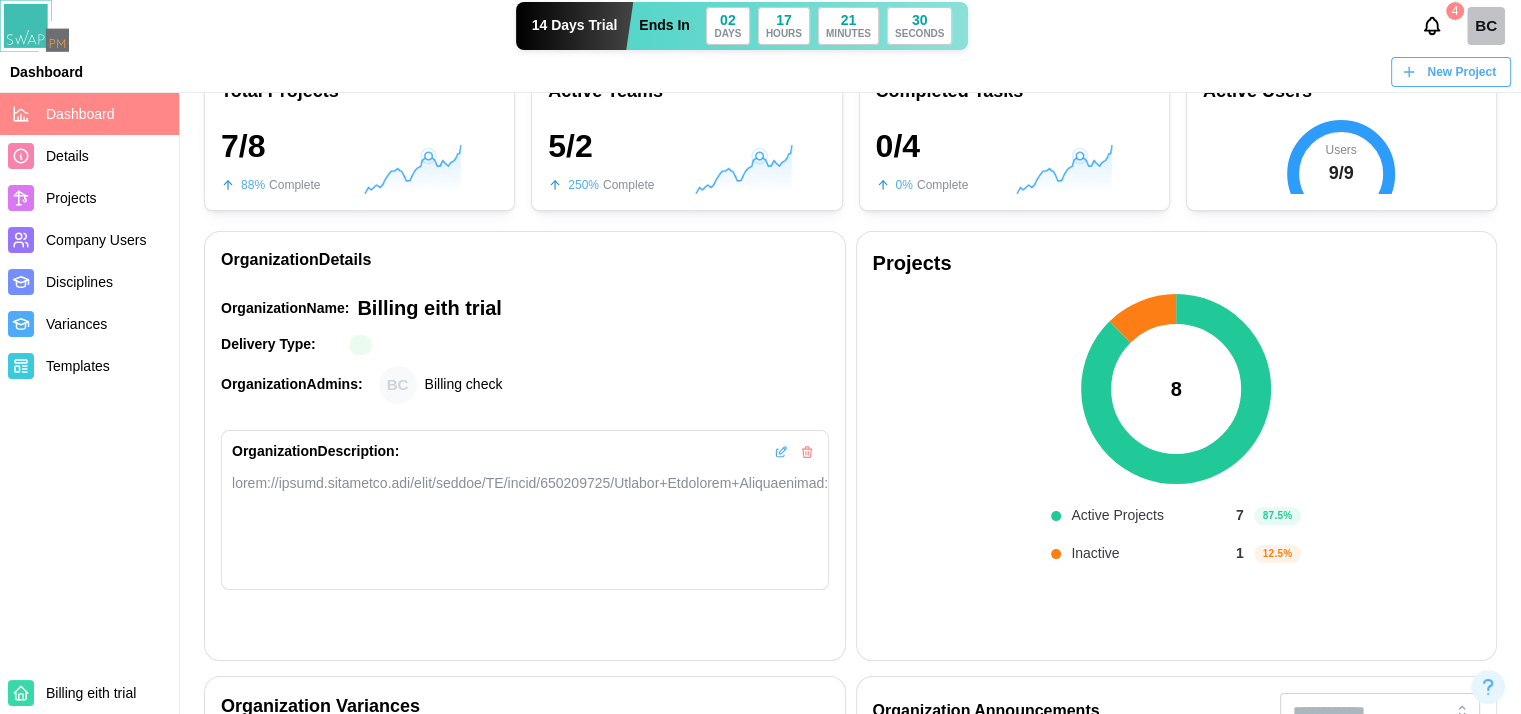 click on "8 Active Projects 7 87.5 % Inactive 1 12.5 %" at bounding box center [1177, 466] 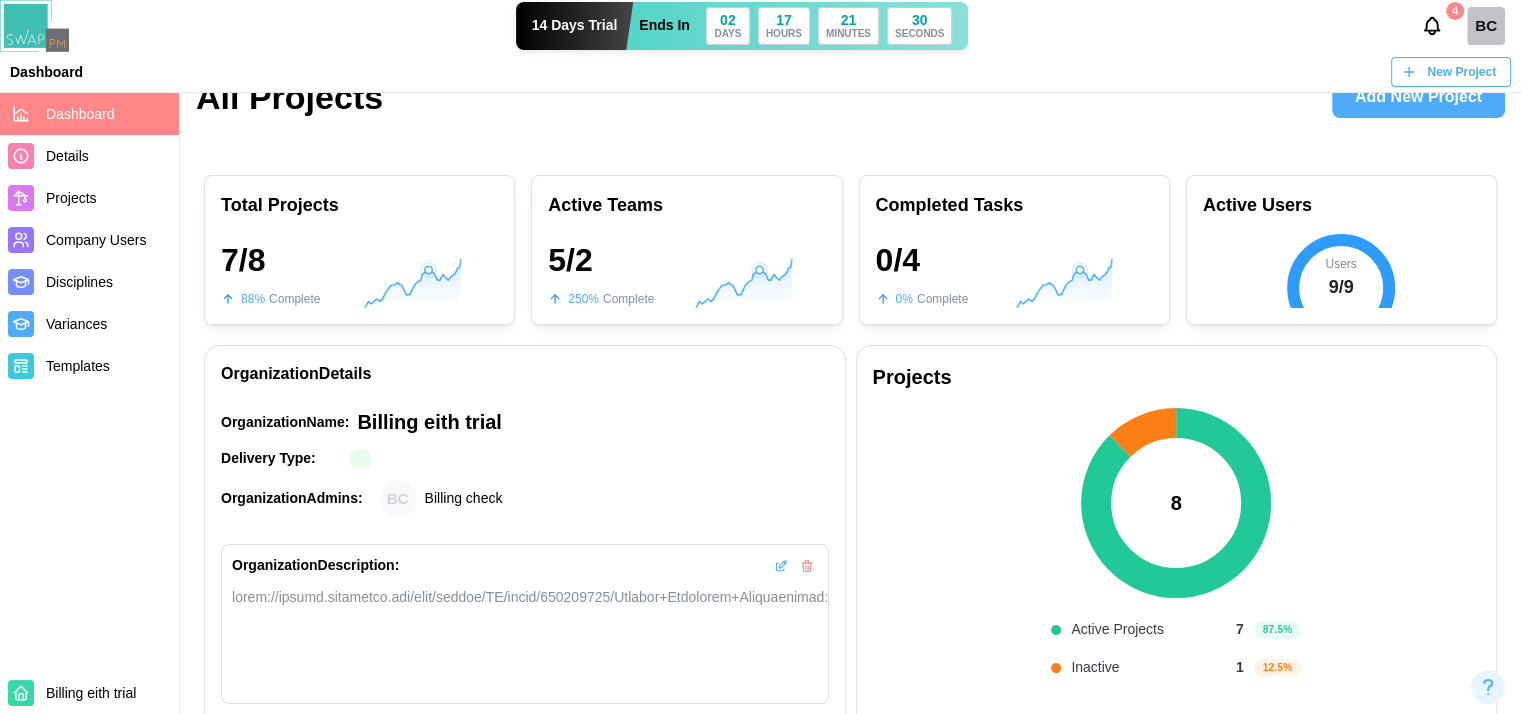 scroll, scrollTop: 0, scrollLeft: 0, axis: both 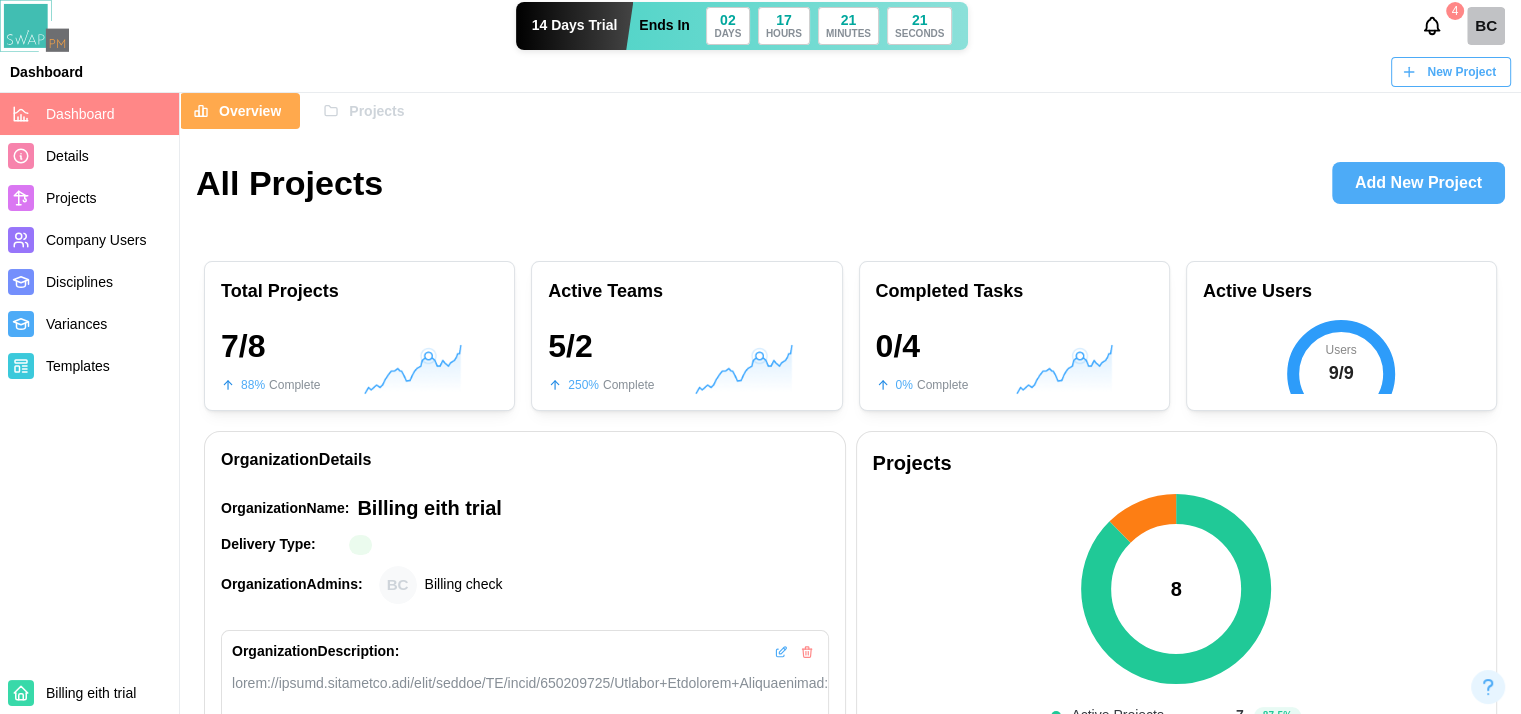 click on "8 Active Projects 7 87.5 % Inactive 1 12.5 %" at bounding box center [1177, 666] 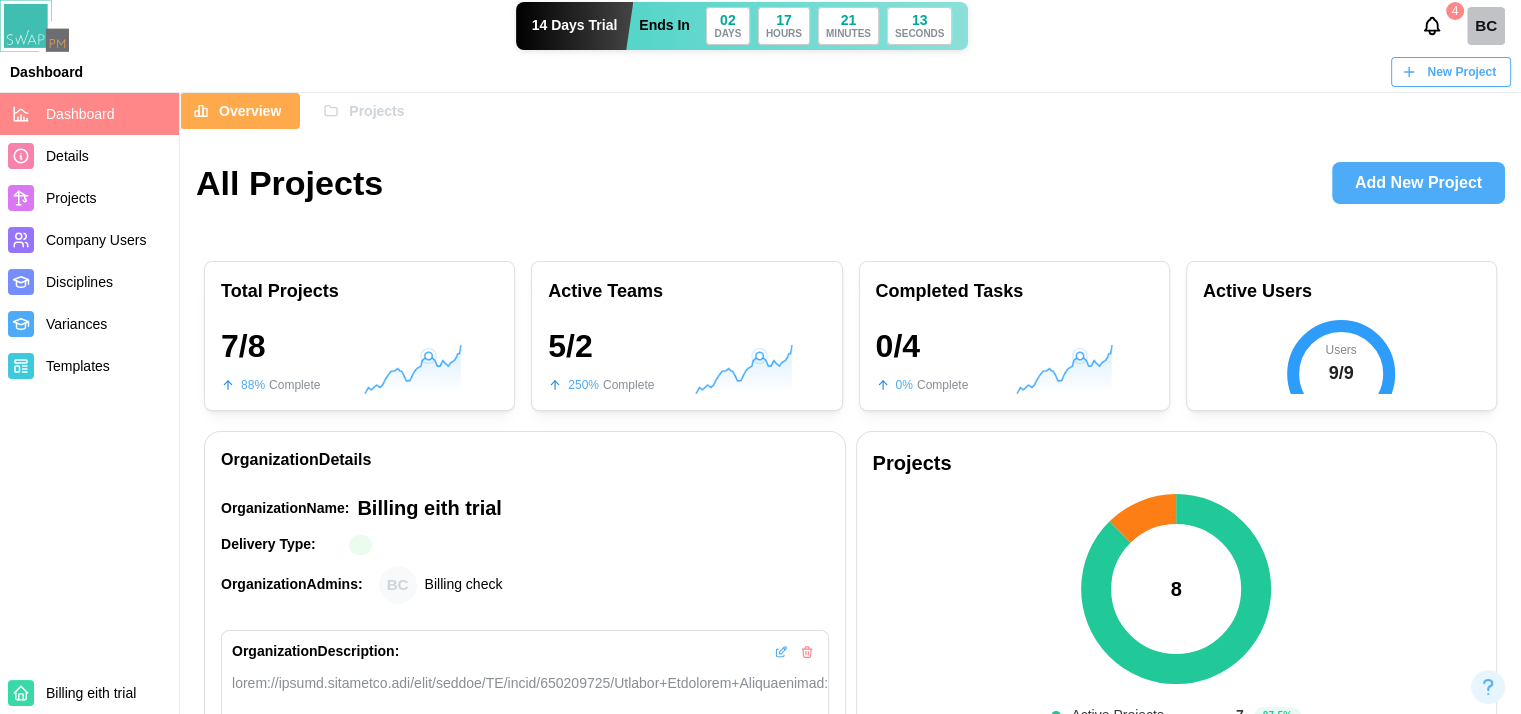 click on "Projects 8 Active Projects 7 87.5 % Inactive 1 12.5 %" at bounding box center [1177, 651] 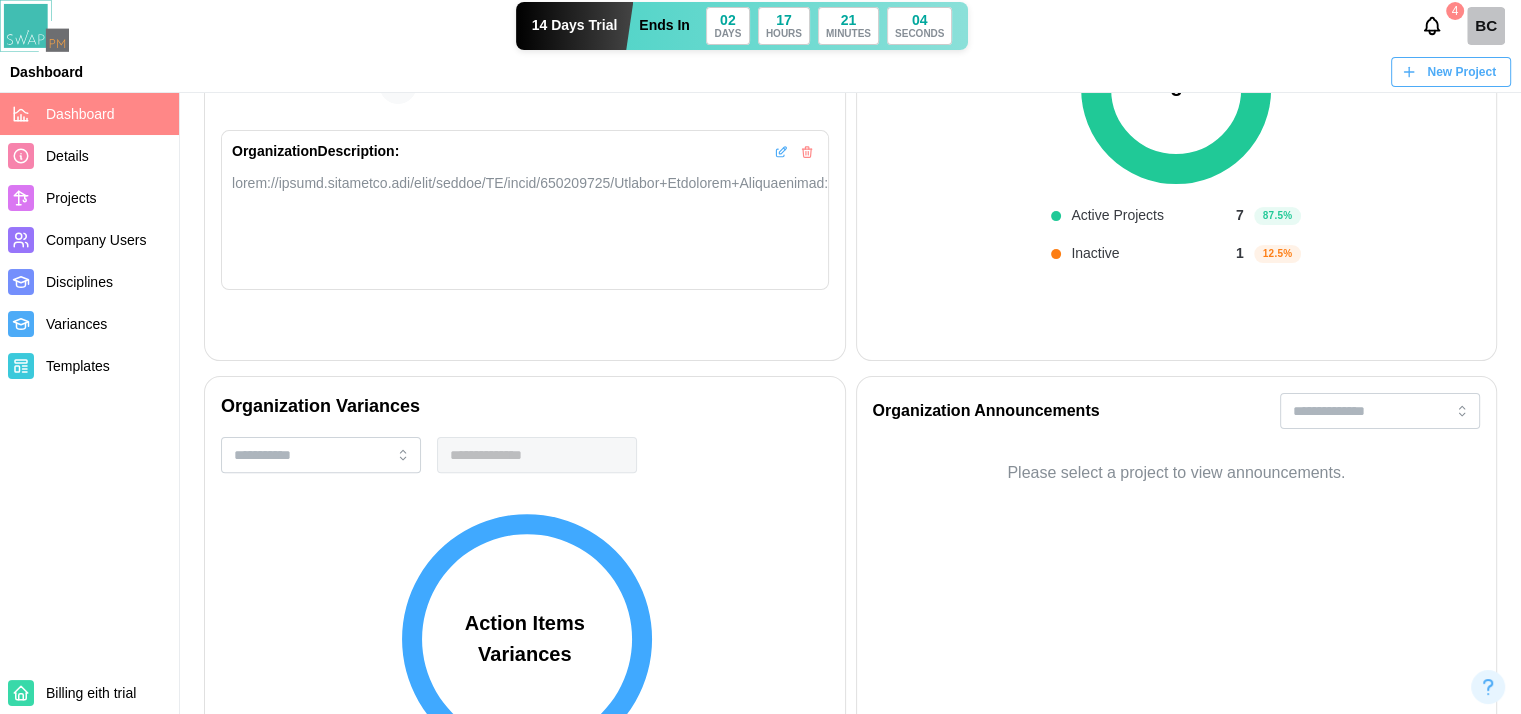 scroll, scrollTop: 794, scrollLeft: 0, axis: vertical 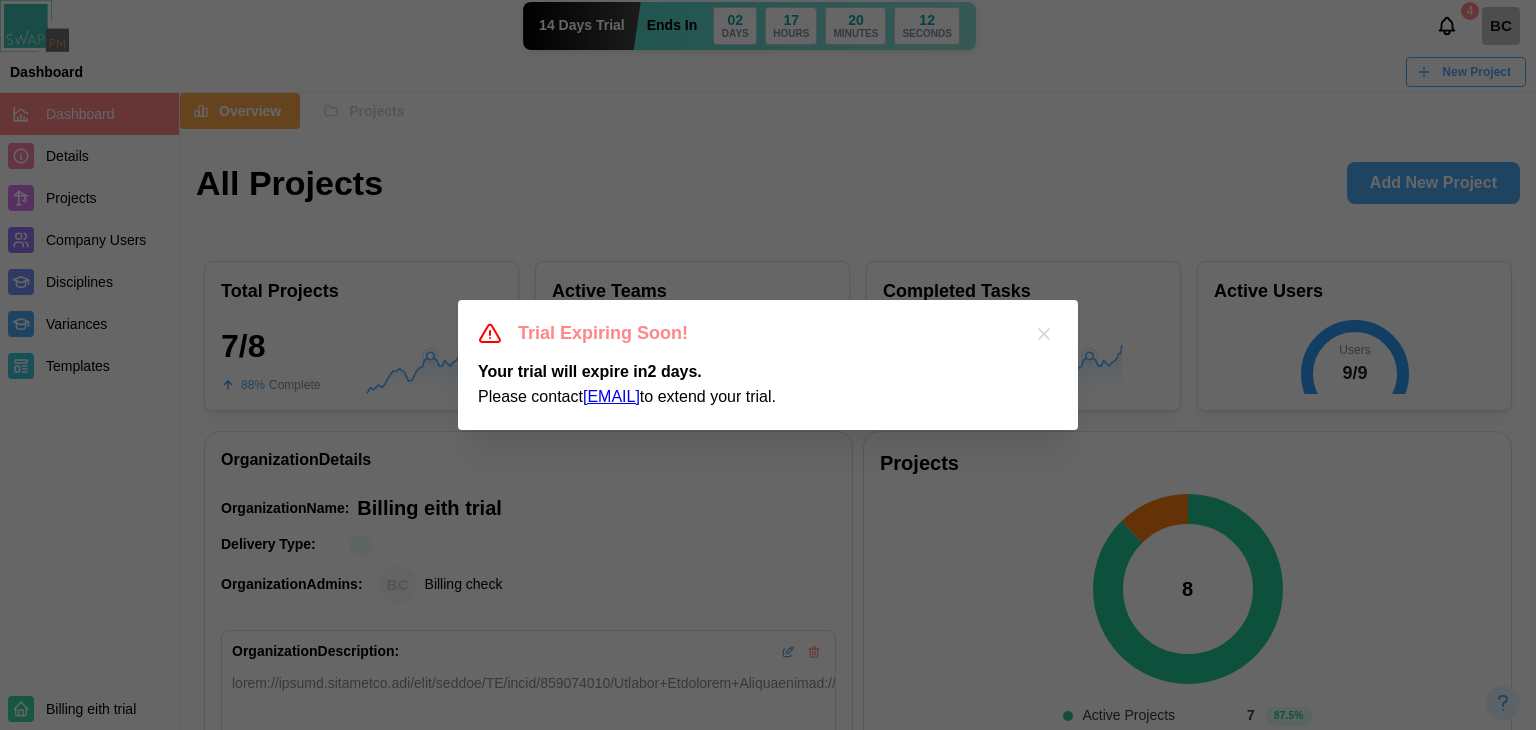 click at bounding box center [1044, 334] 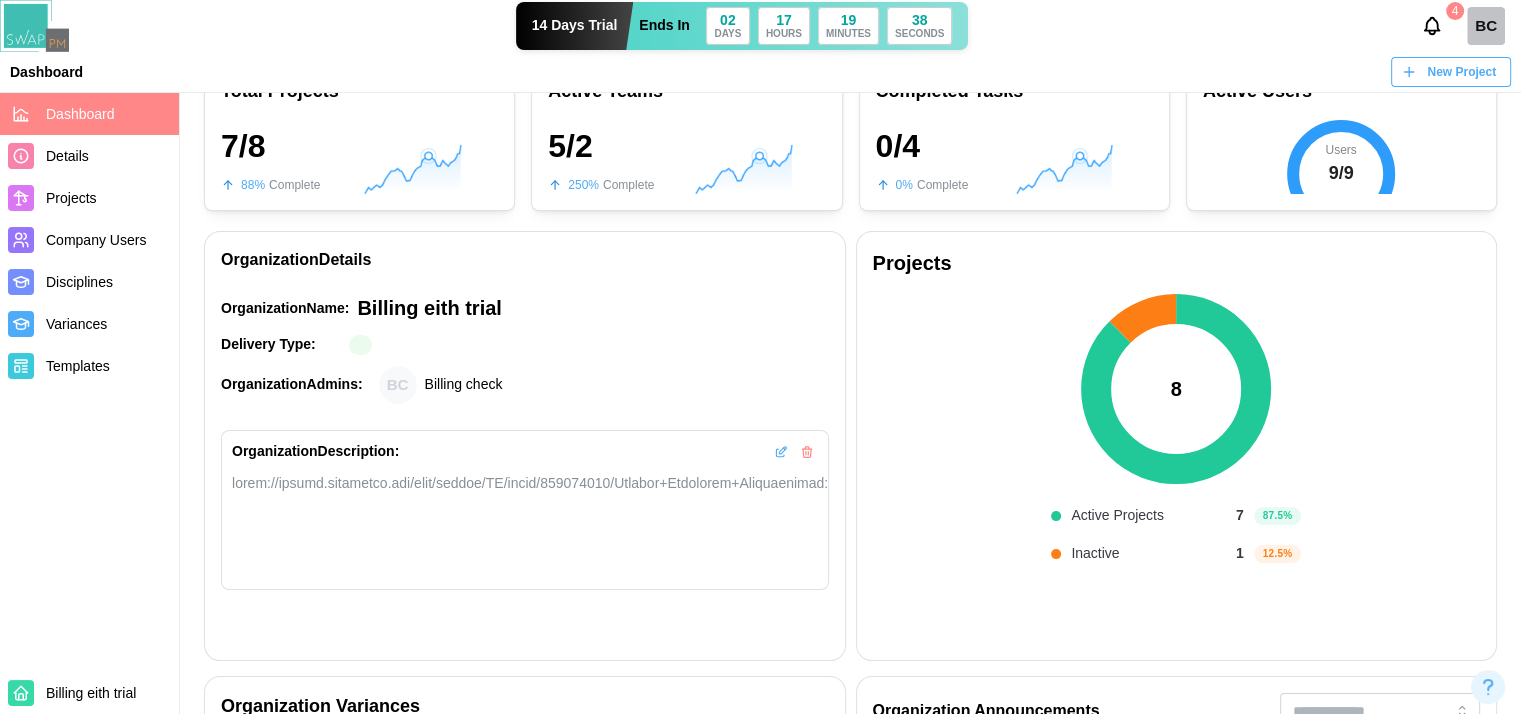 scroll, scrollTop: 0, scrollLeft: 0, axis: both 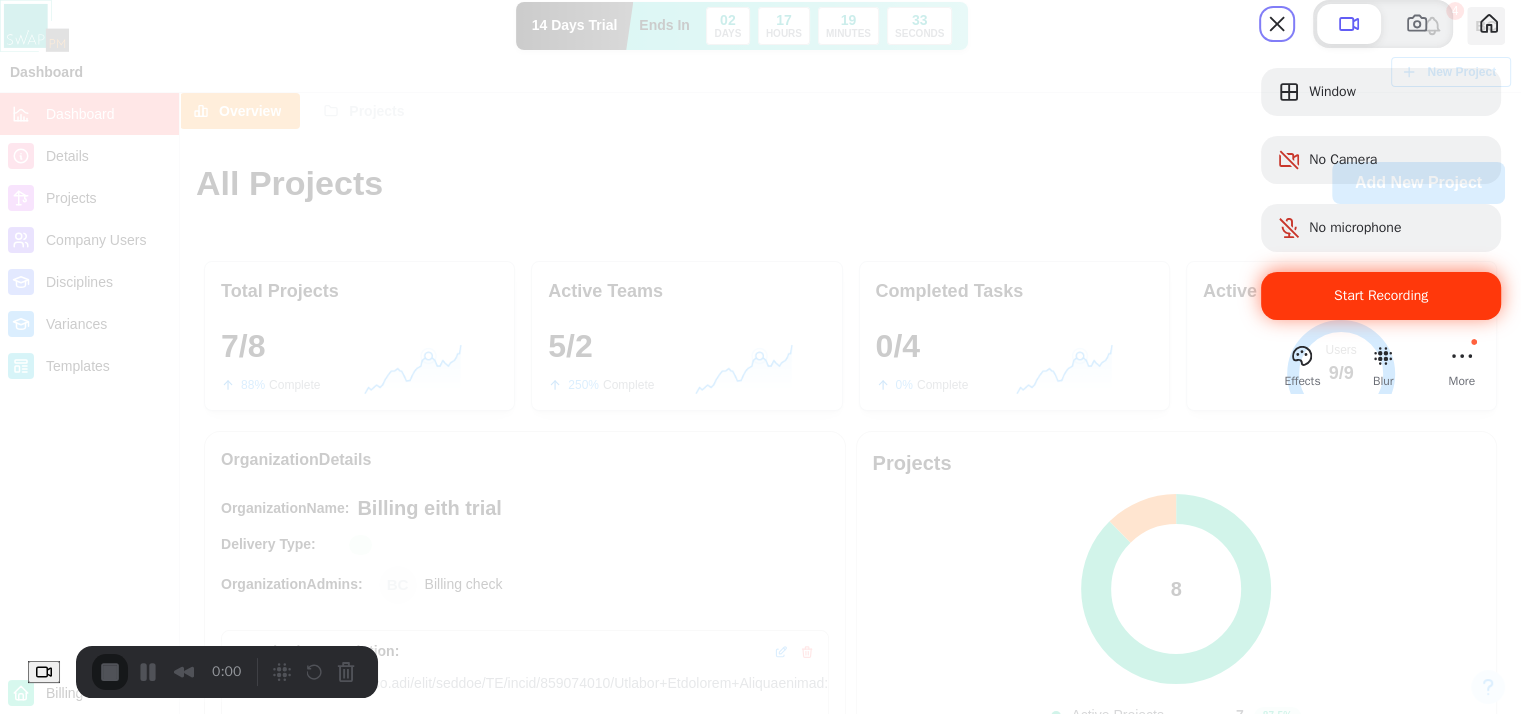click on "Start Recording" at bounding box center [1381, 295] 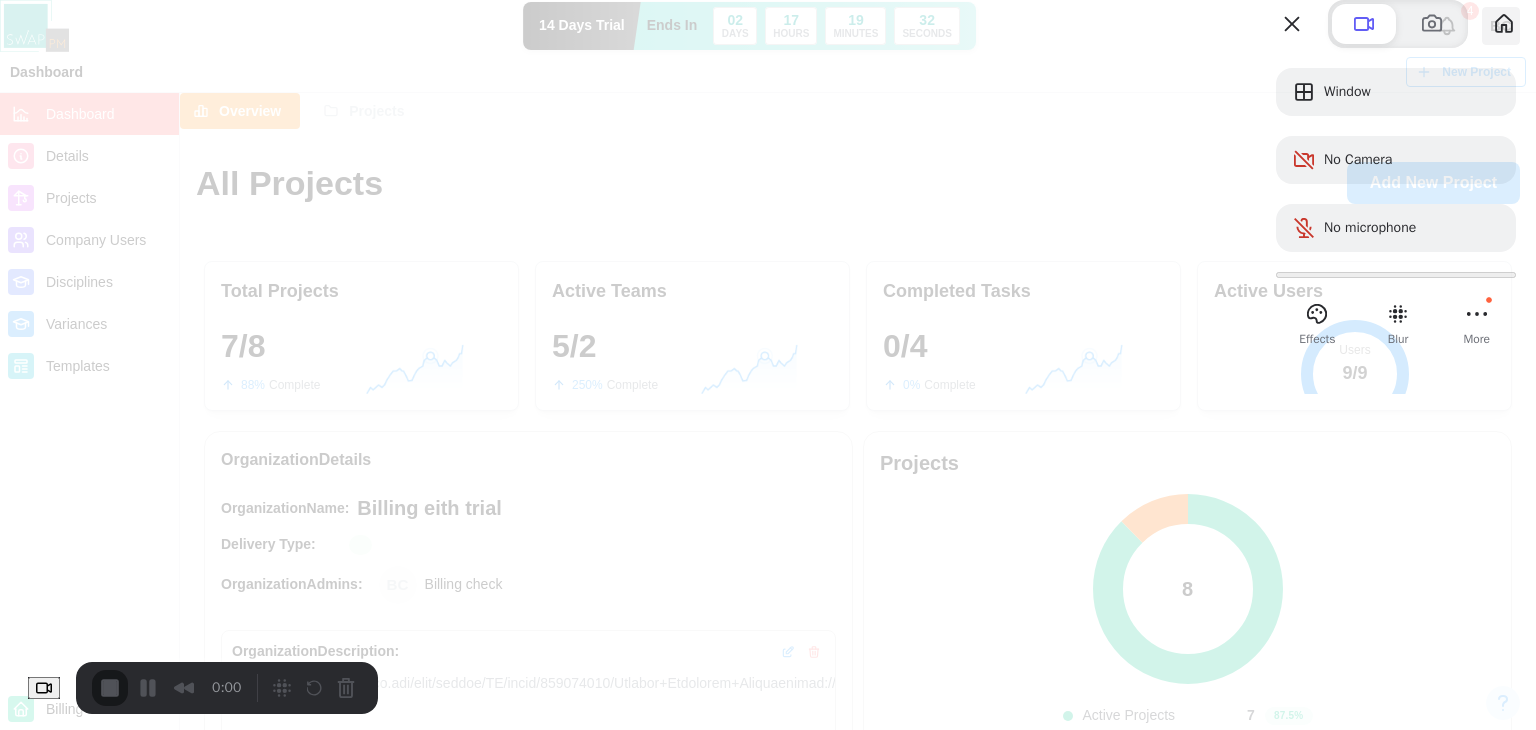 click on "Yes, proceed" at bounding box center [435, 1650] 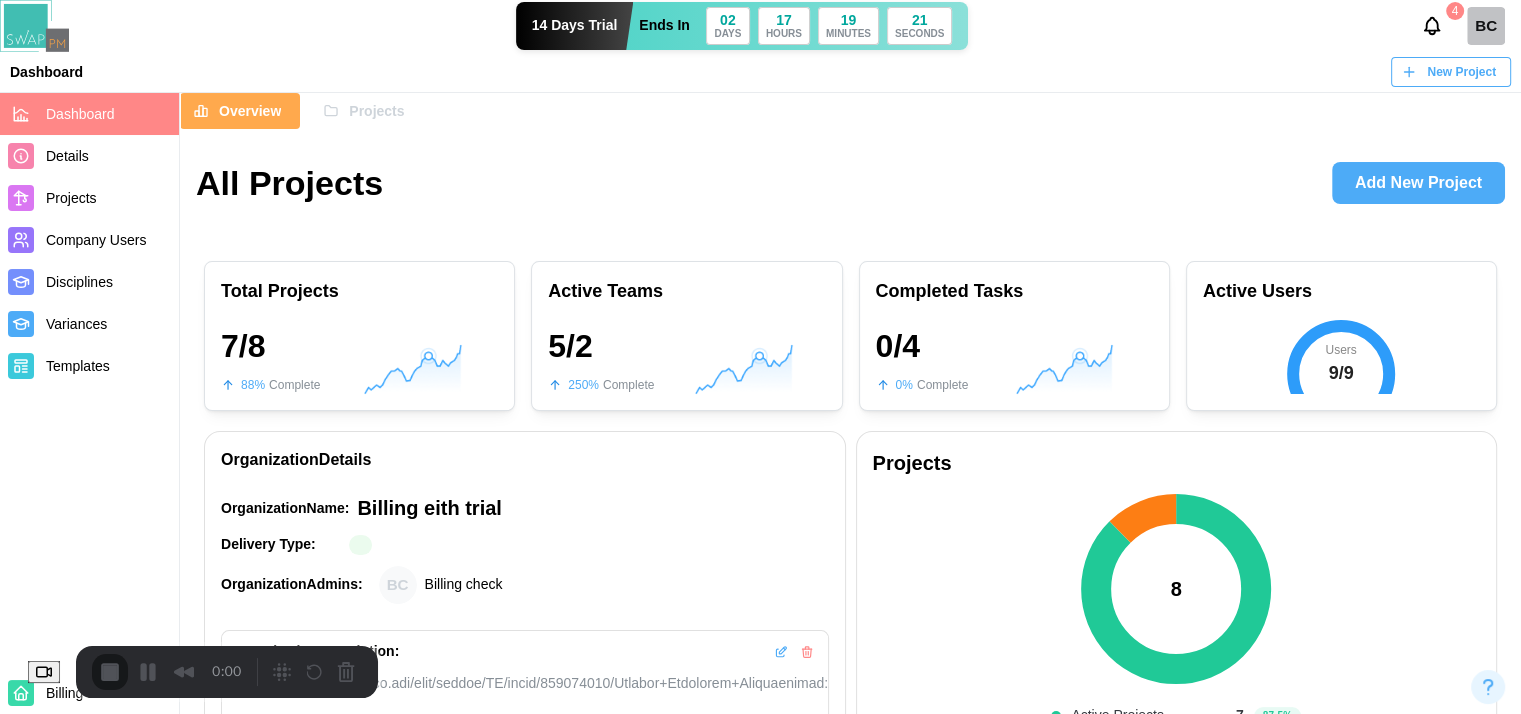 click on "Projects" at bounding box center (71, 198) 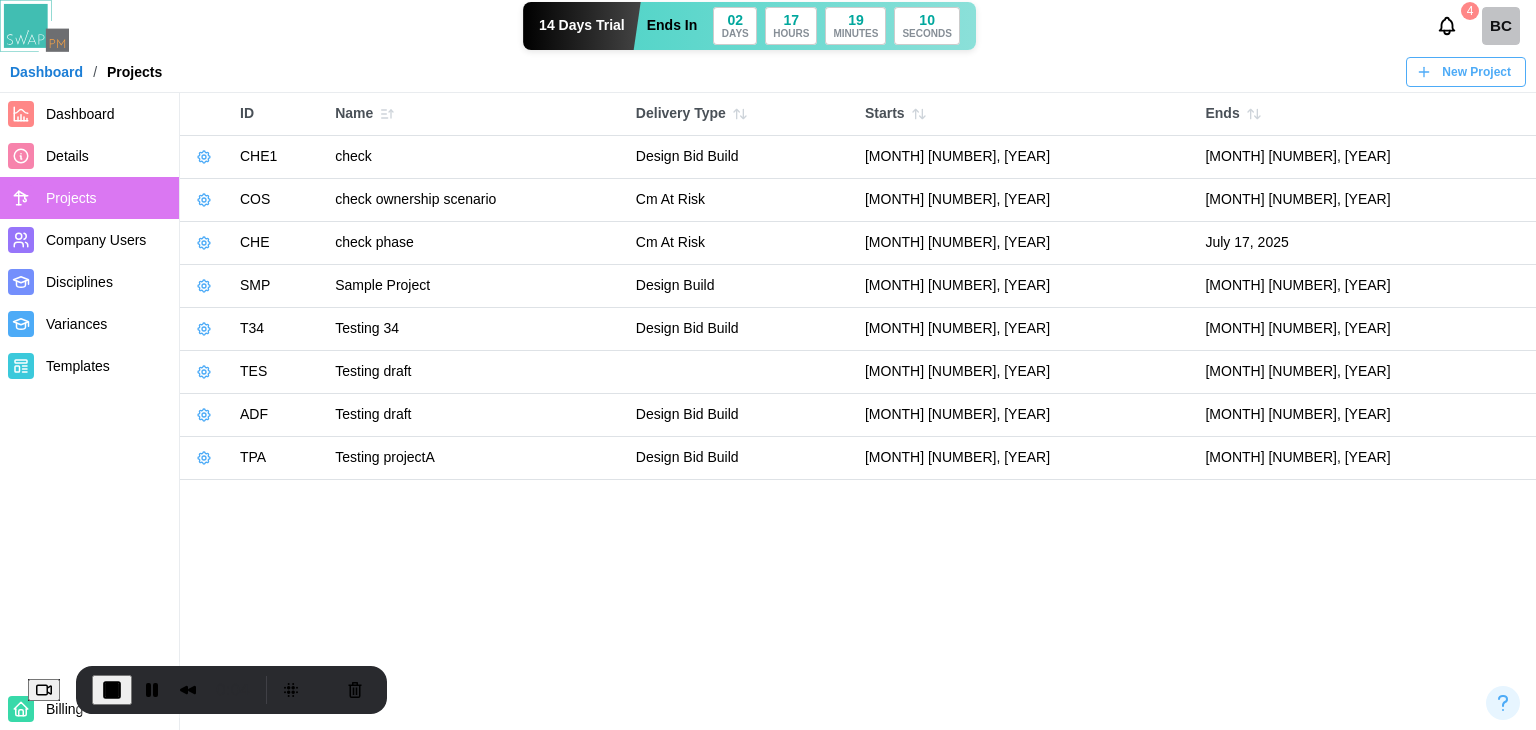click on "Dashboard" at bounding box center [80, 114] 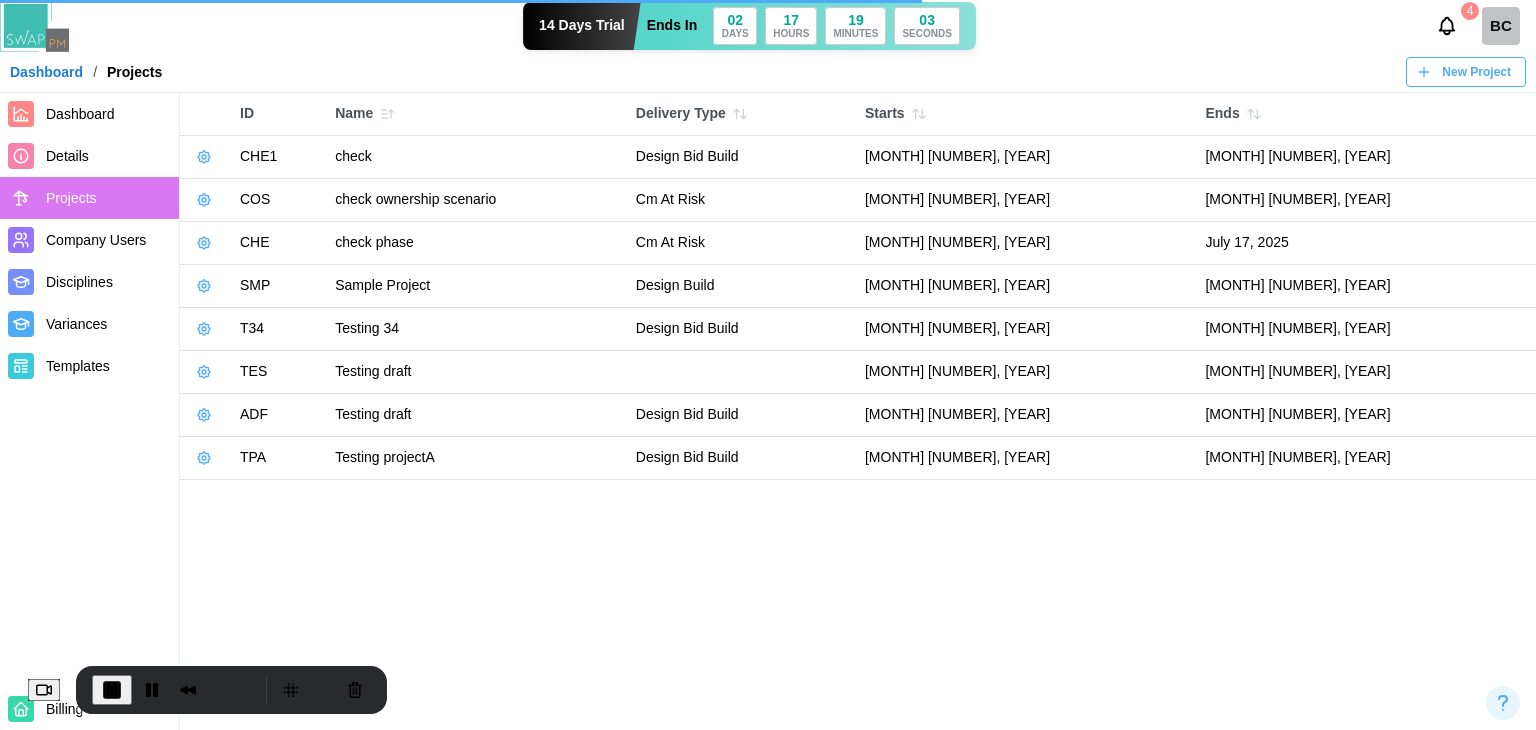 click on "Dashboard" at bounding box center (80, 114) 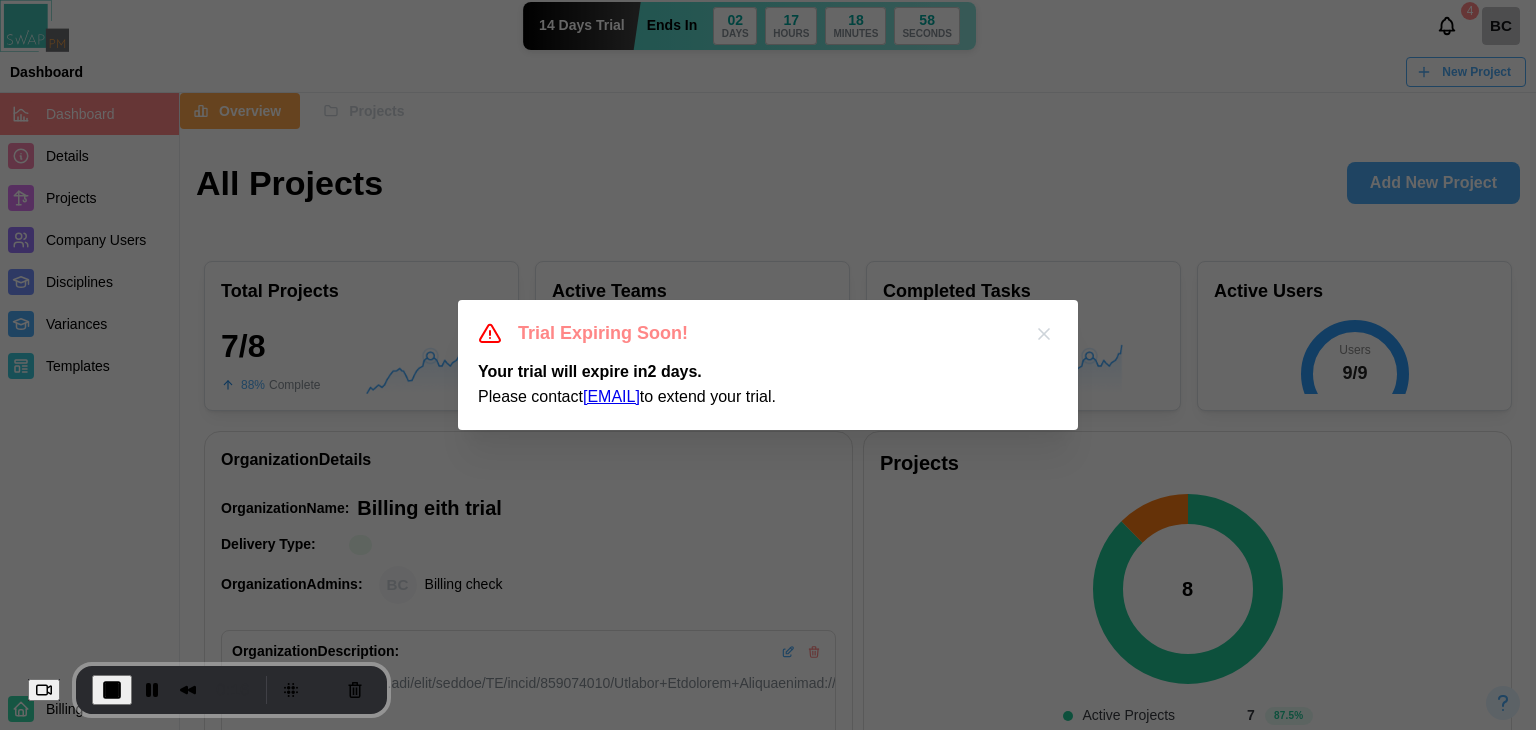 click 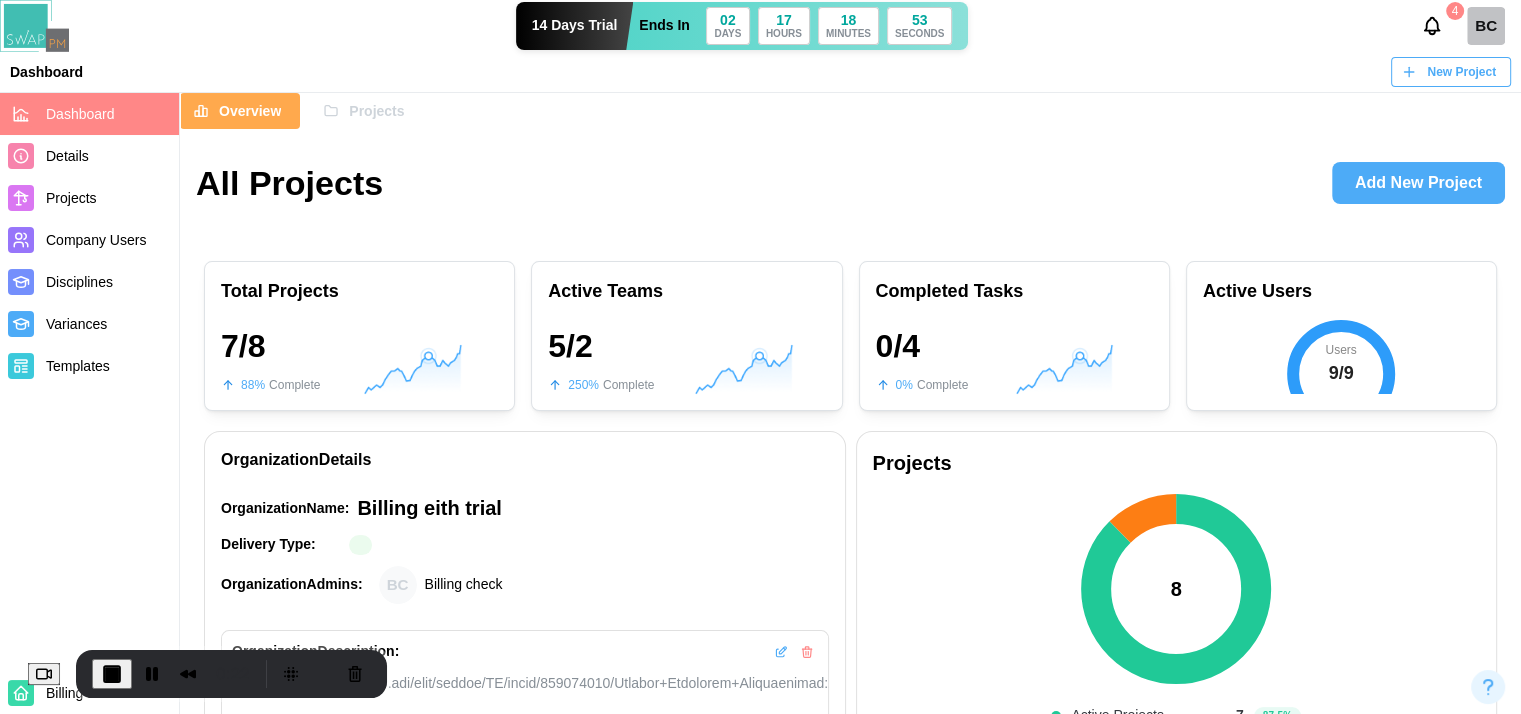 click on "Projects" at bounding box center (71, 198) 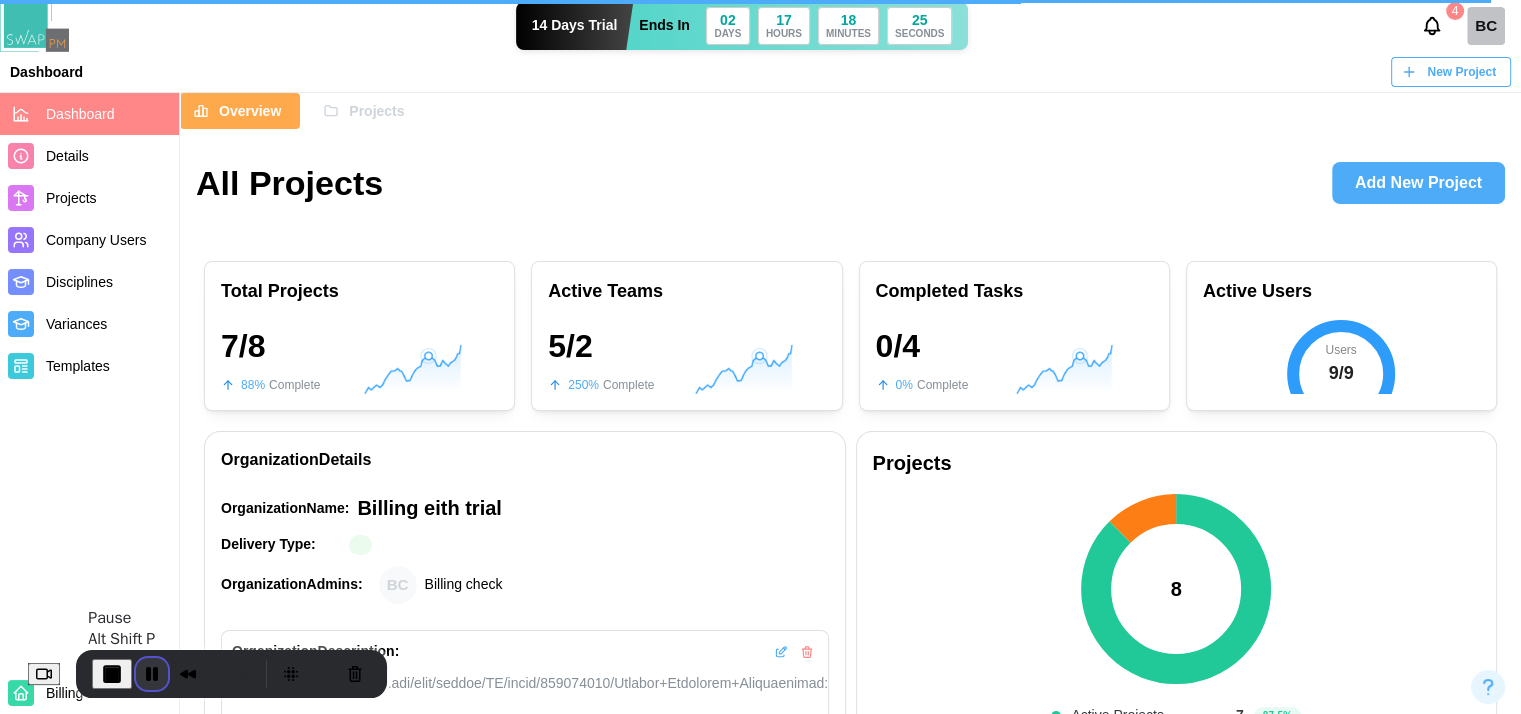 click at bounding box center (152, 674) 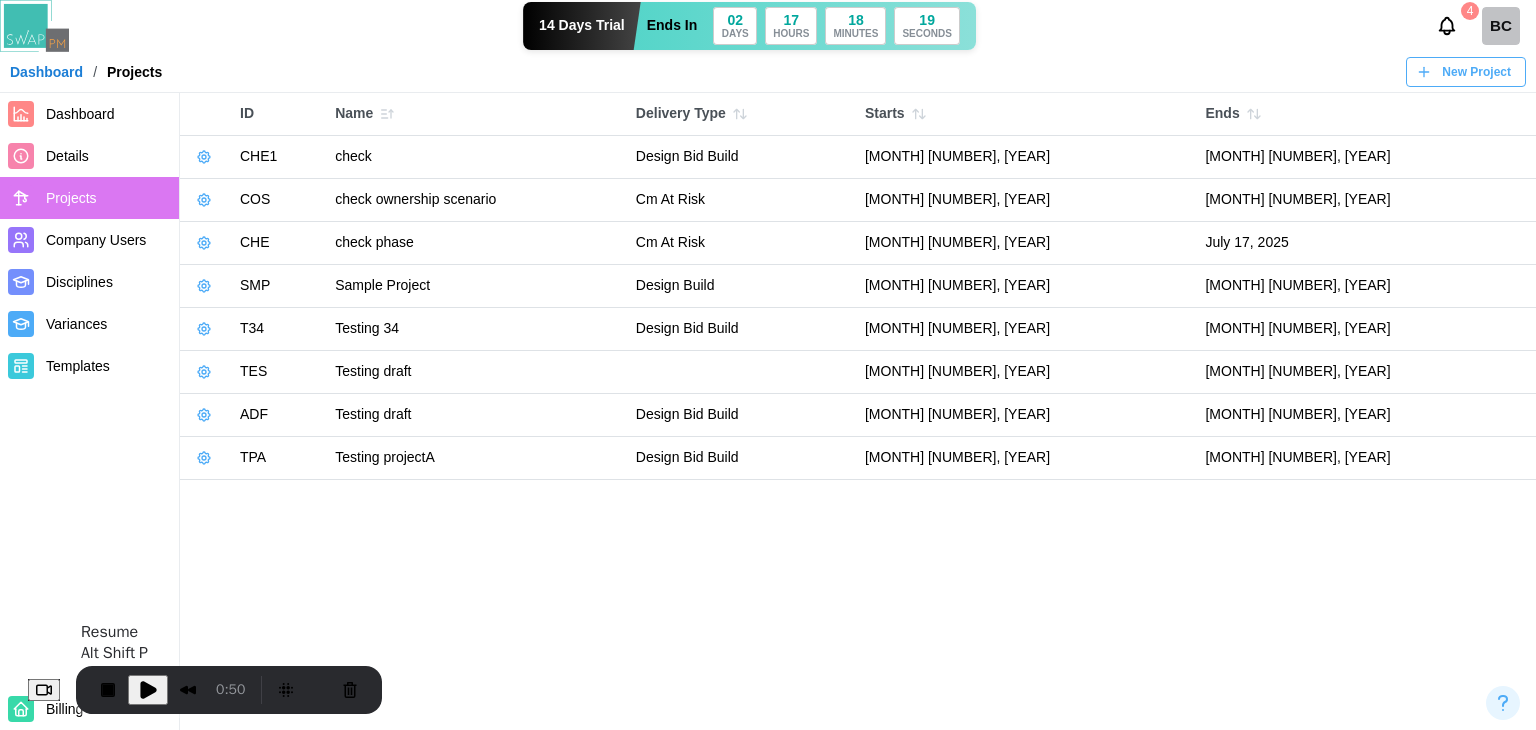 click at bounding box center [148, 690] 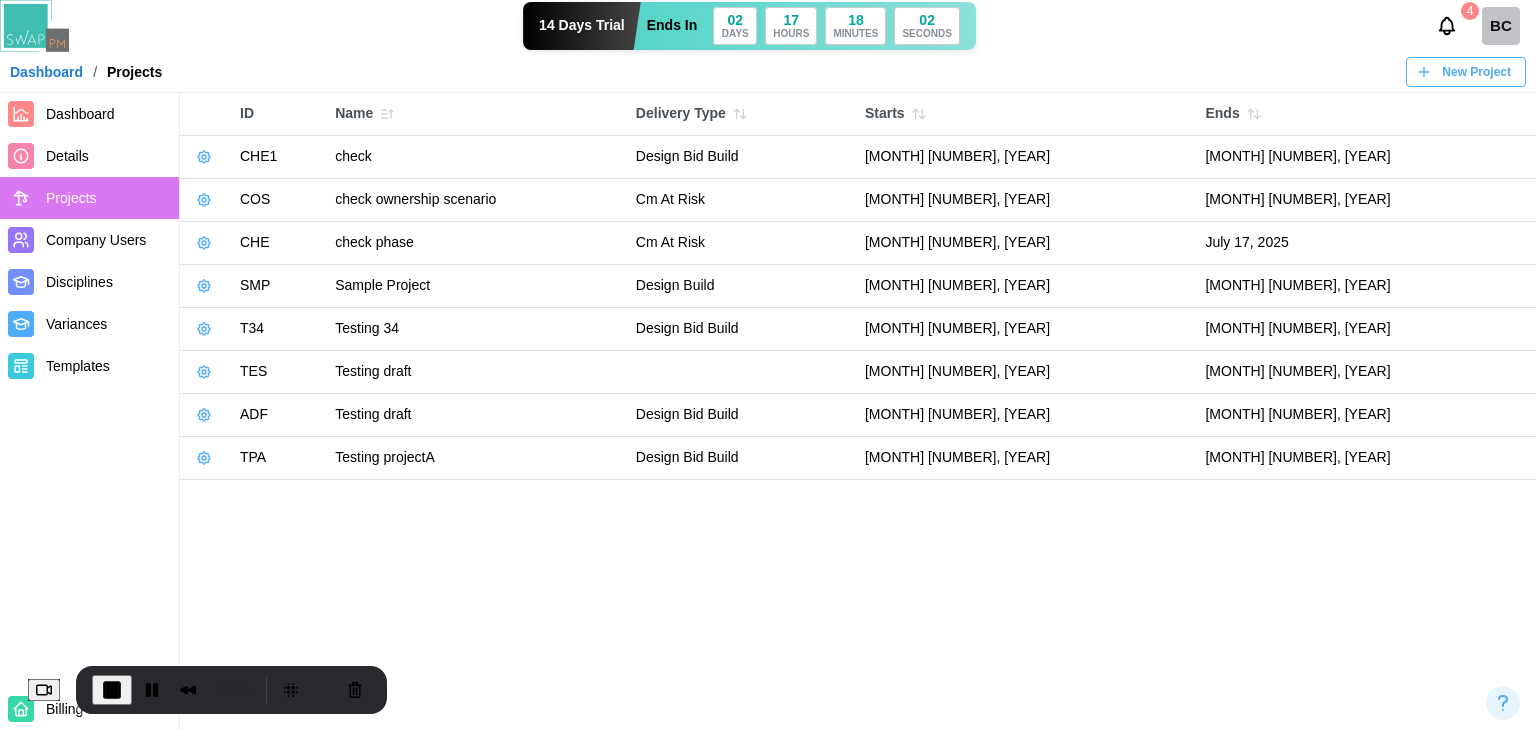 click on "Dashboard" at bounding box center [80, 114] 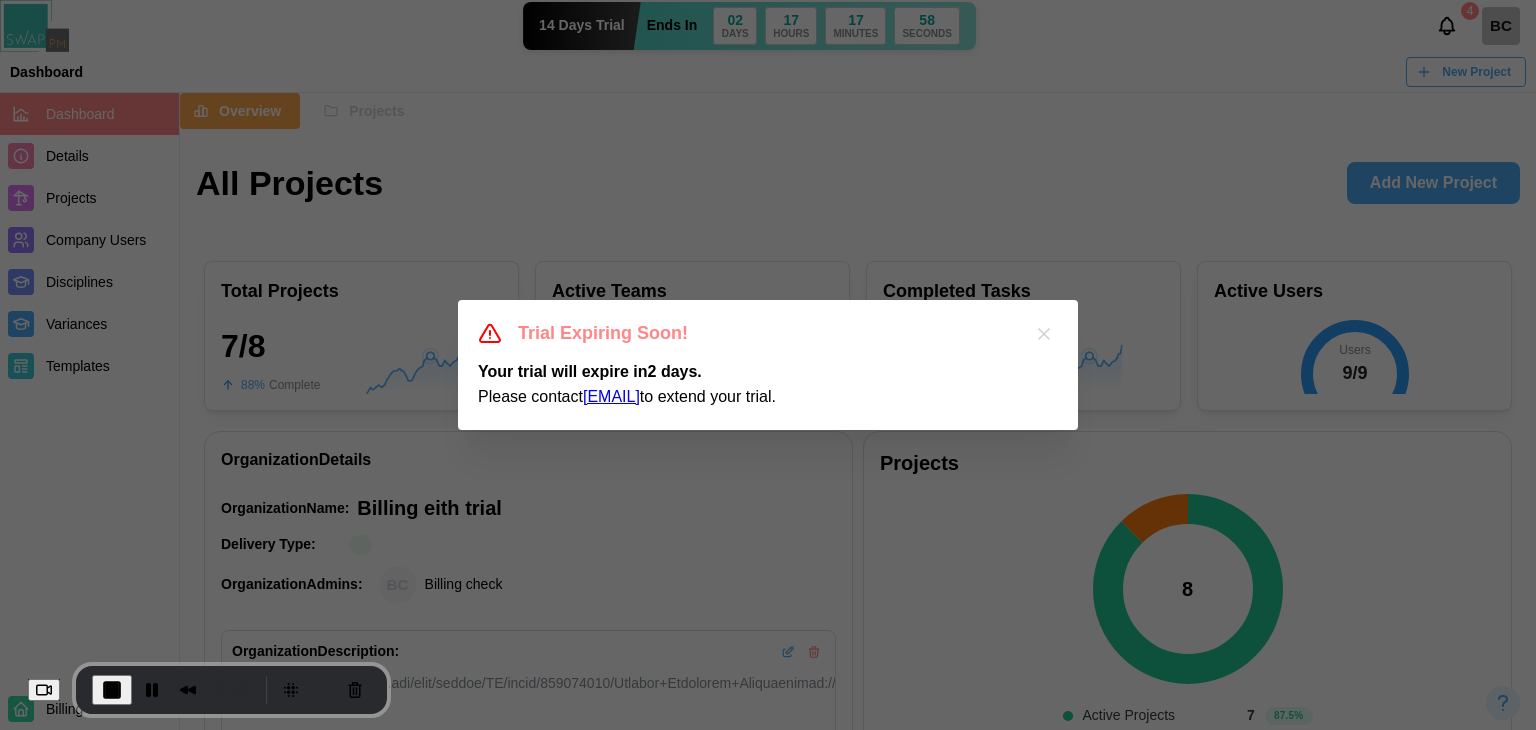 click 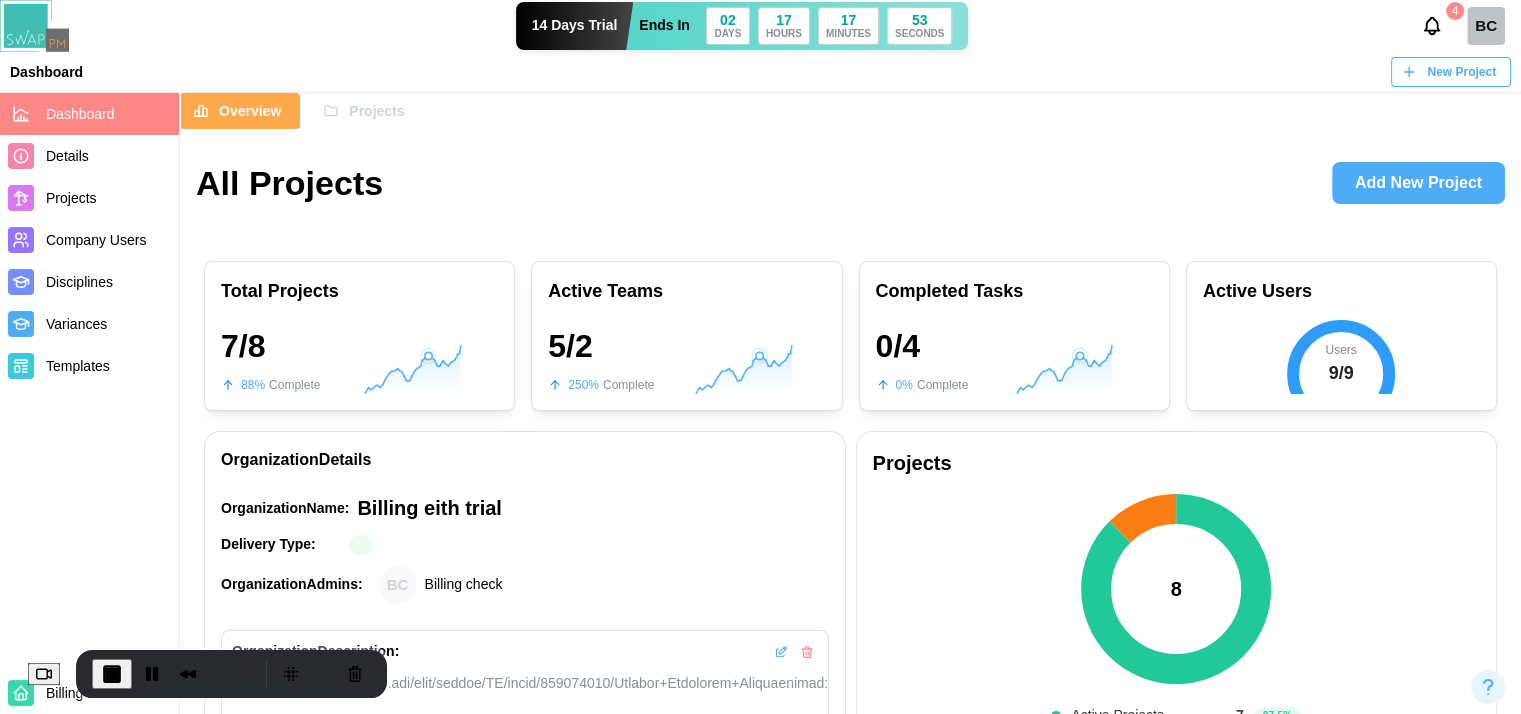 click on "Company Users" at bounding box center (96, 240) 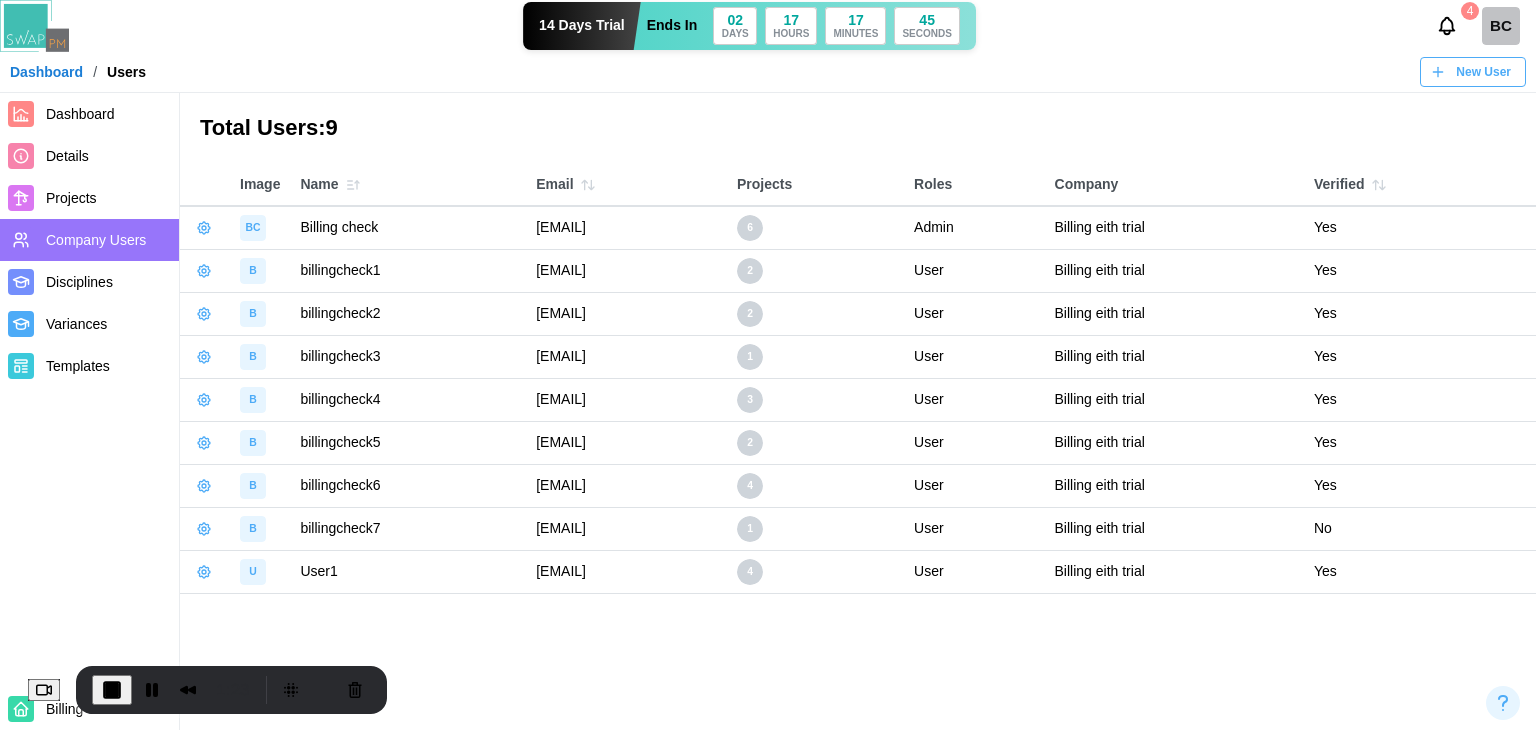 click on "New User" at bounding box center (1483, 72) 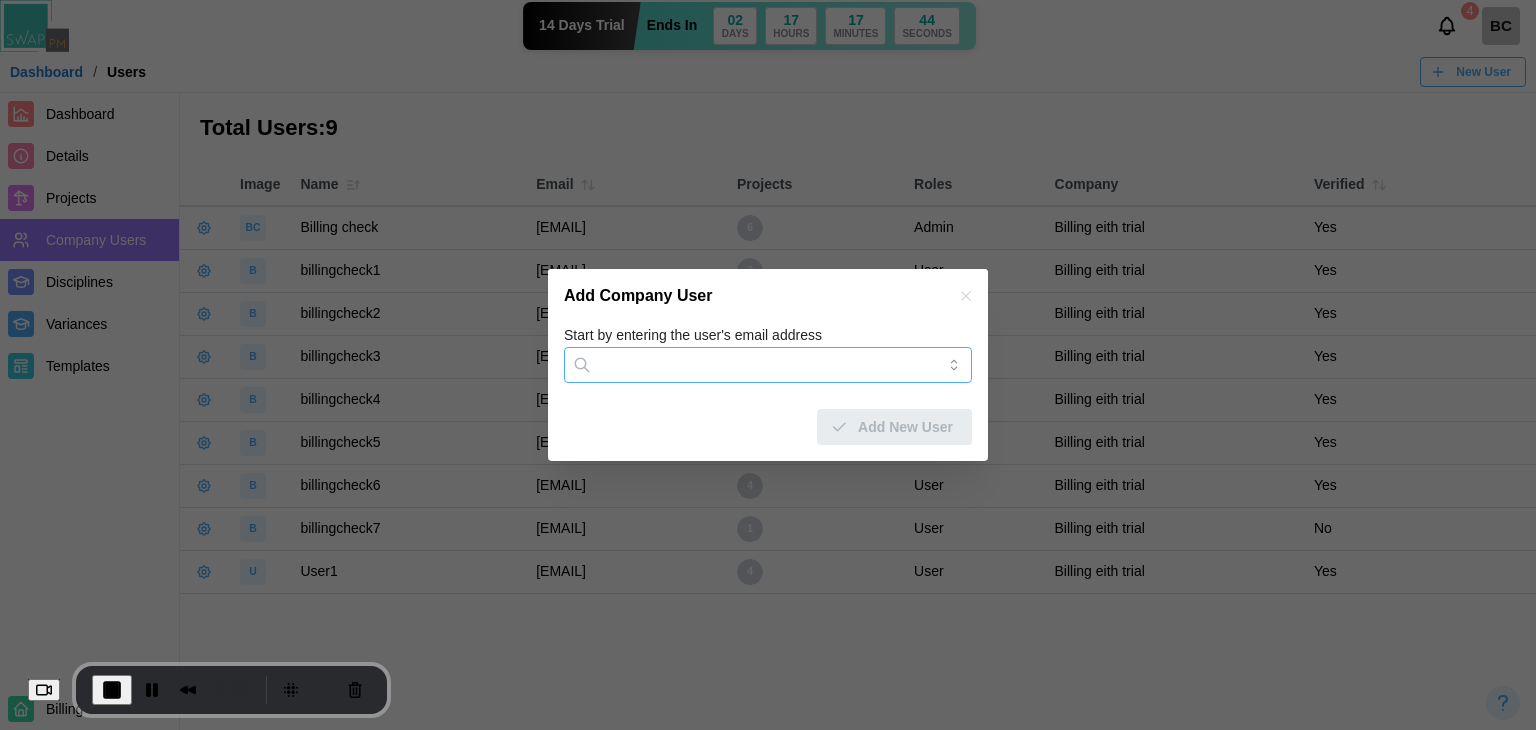 click on "Start by entering the user's email address" at bounding box center [768, 365] 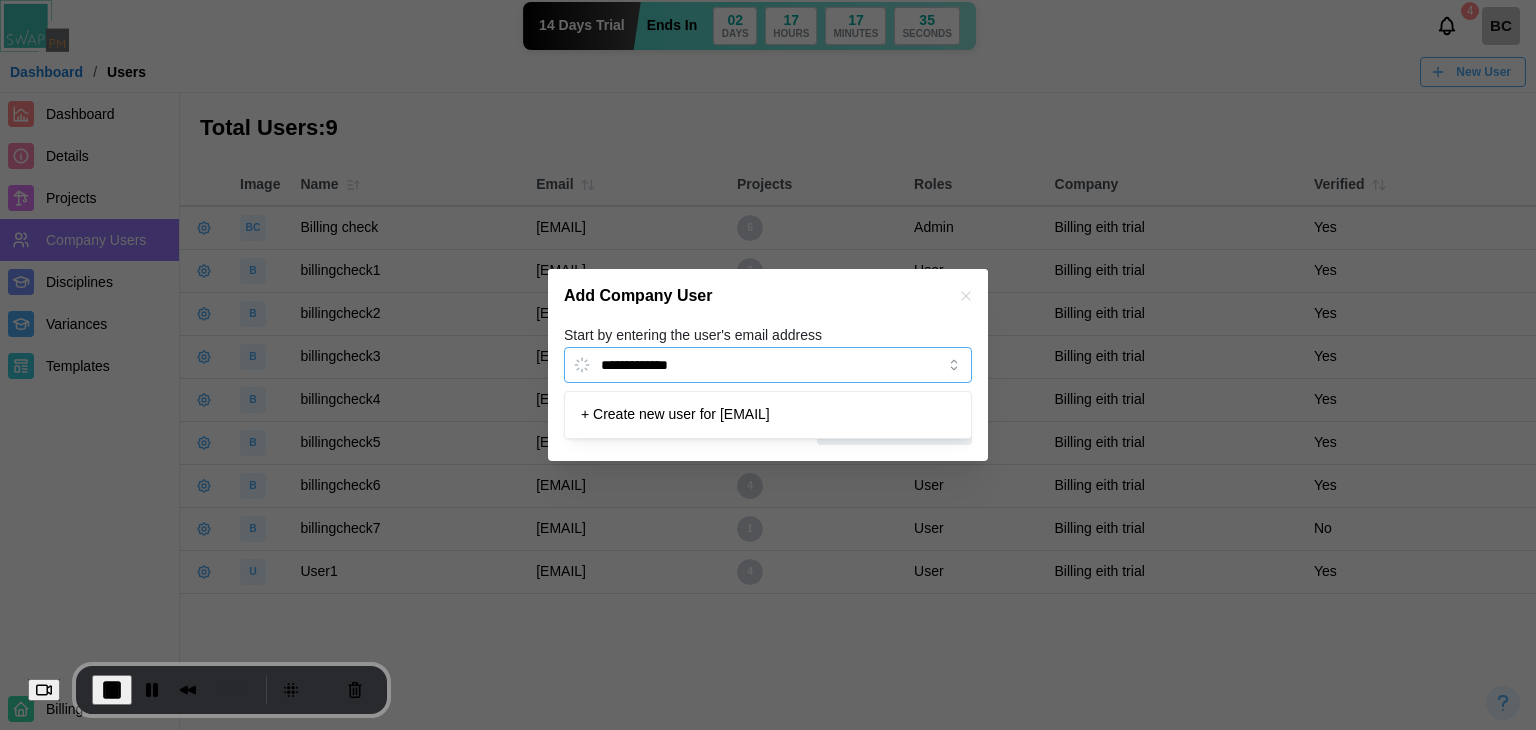 type on "**********" 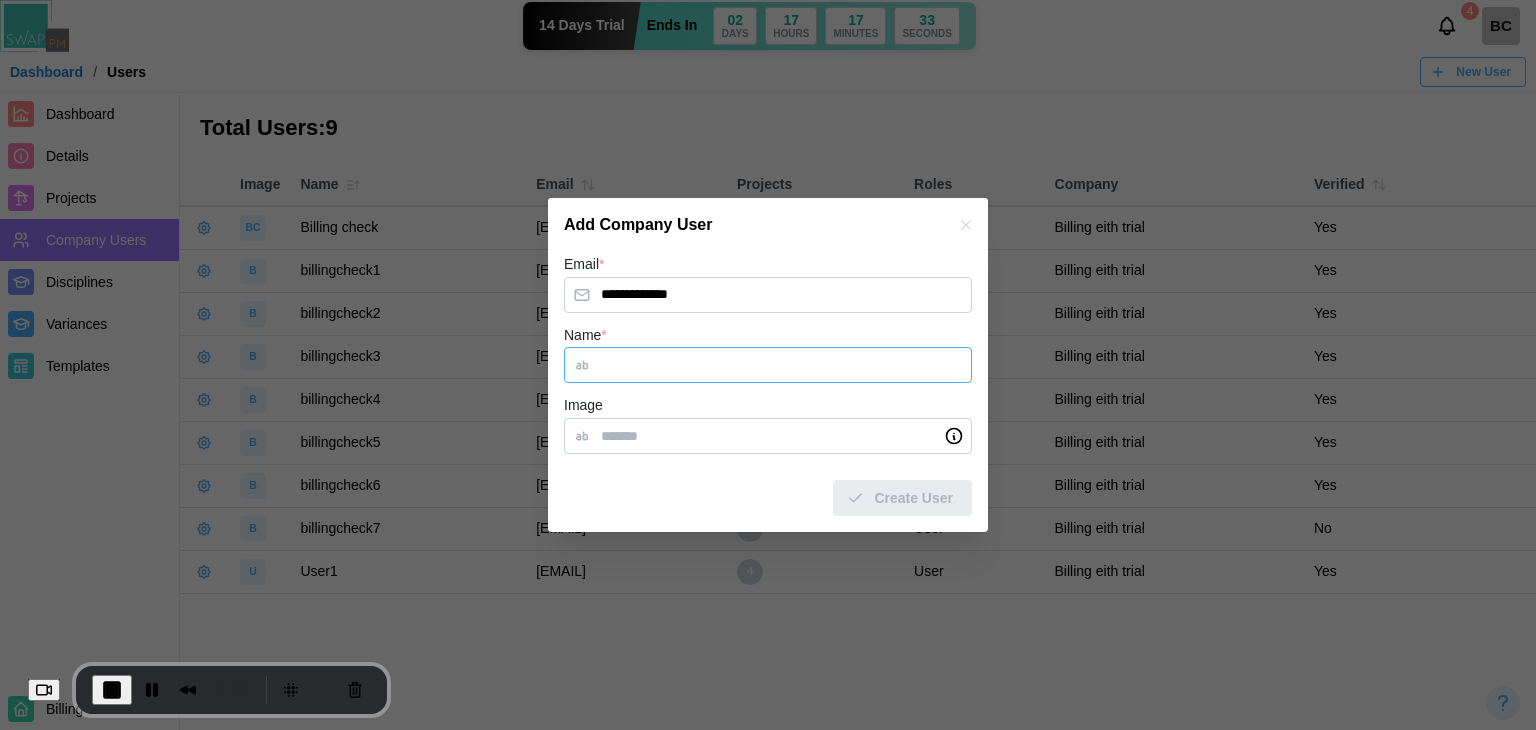click on "Name  *" at bounding box center (768, 365) 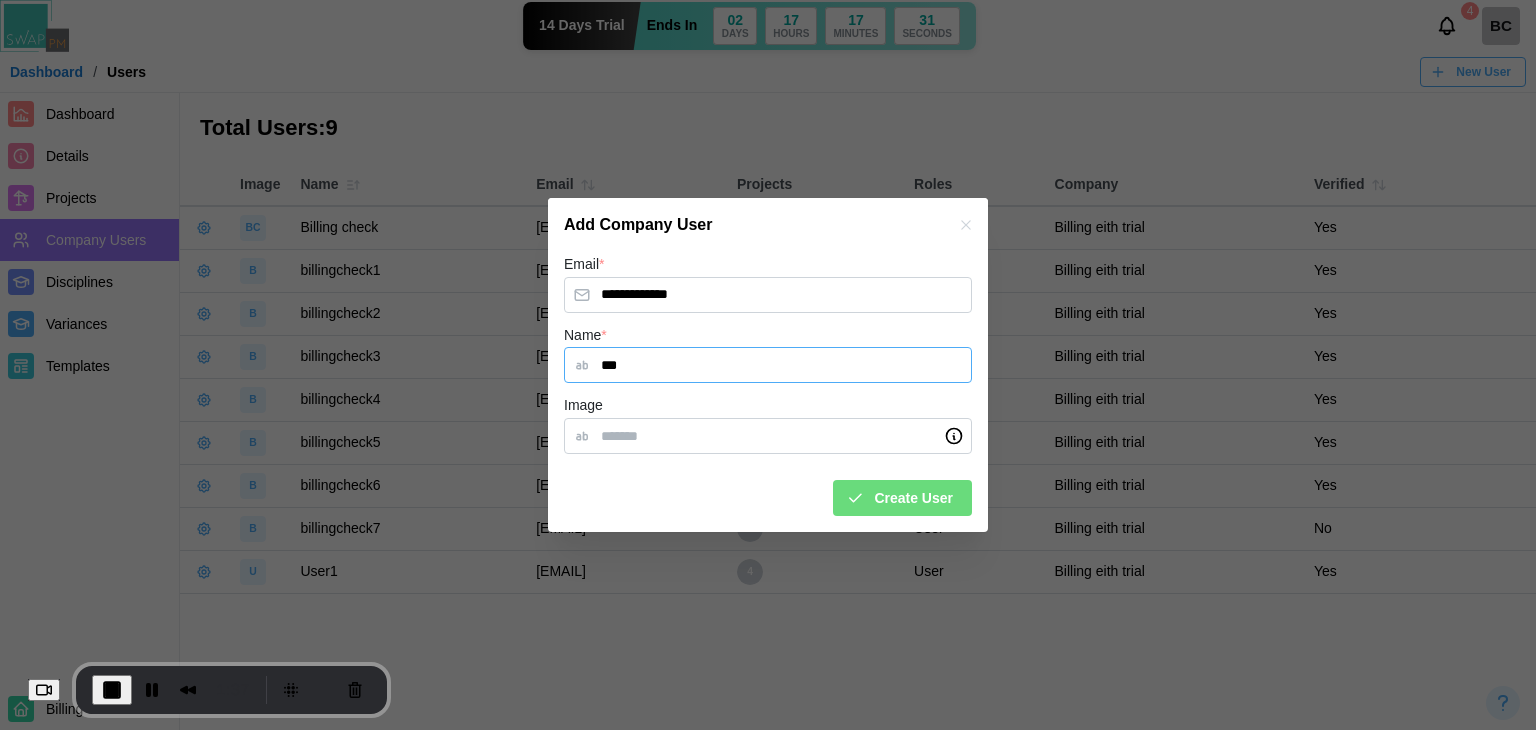 type on "***" 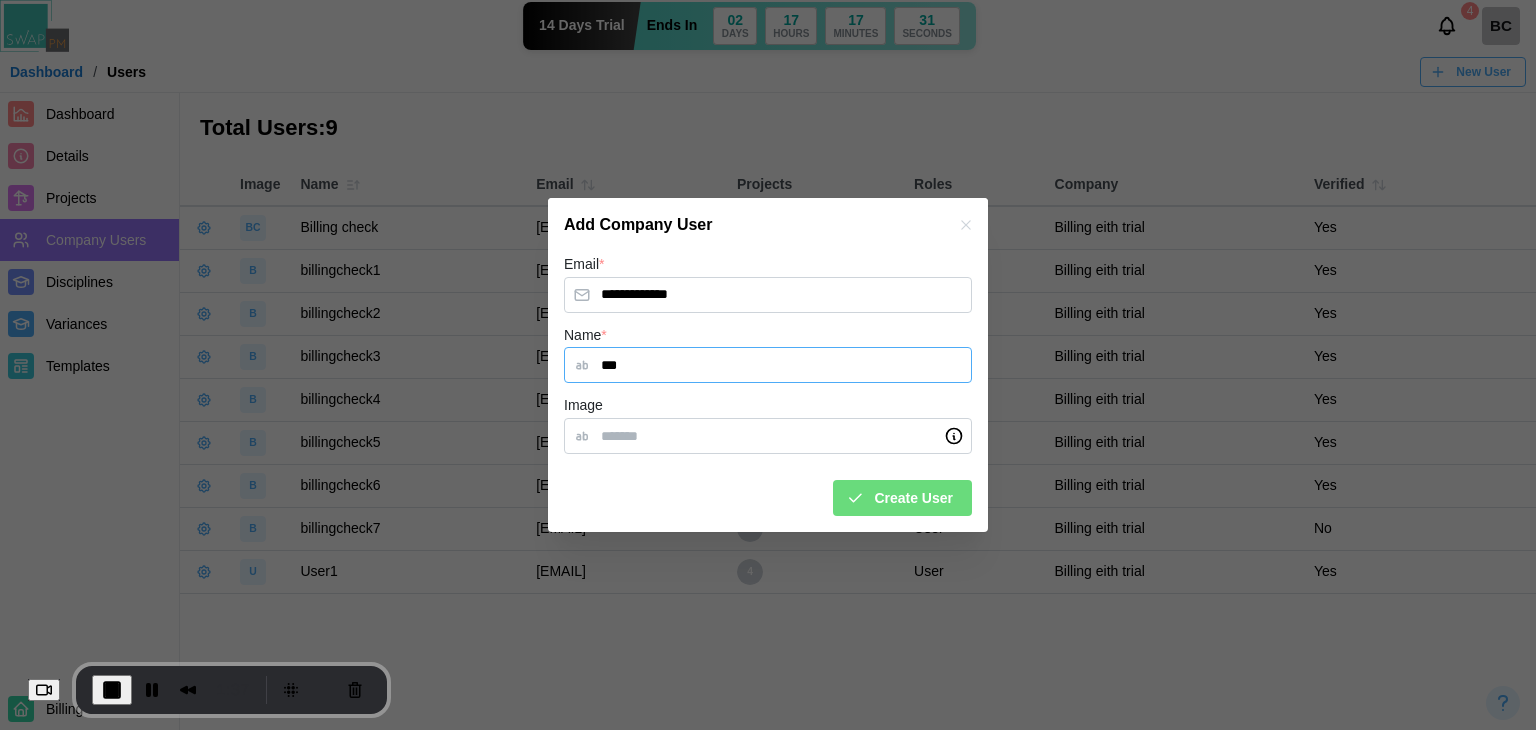 click on "Create User" at bounding box center (902, 498) 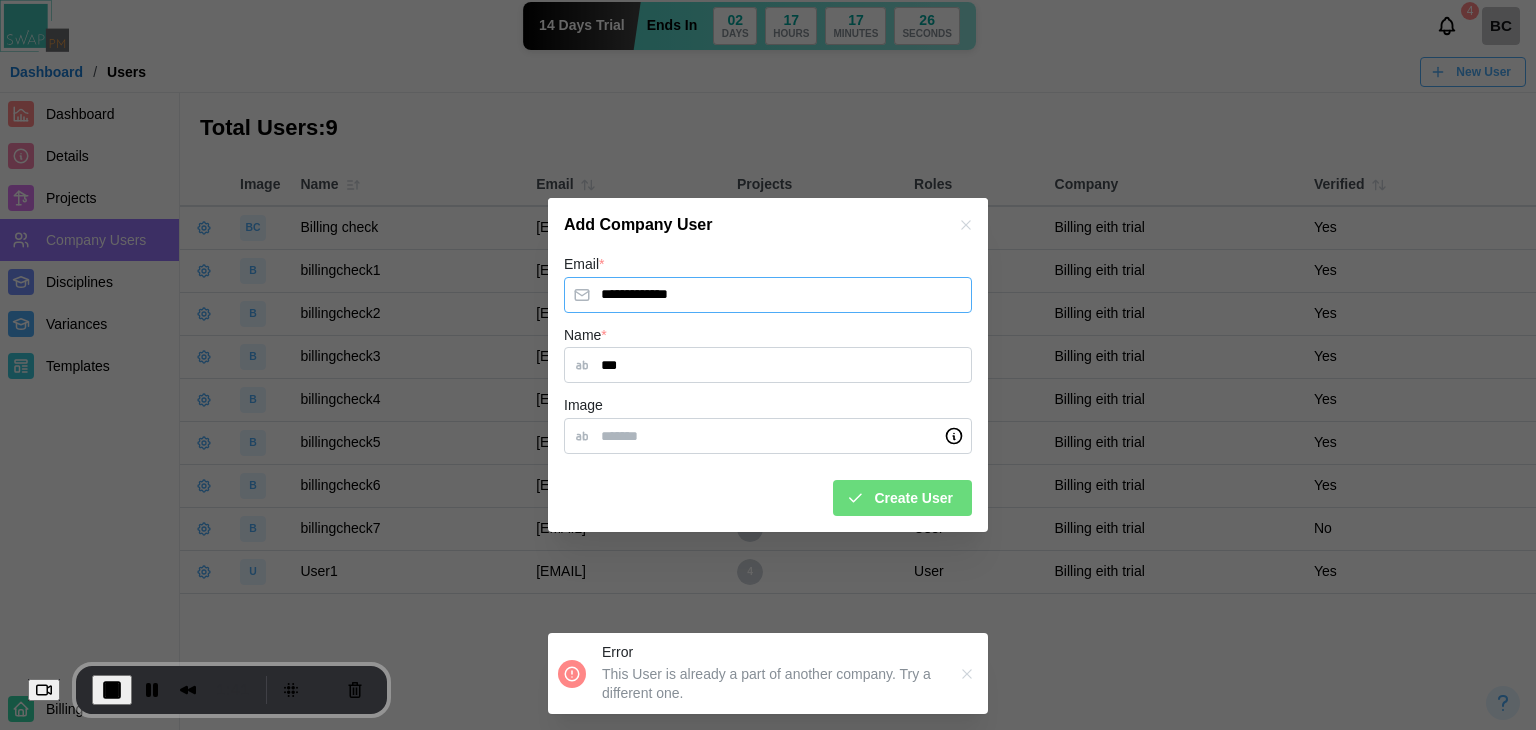 click on "**********" at bounding box center [768, 295] 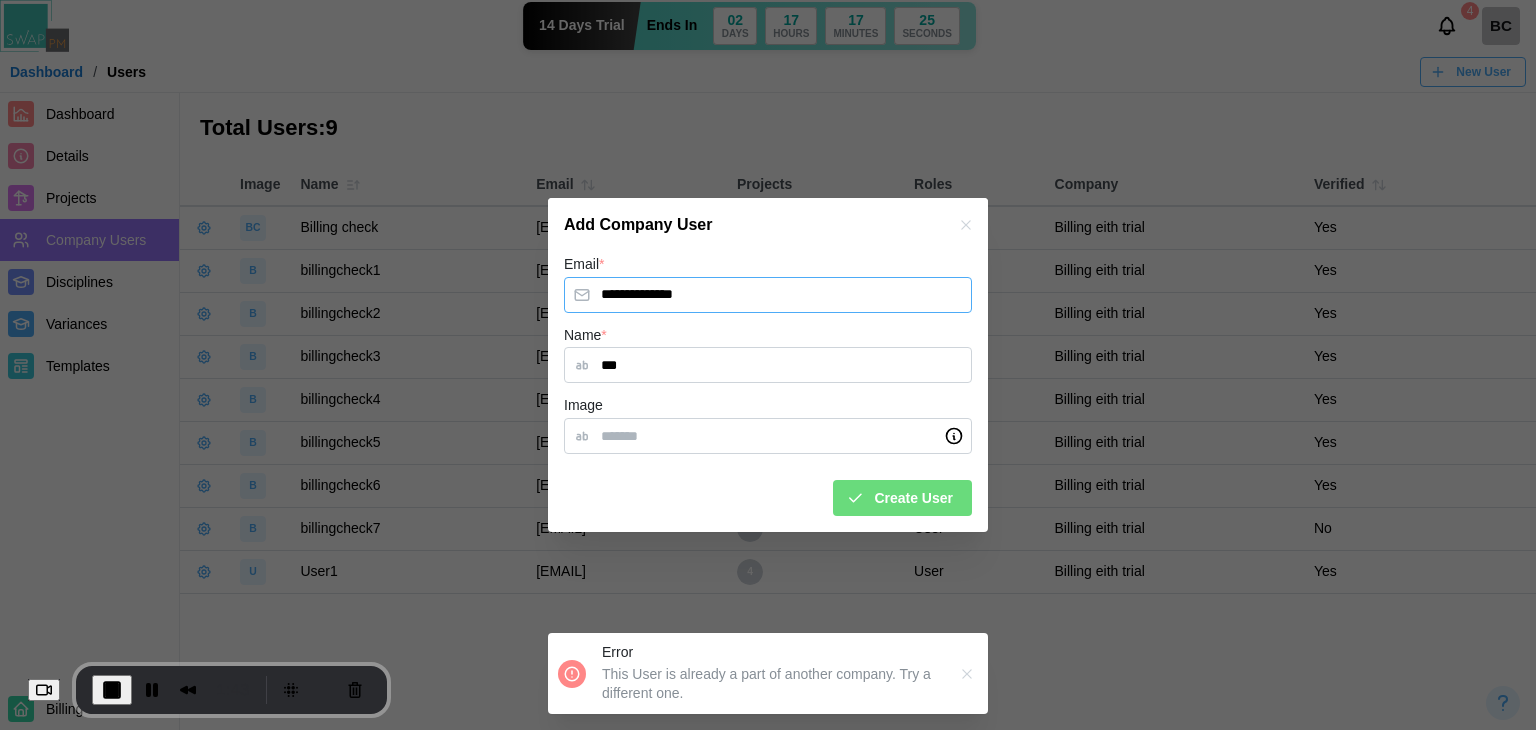 type on "**********" 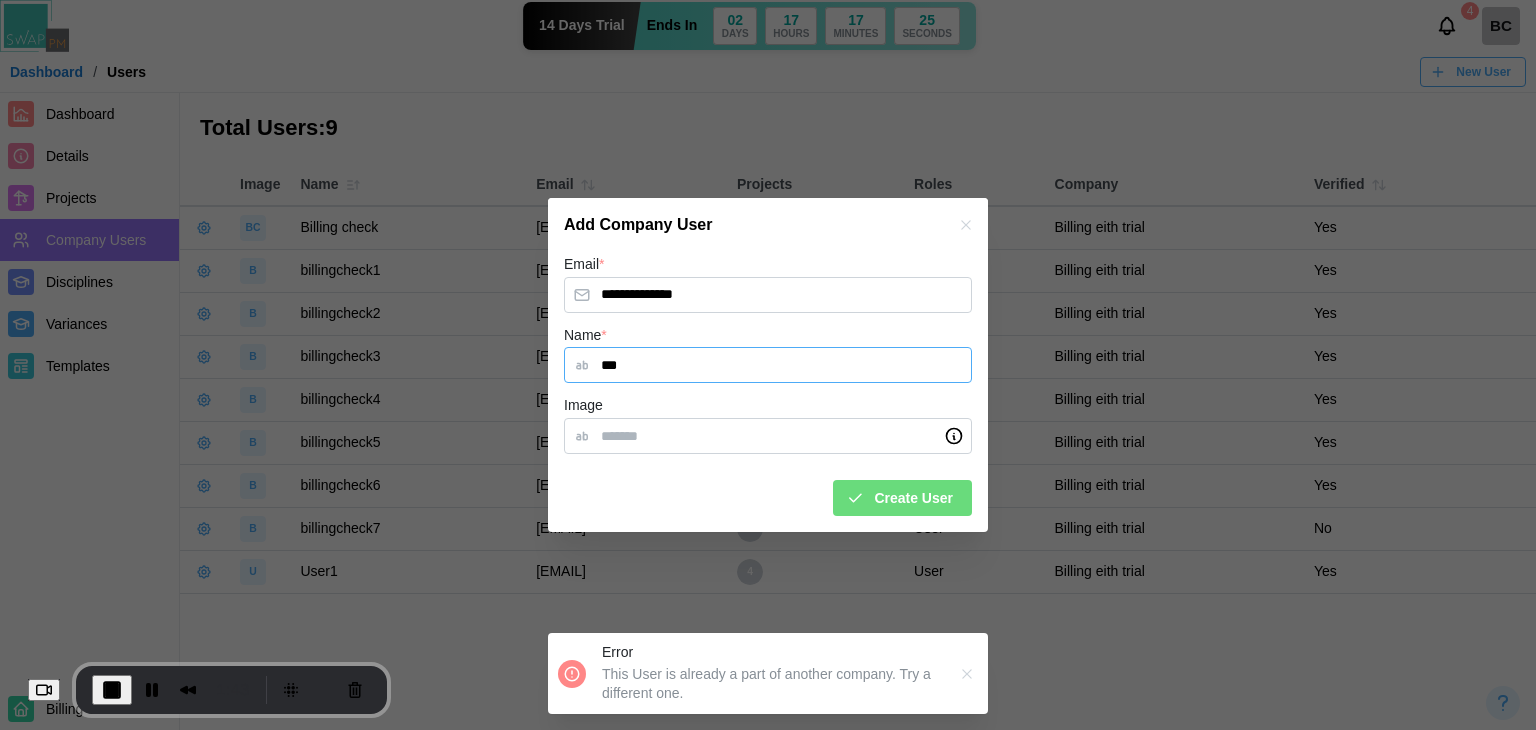 click on "***" at bounding box center (768, 365) 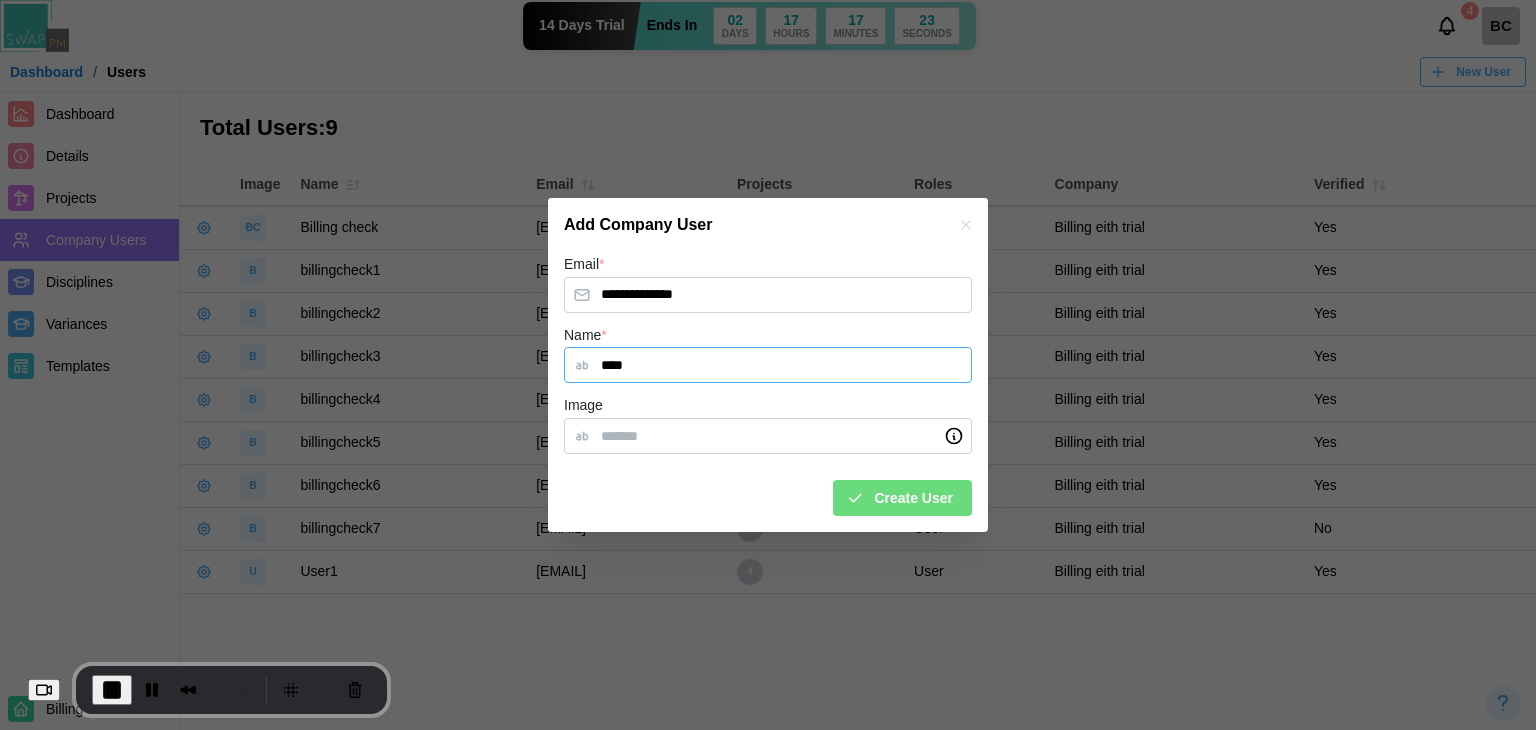 type on "****" 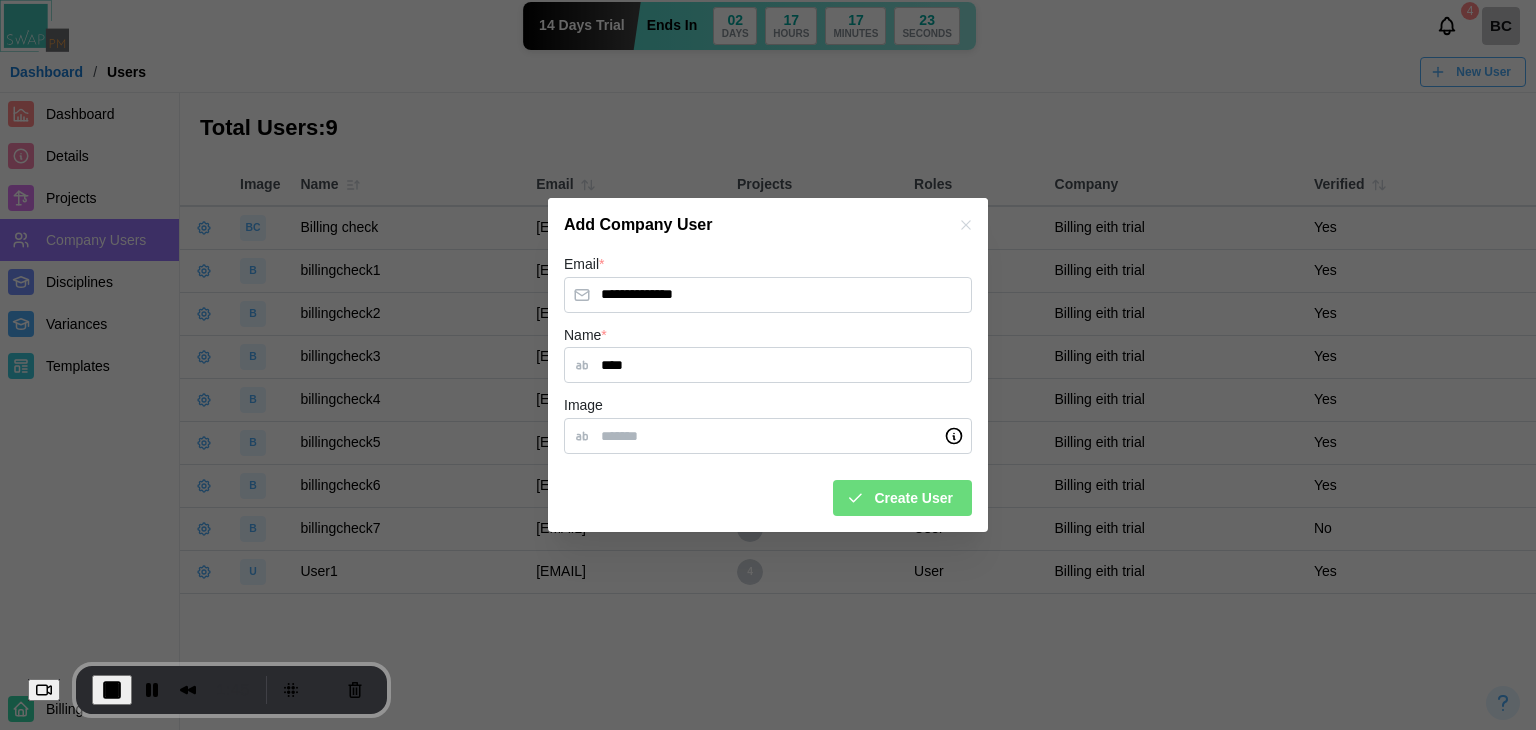 click on "**********" at bounding box center (768, 392) 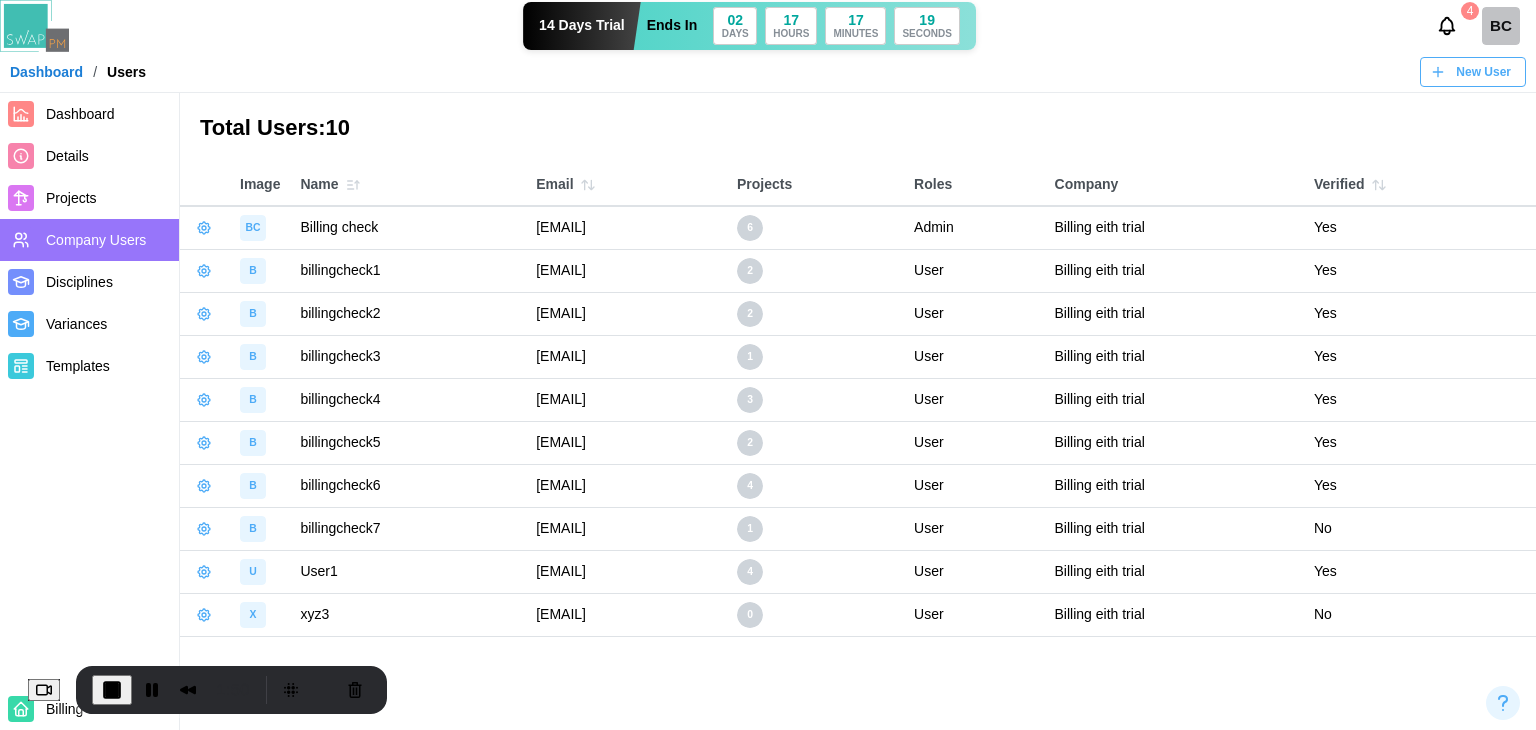 click on "Dashboard" at bounding box center (108, 114) 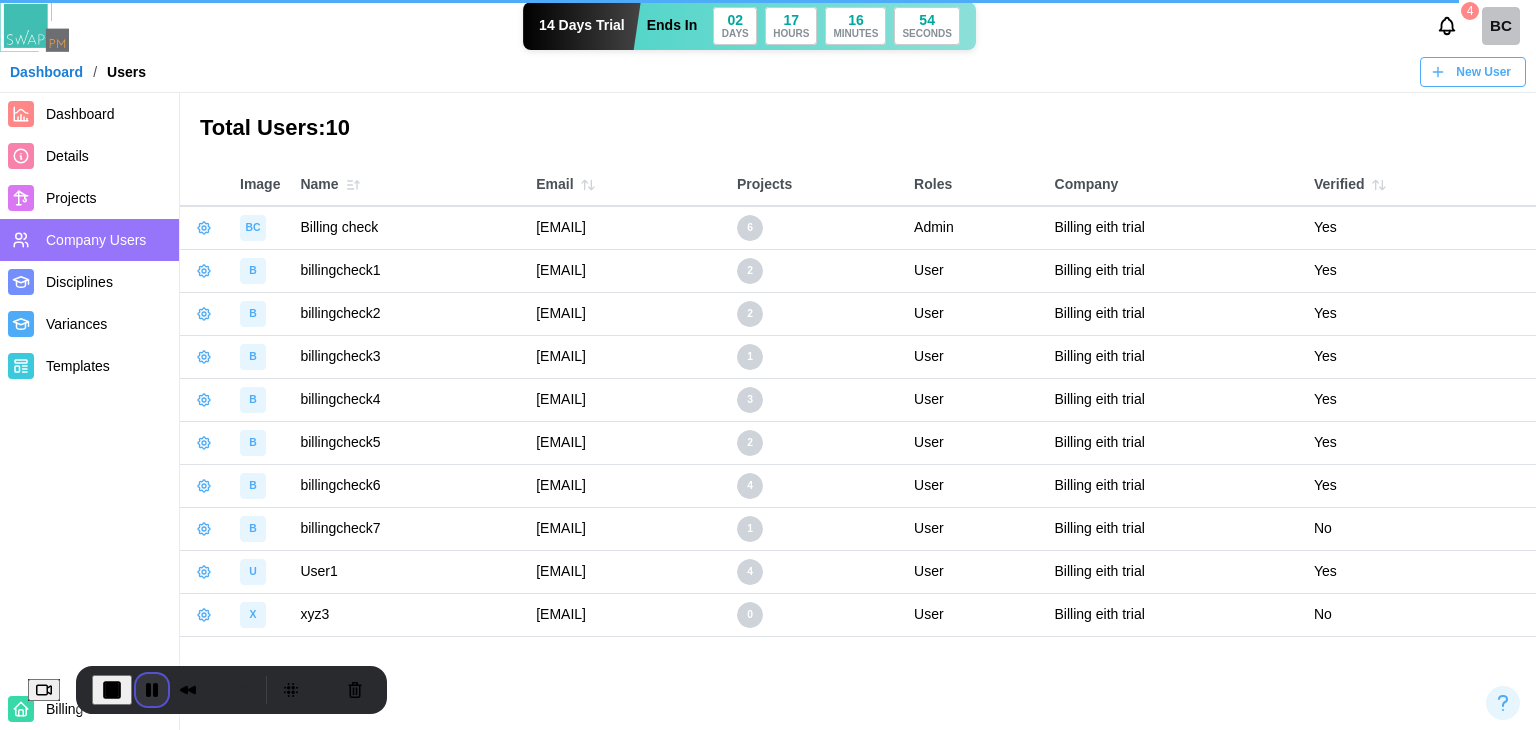 click at bounding box center (152, 690) 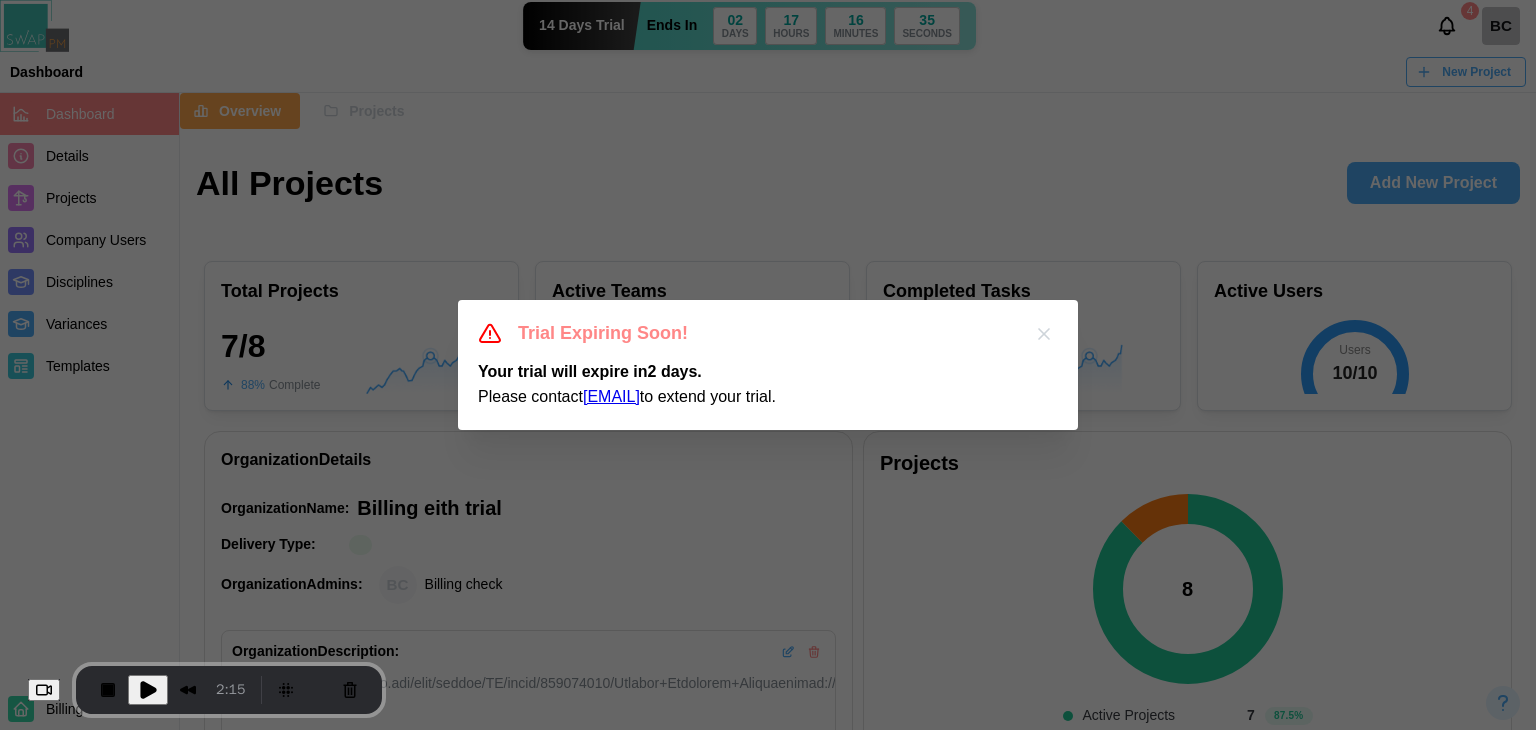 click 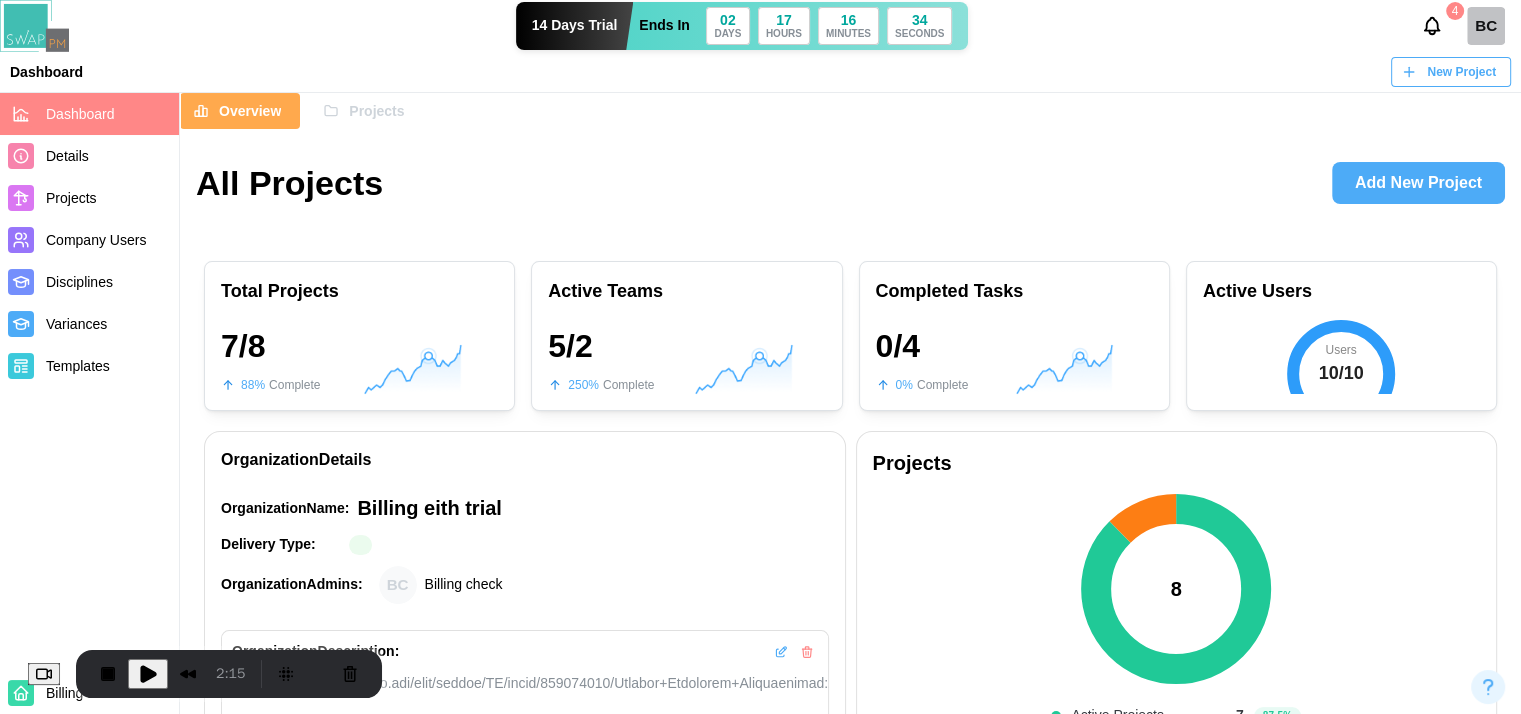 click at bounding box center [148, 674] 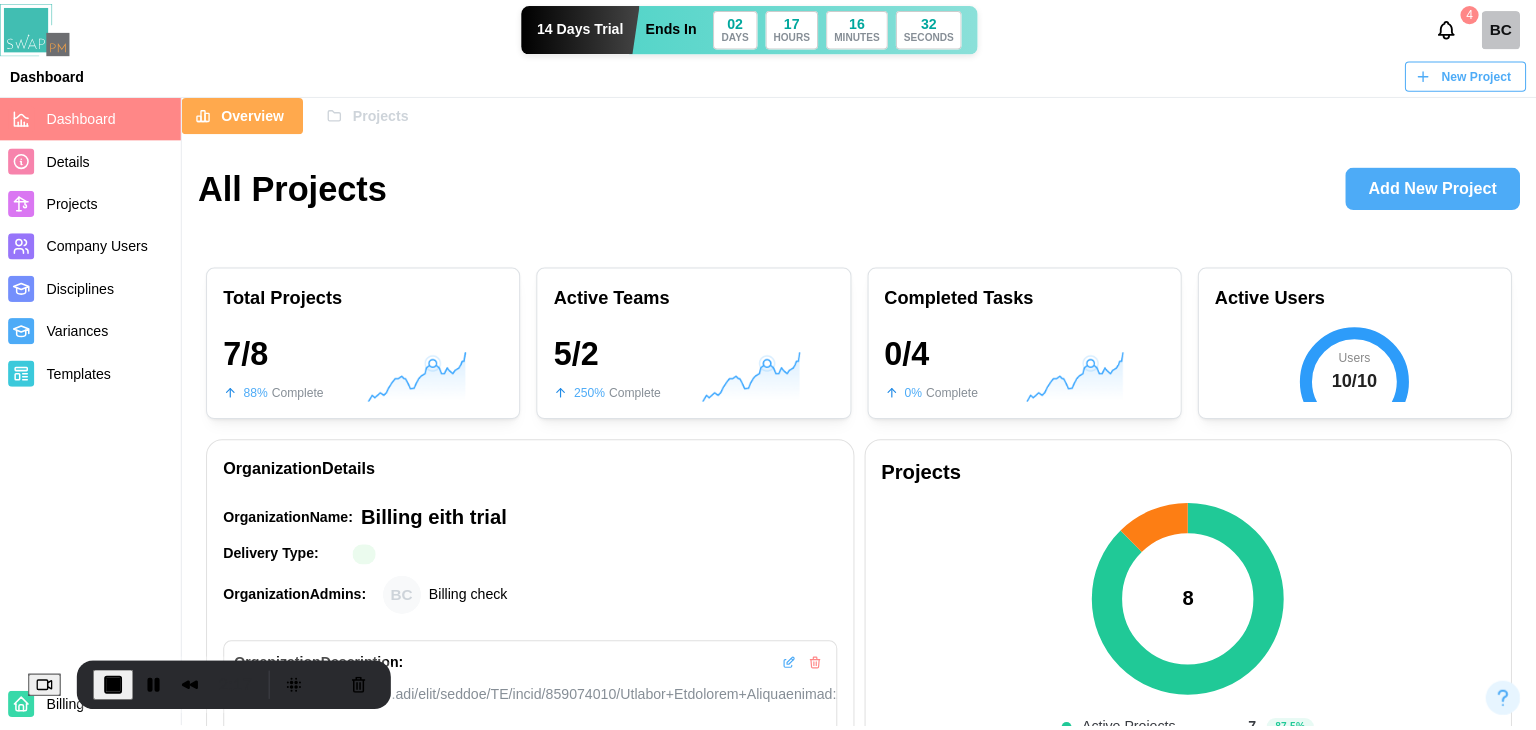 scroll, scrollTop: 200, scrollLeft: 0, axis: vertical 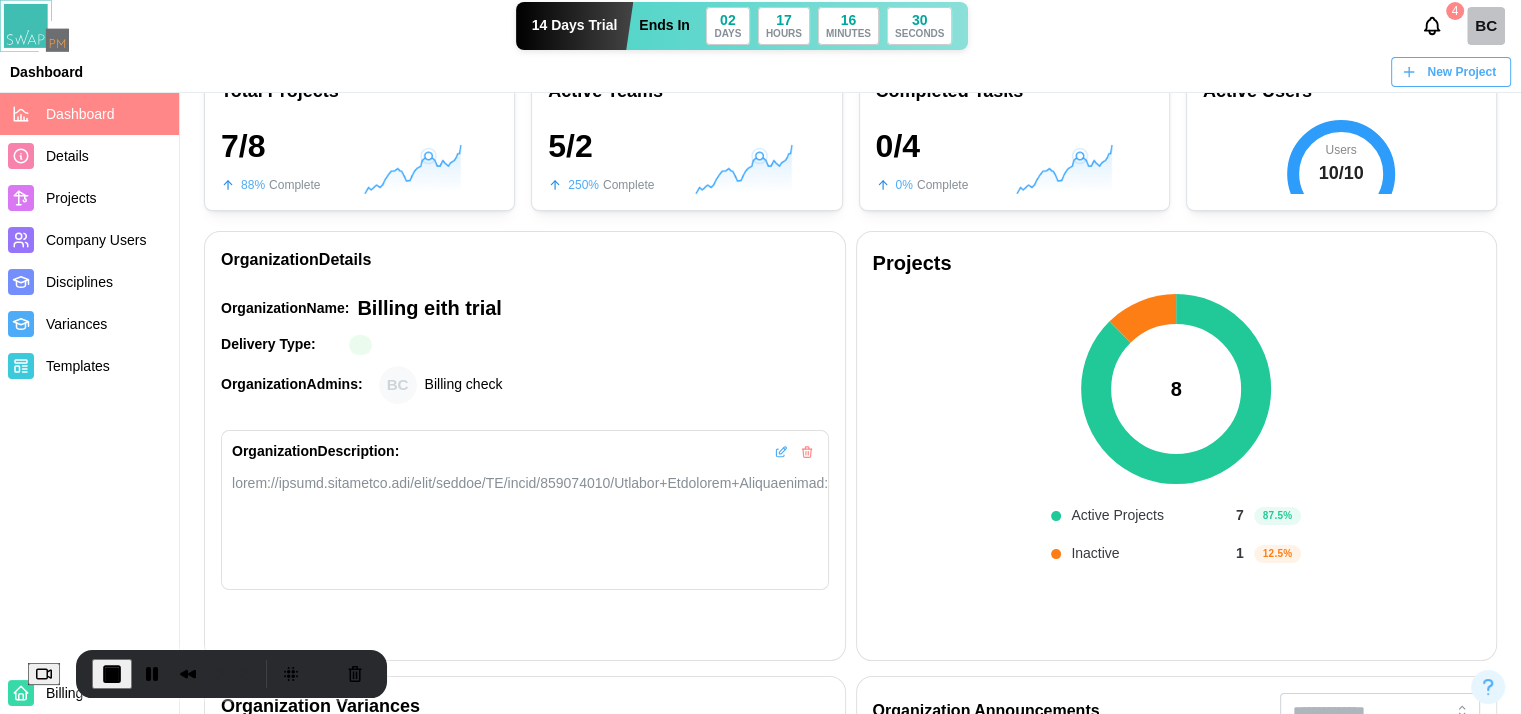 click 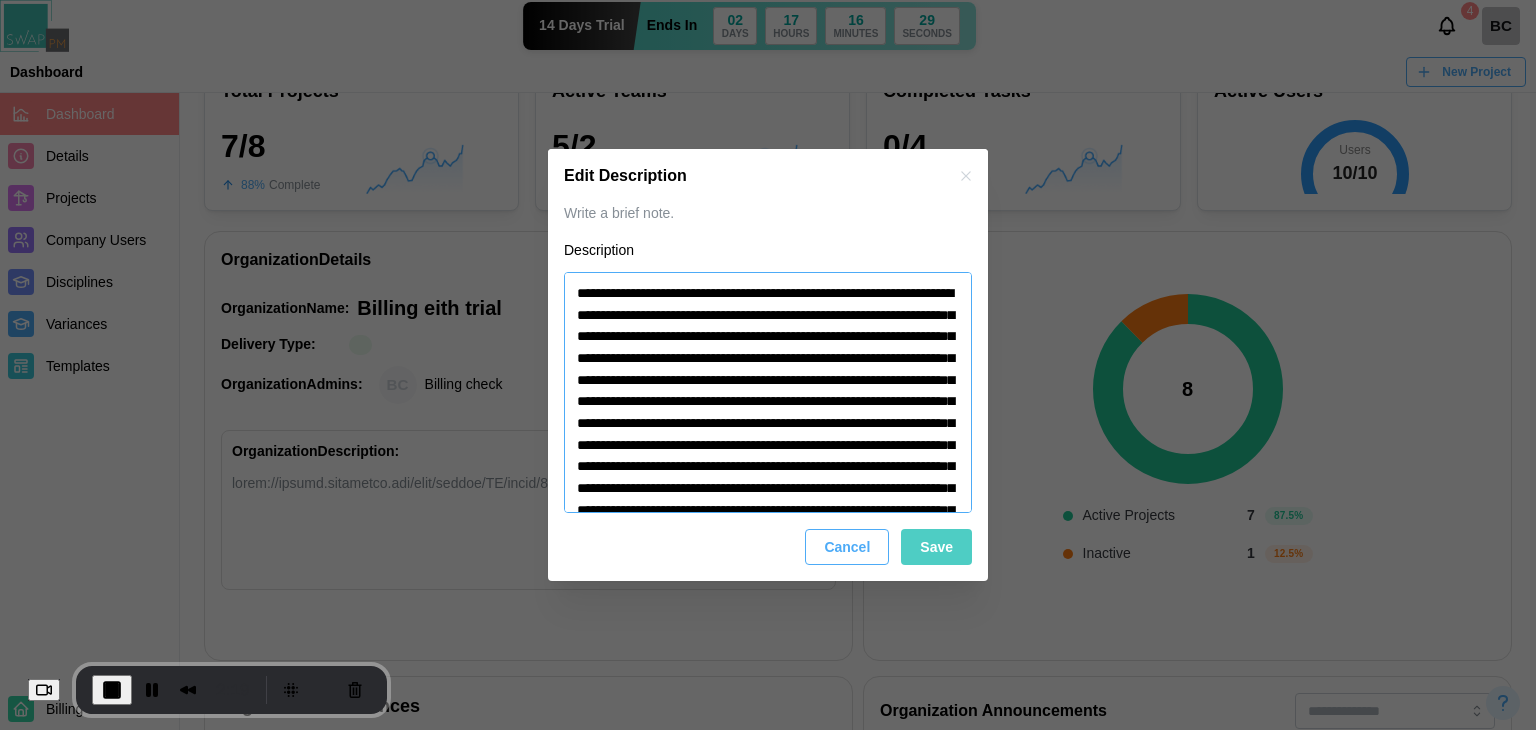 click at bounding box center [768, 393] 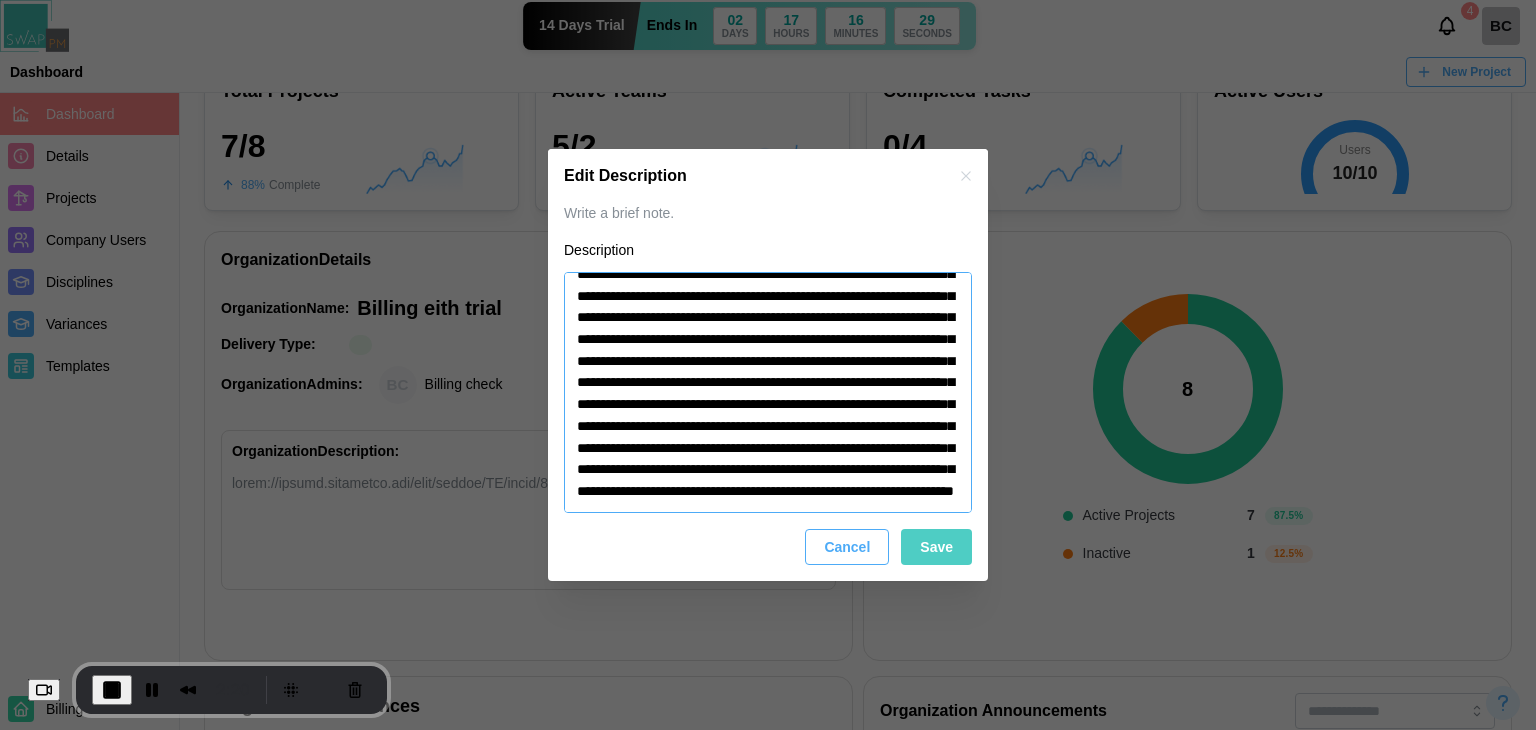scroll, scrollTop: 322, scrollLeft: 0, axis: vertical 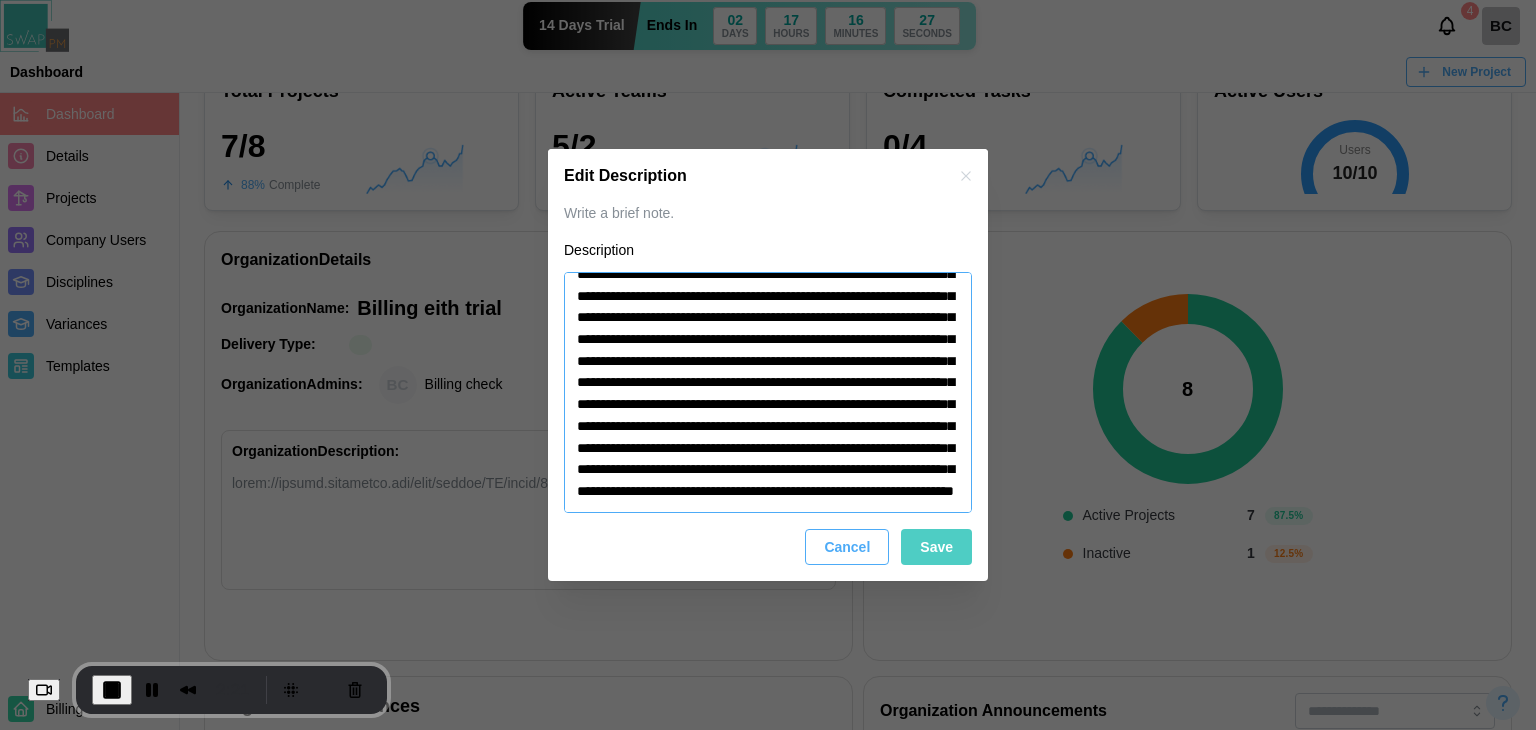 type on "*" 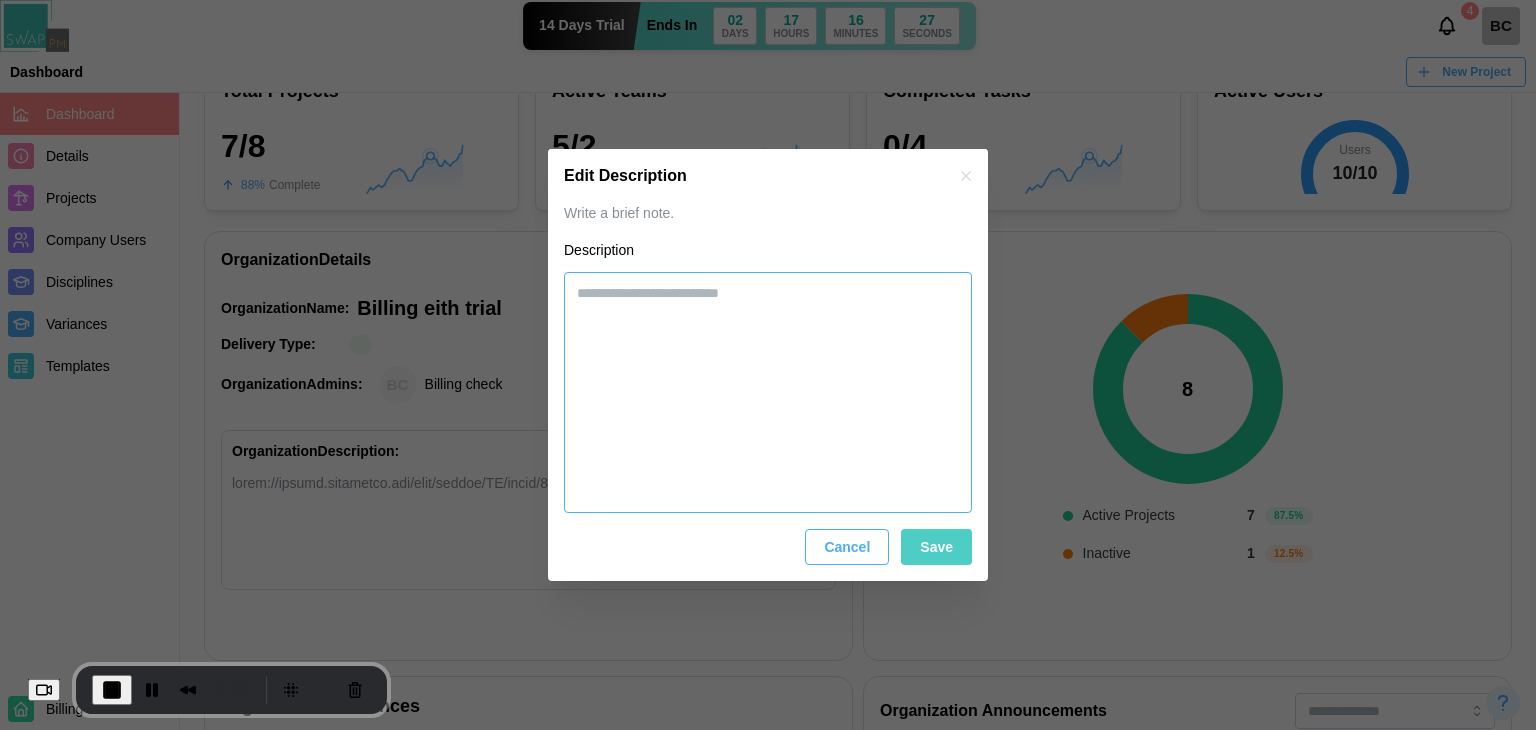 scroll, scrollTop: 0, scrollLeft: 0, axis: both 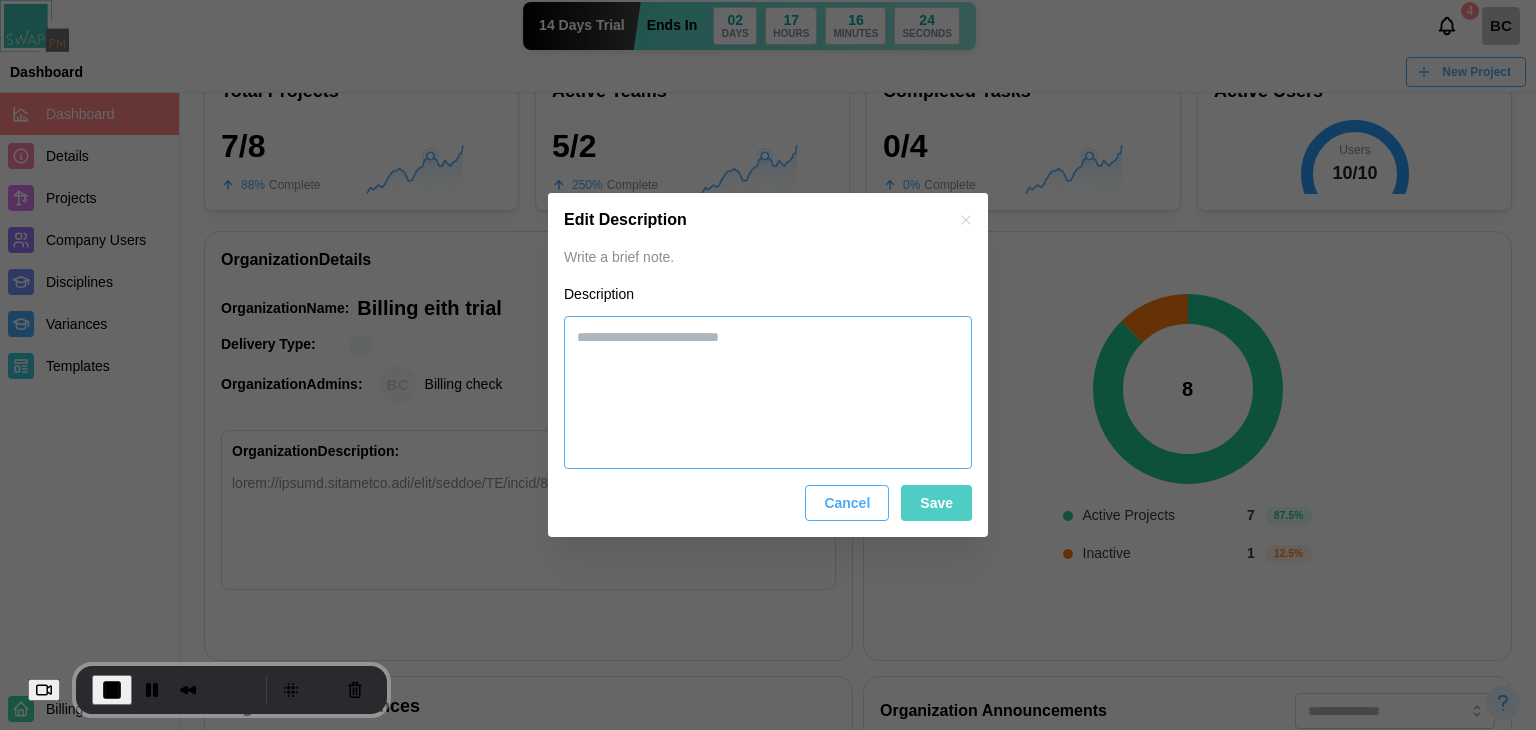 paste on "**********" 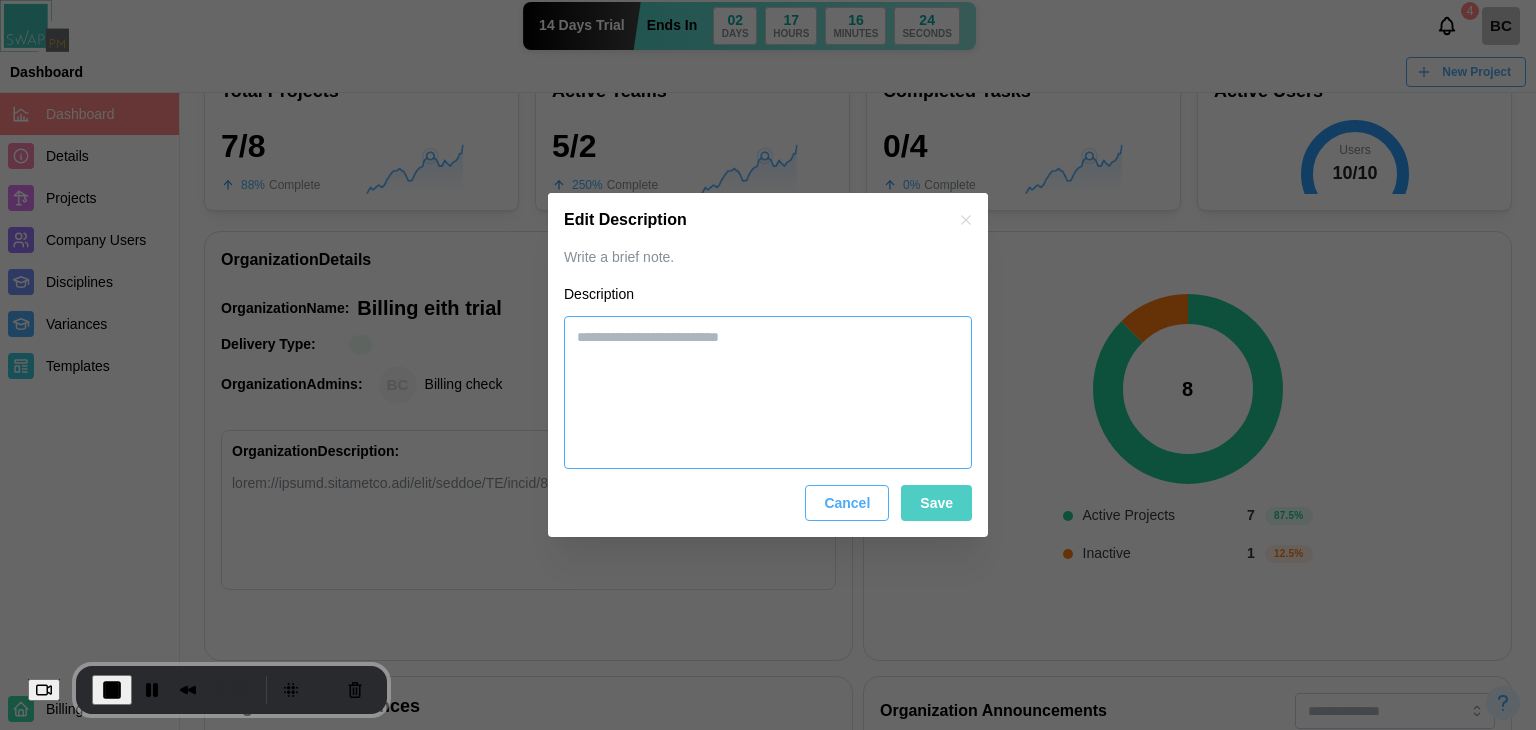 type on "**********" 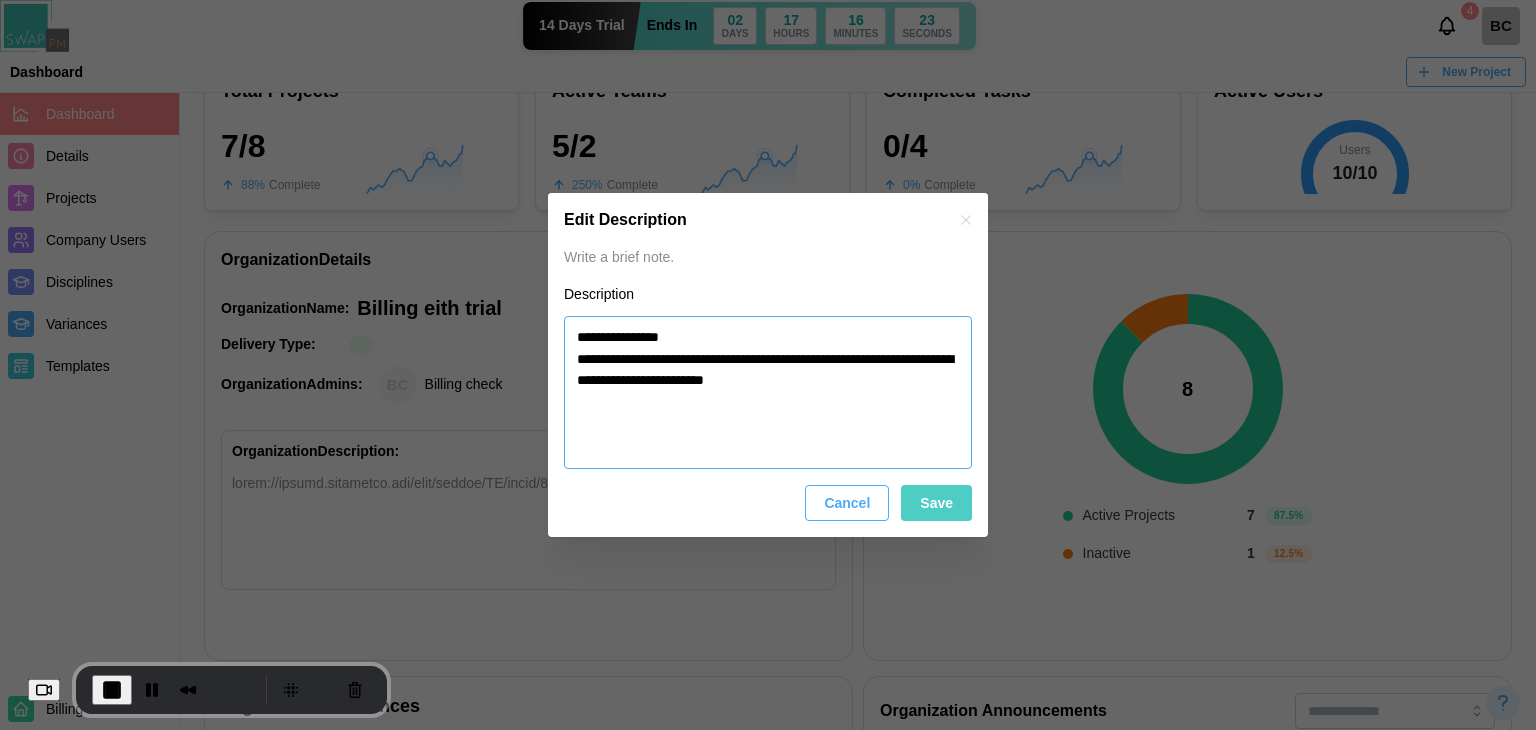 paste on "**********" 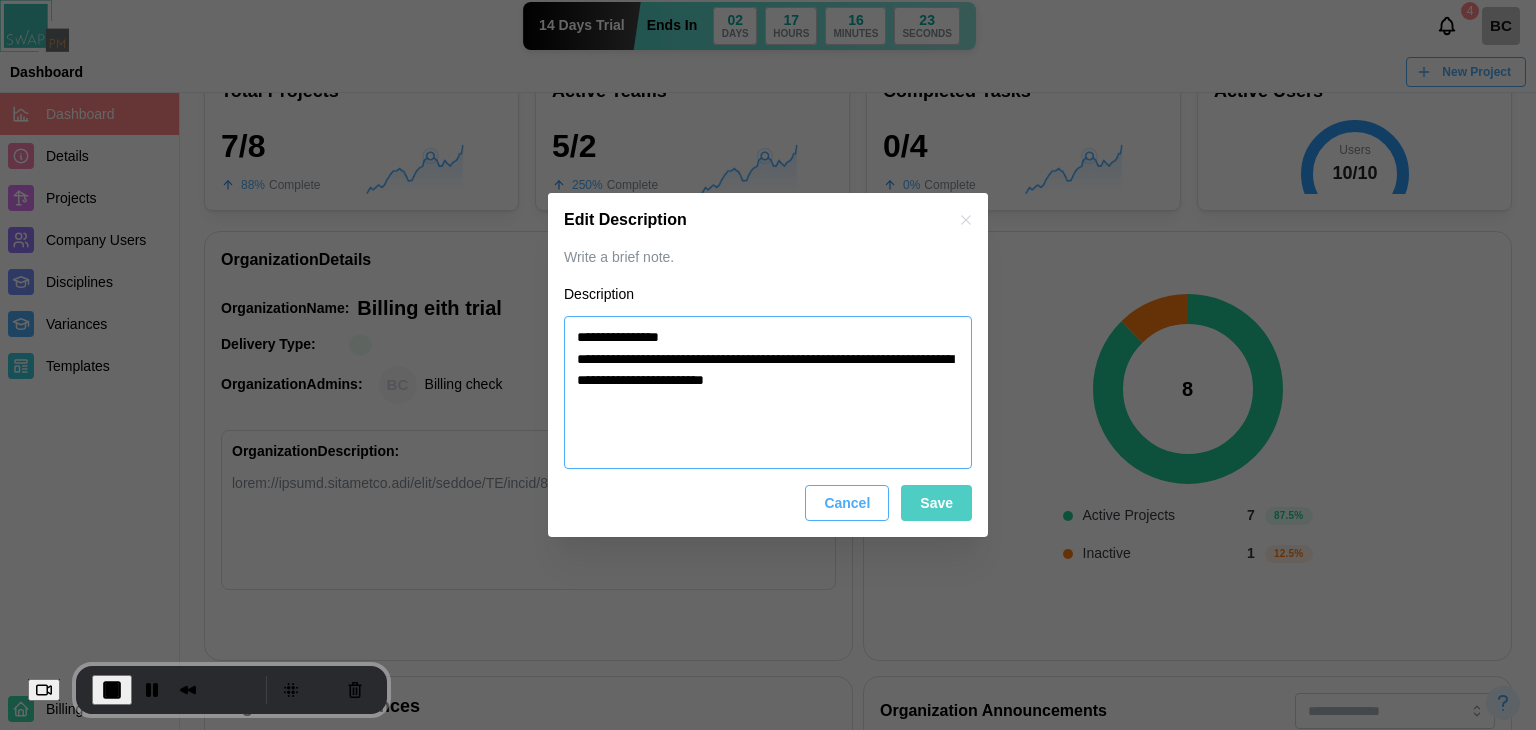 type on "*" 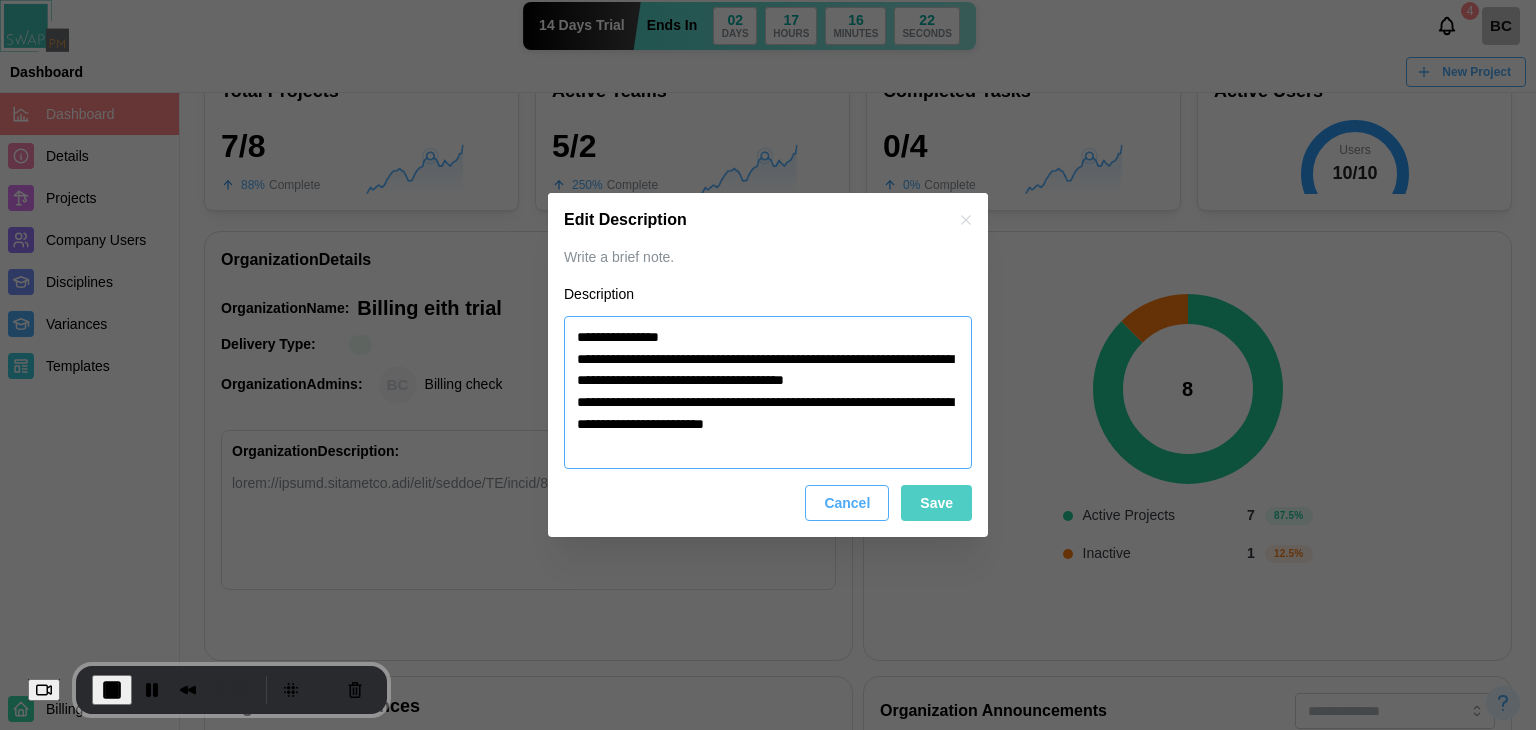 paste on "**********" 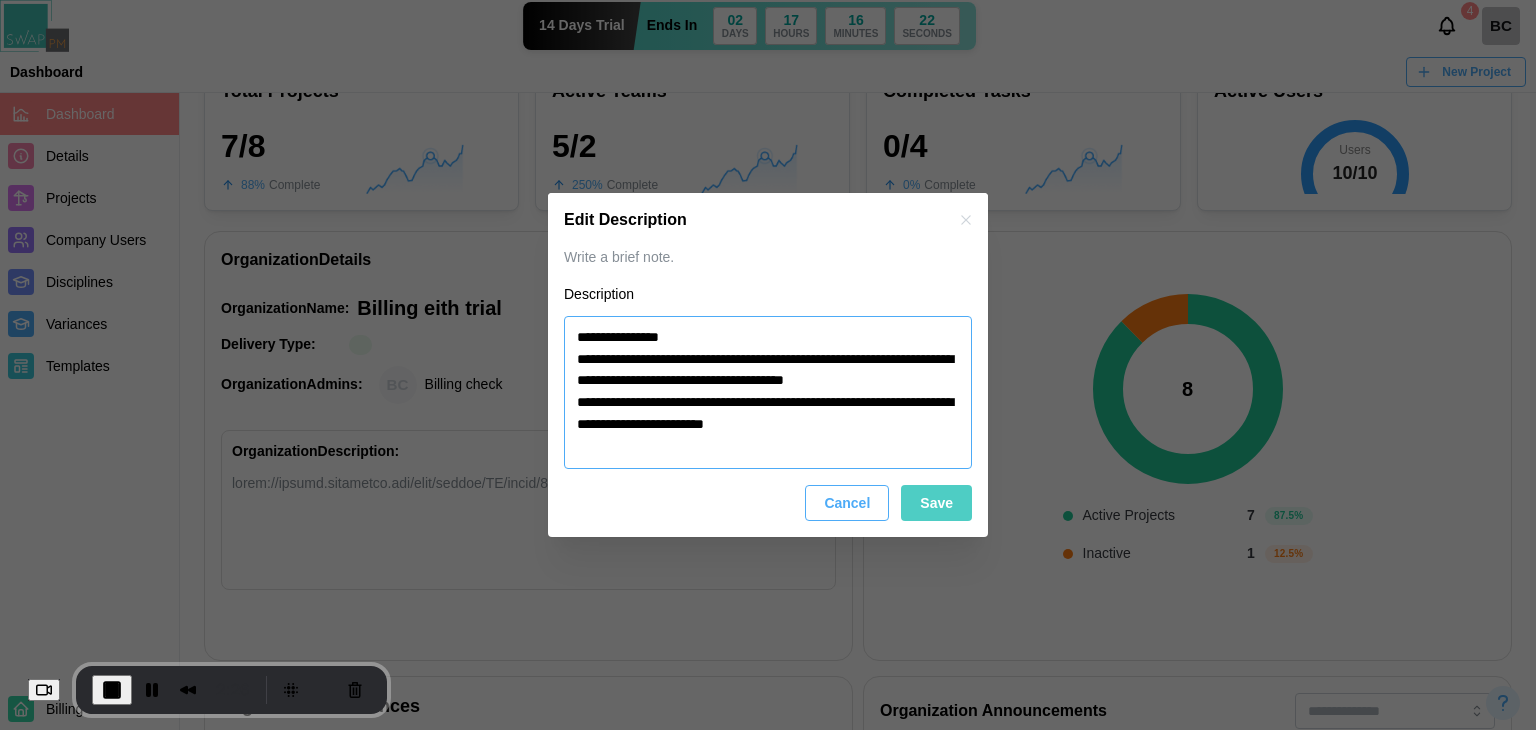 type on "*" 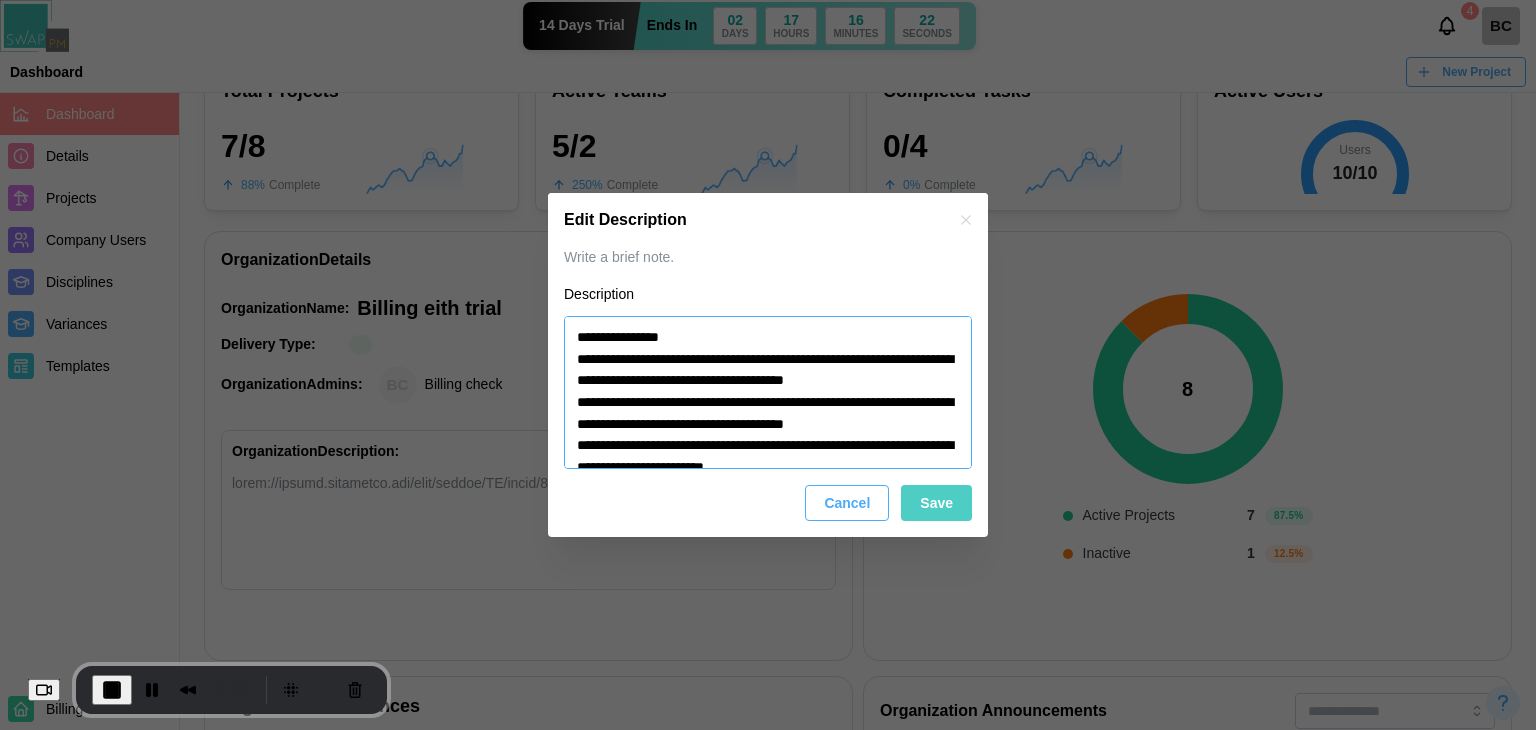 paste on "**********" 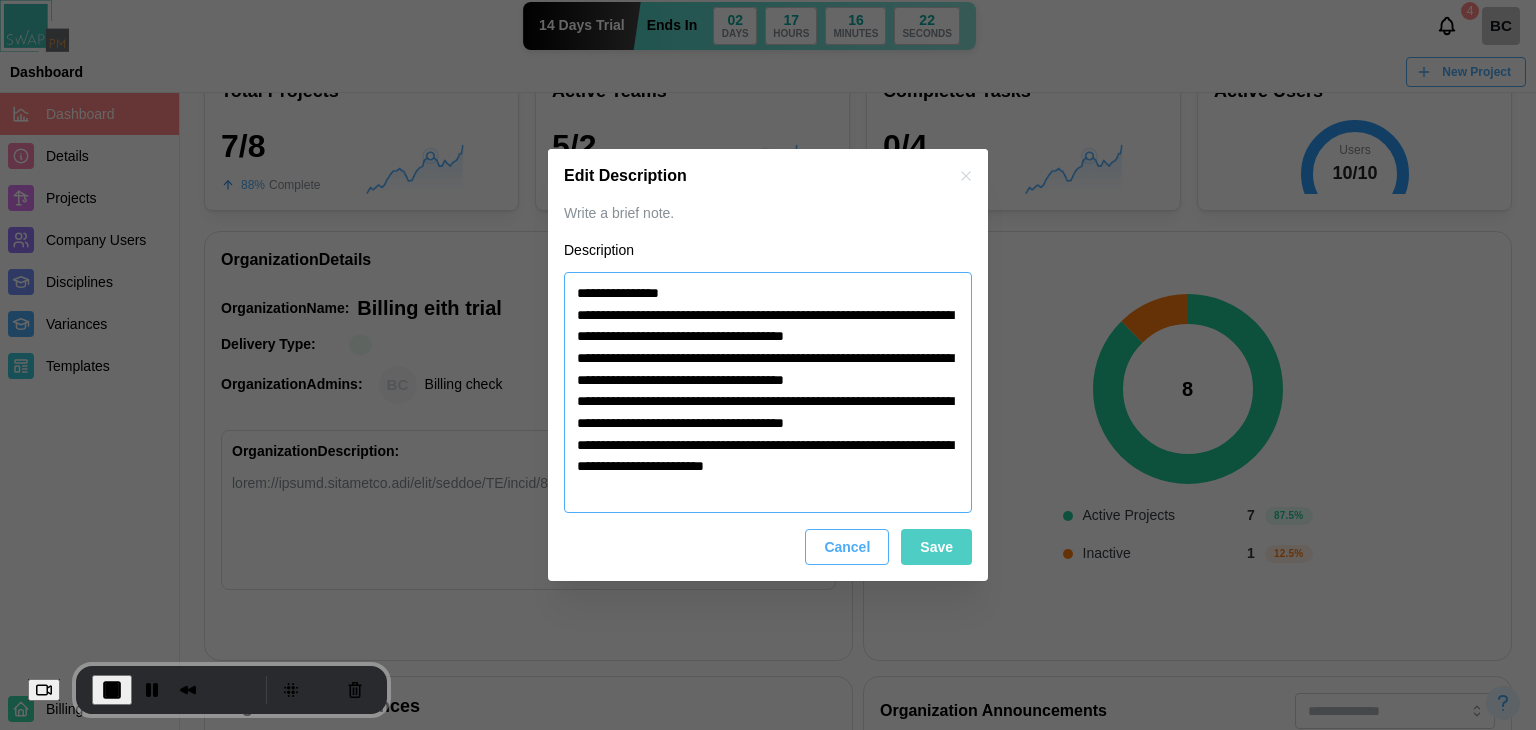 paste on "**********" 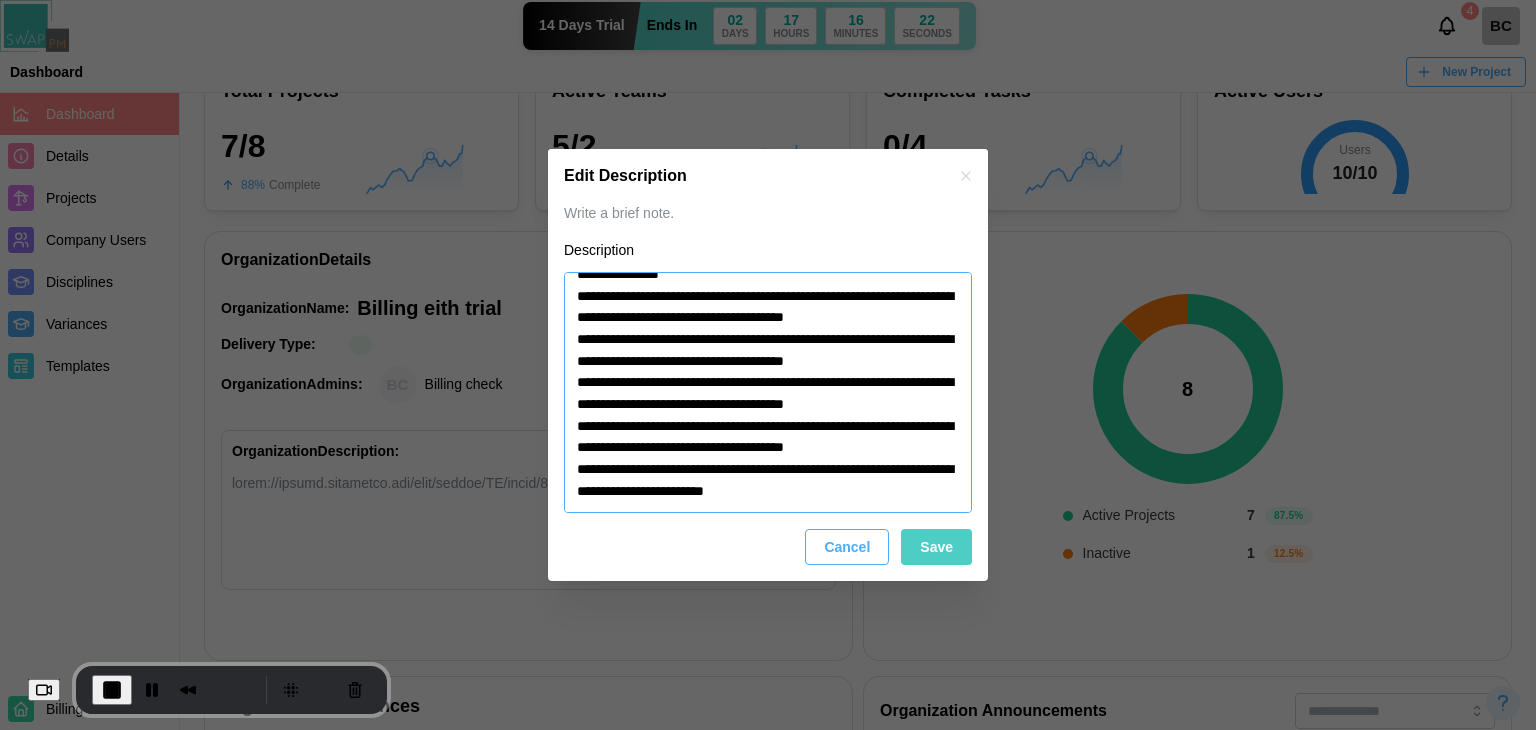 paste on "**********" 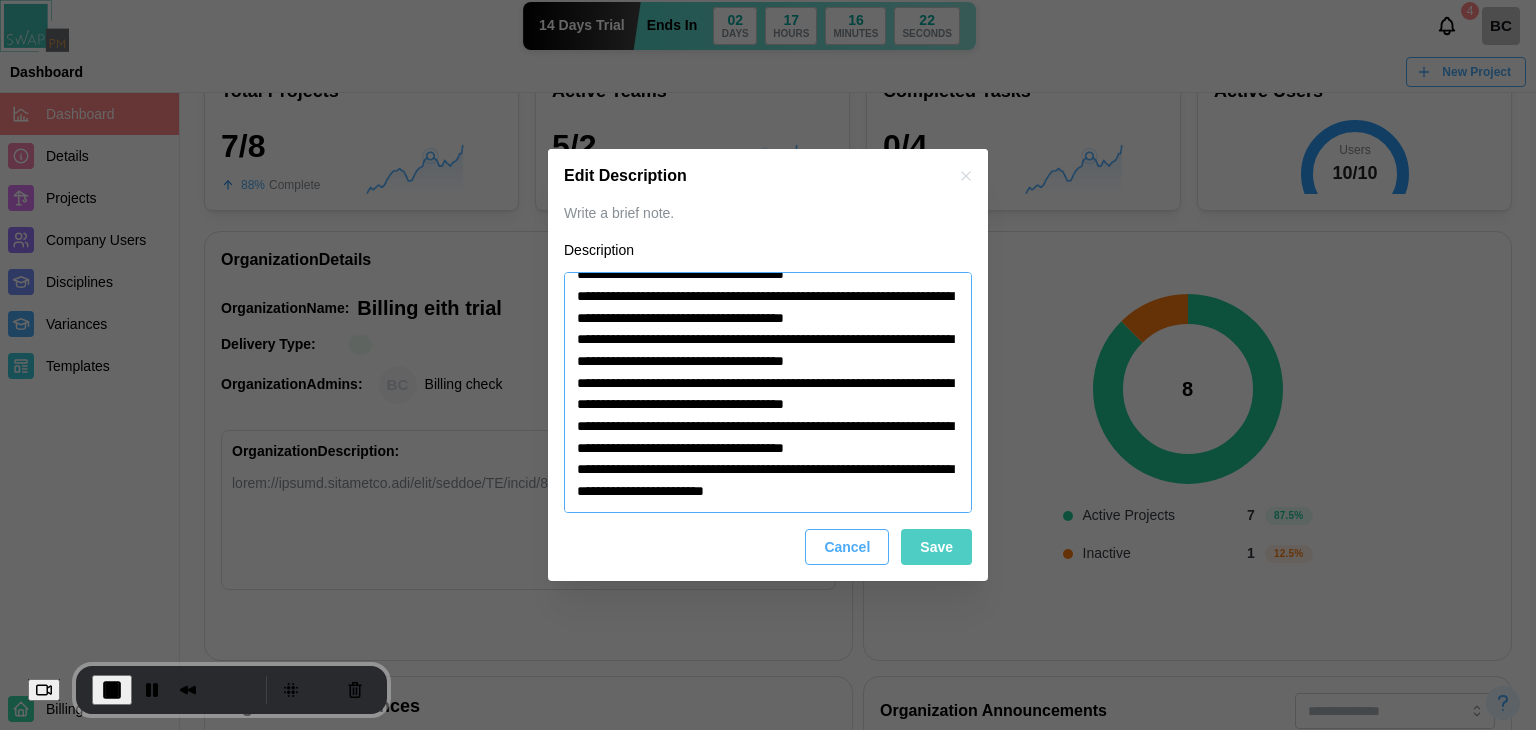 paste on "**********" 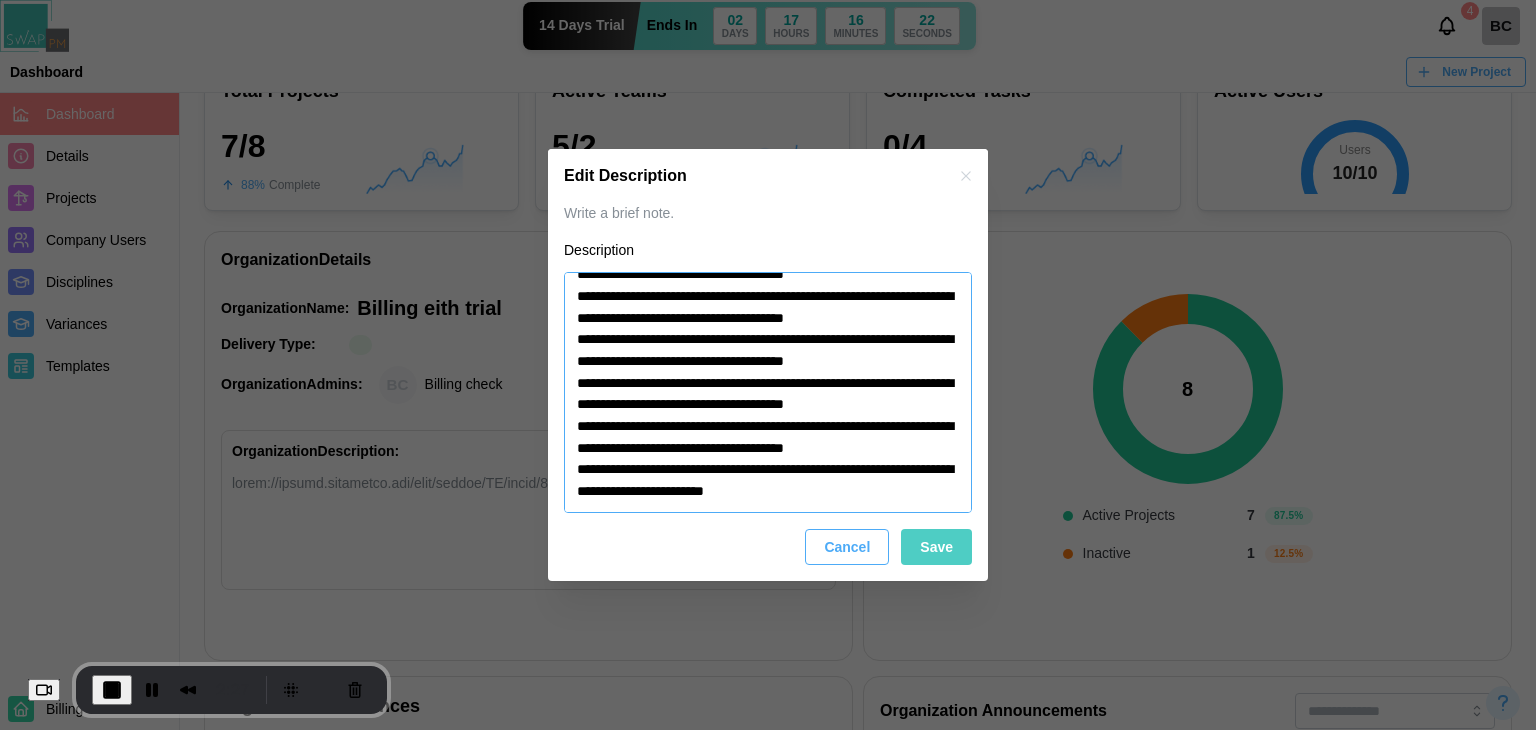 type on "*" 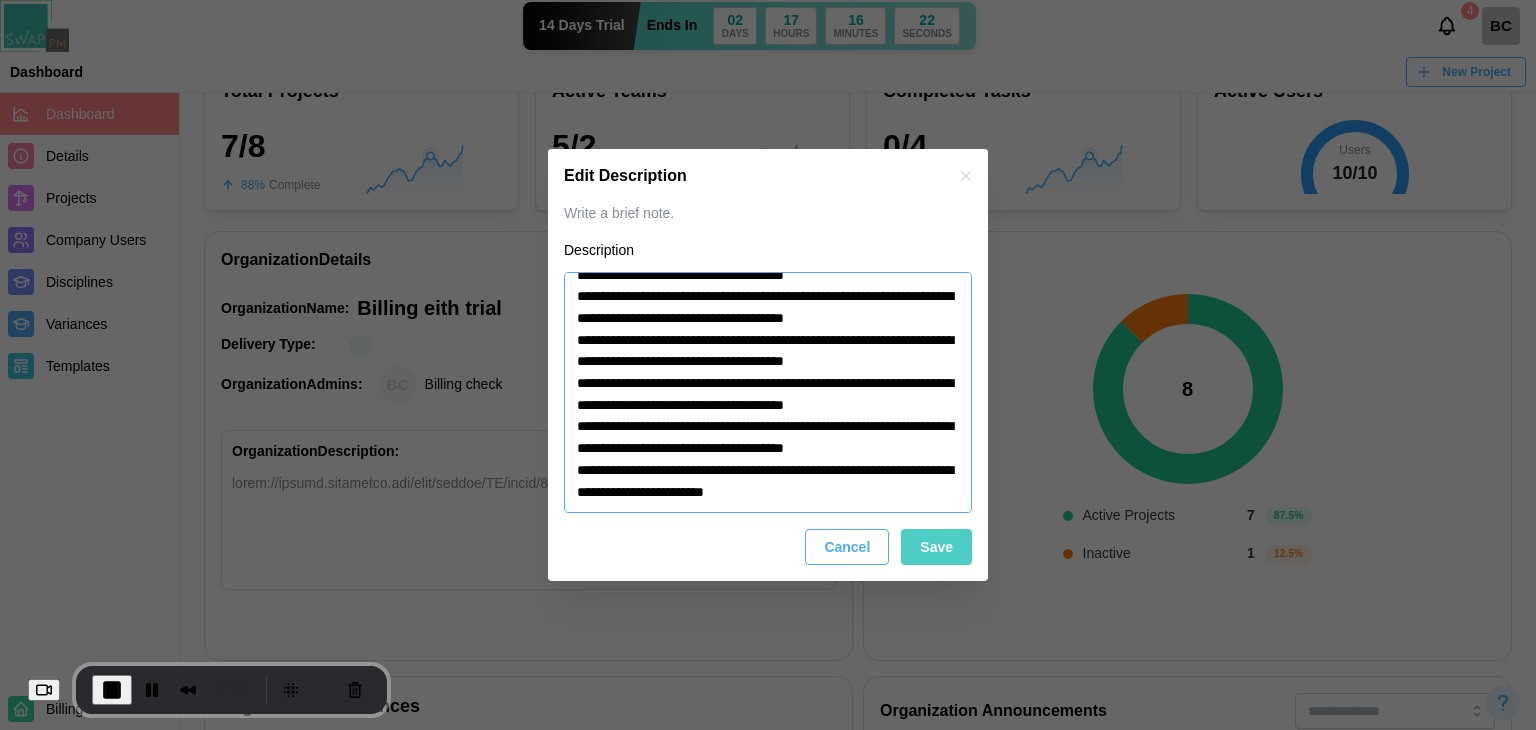 scroll, scrollTop: 224, scrollLeft: 0, axis: vertical 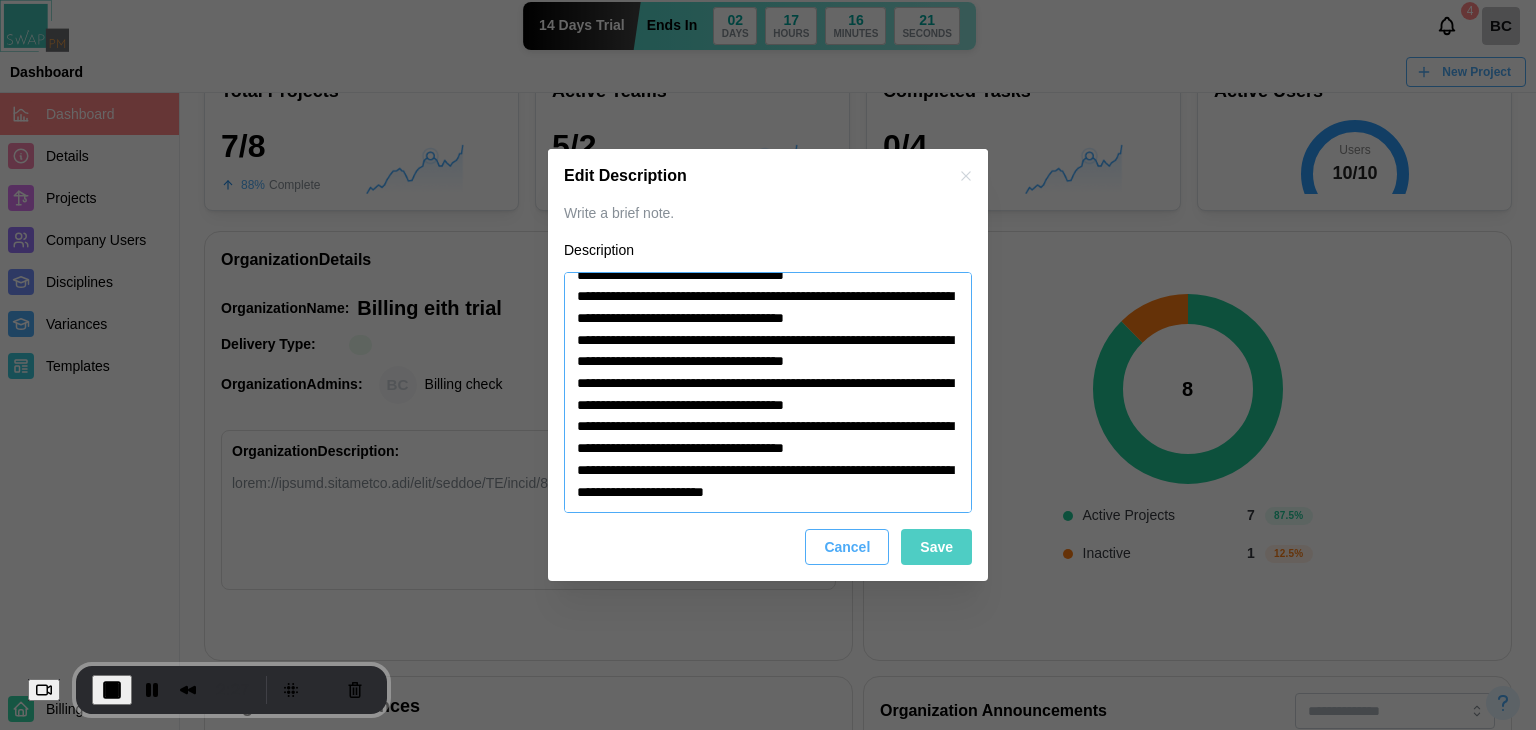 type on "**********" 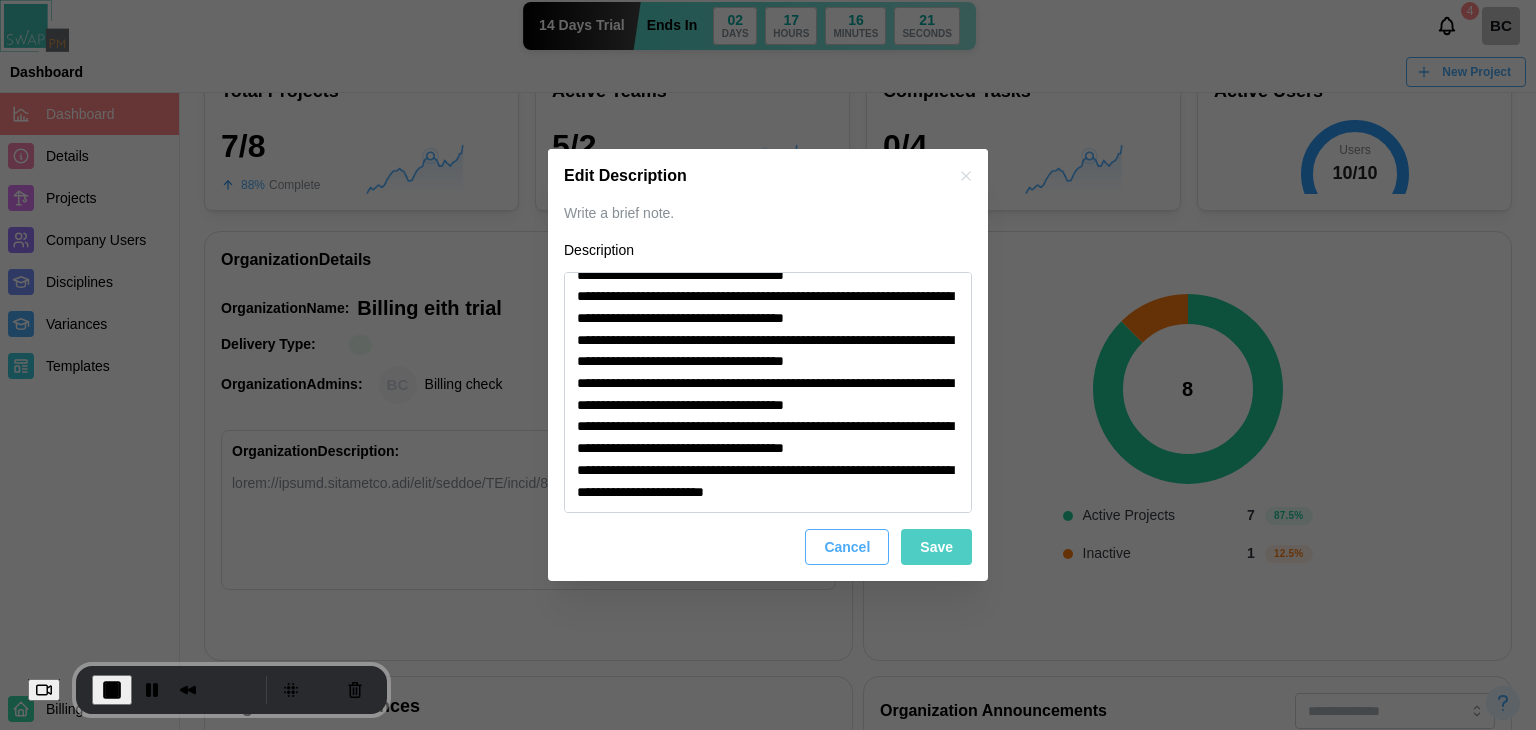 click on "Save" at bounding box center (936, 547) 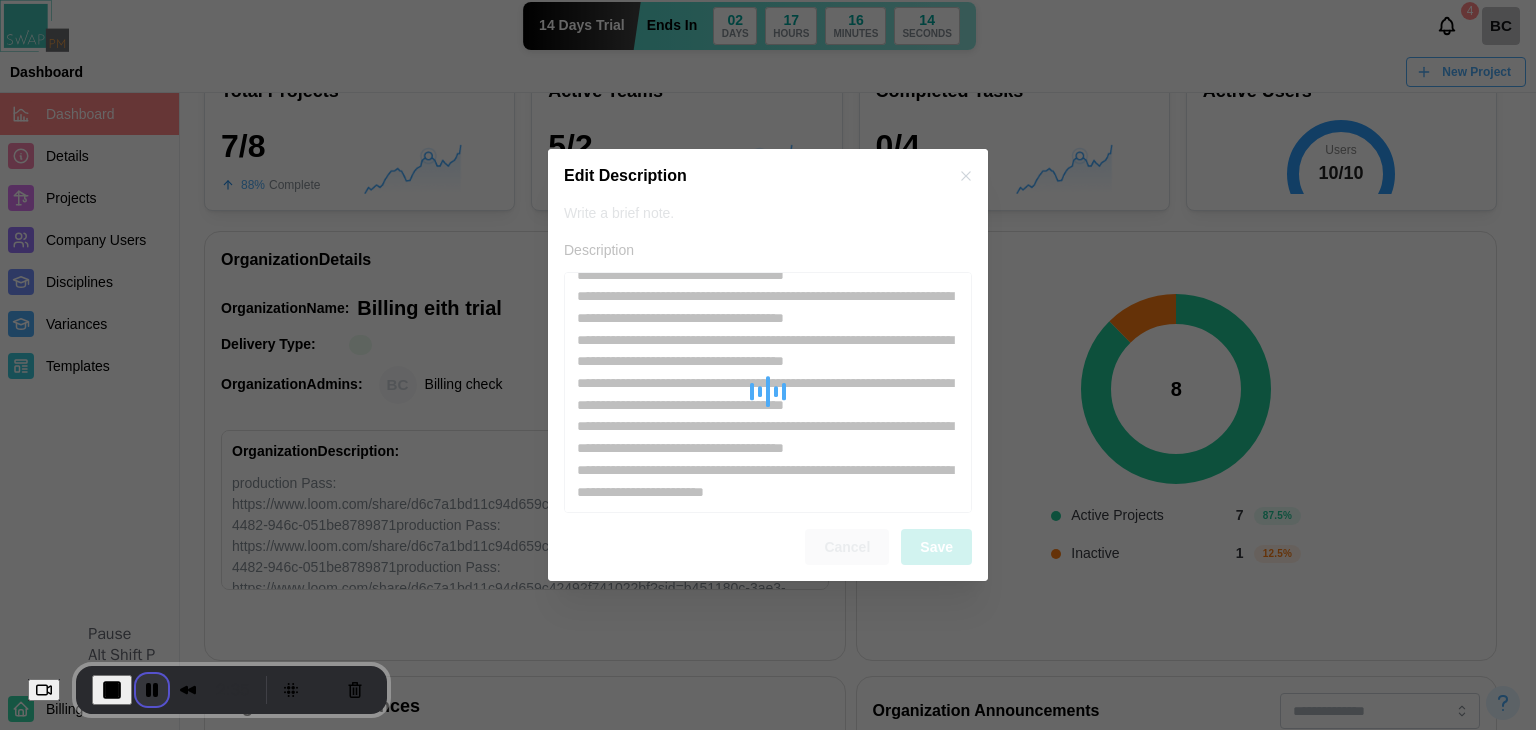 click at bounding box center [152, 690] 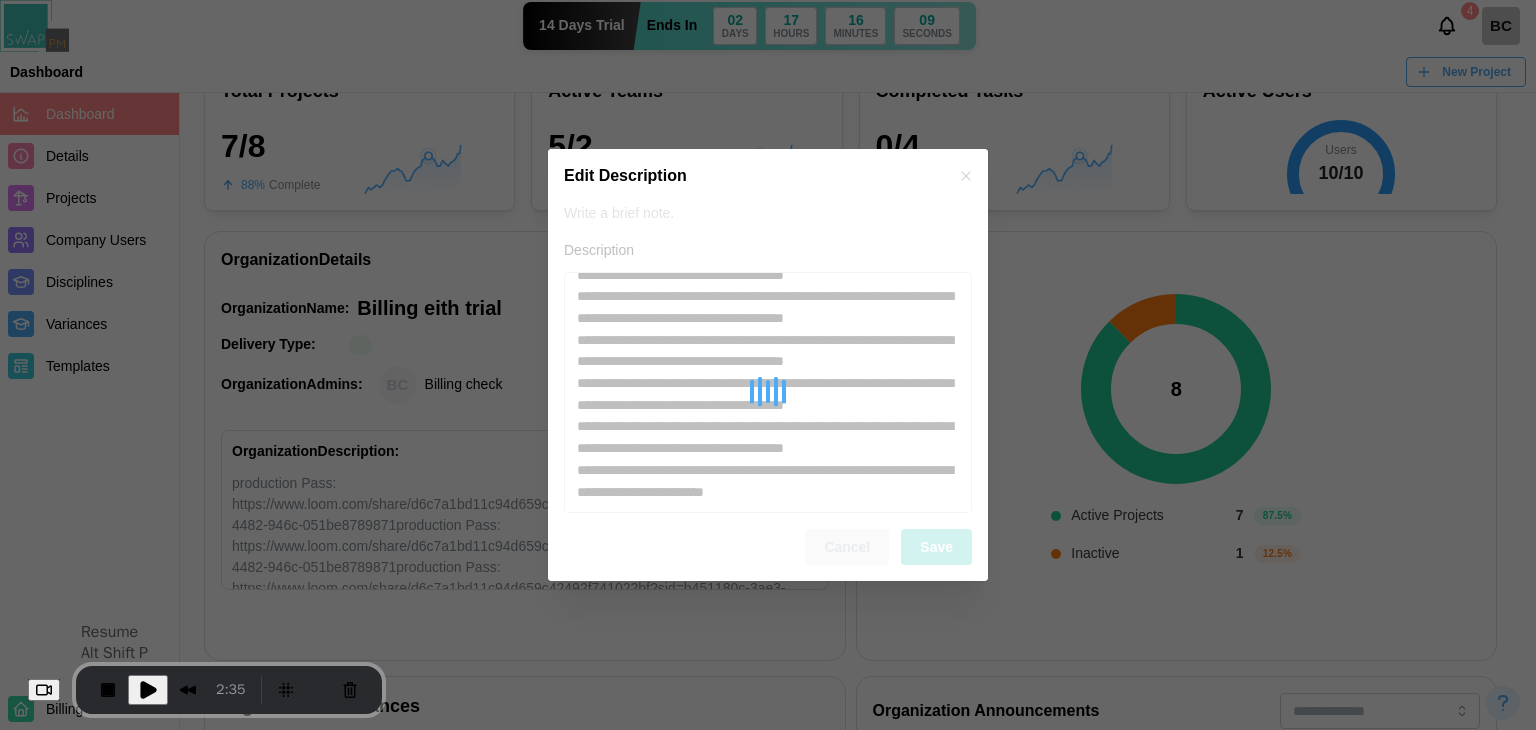 click at bounding box center [148, 690] 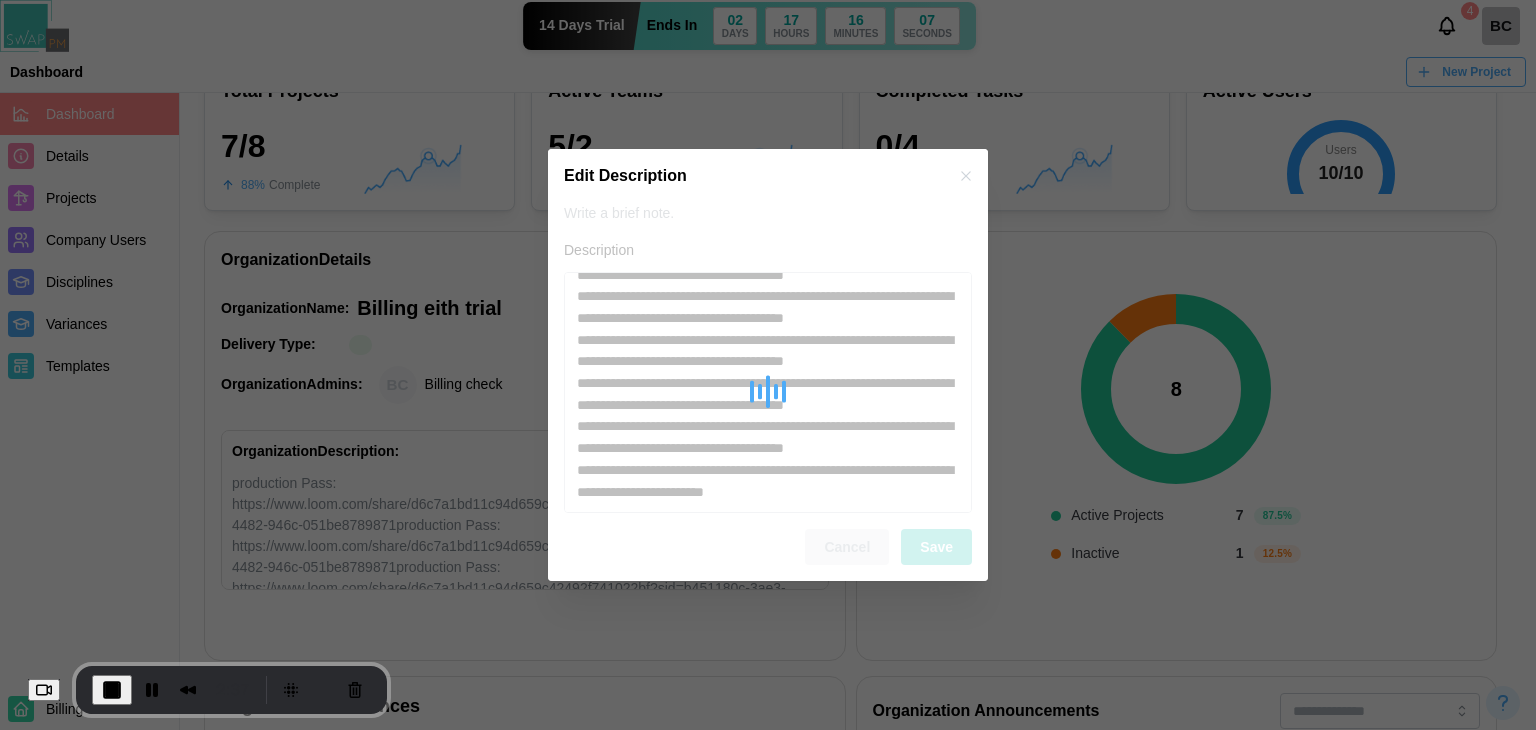 click 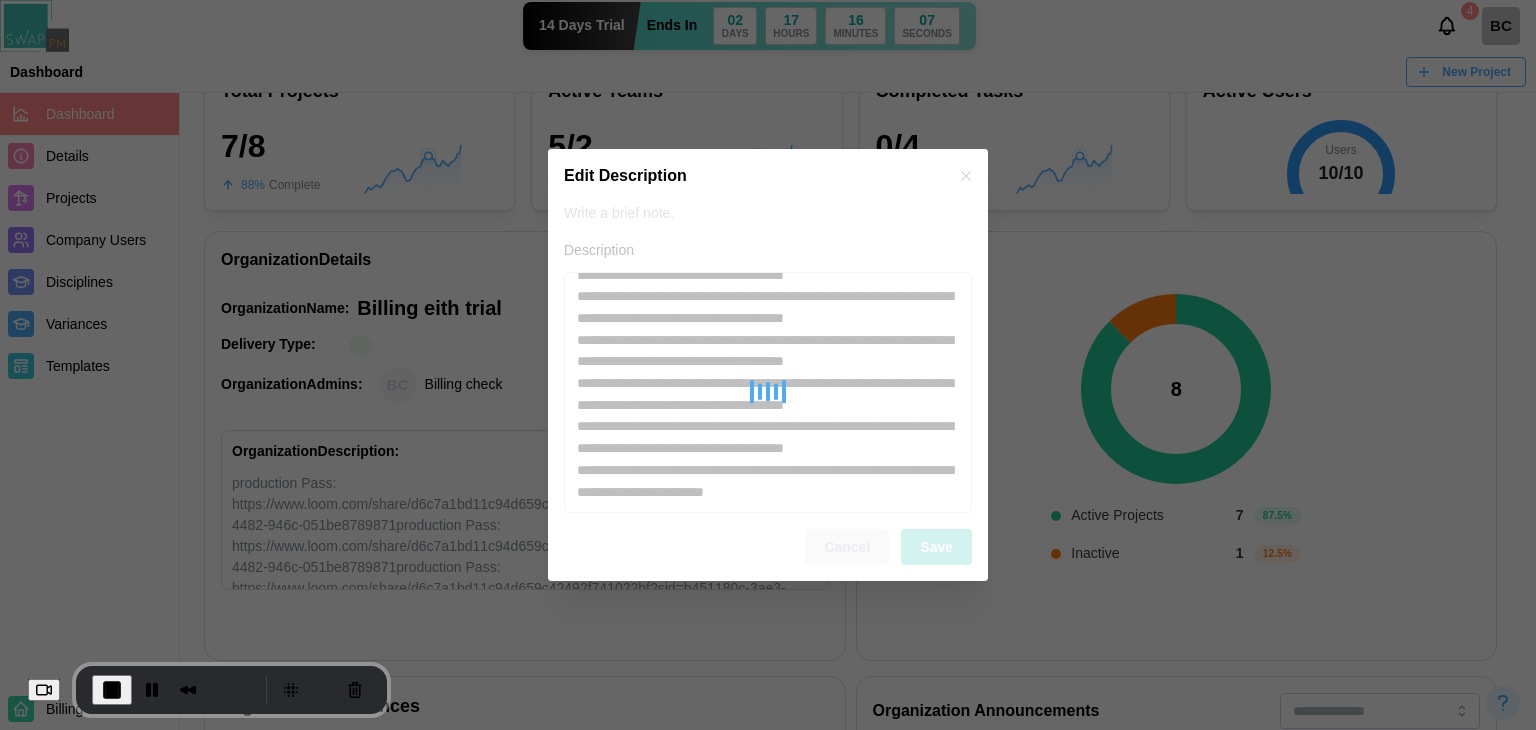 type on "*" 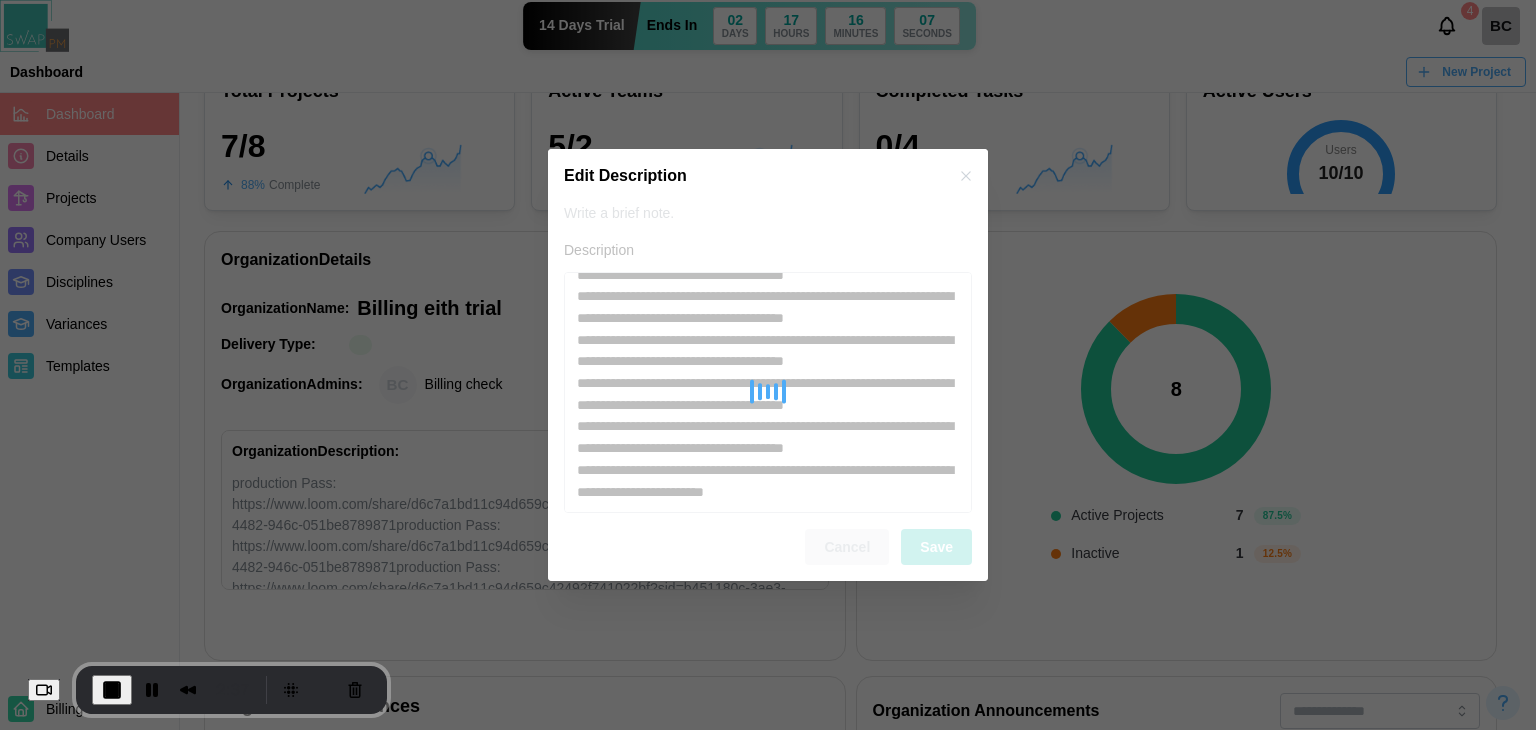 type 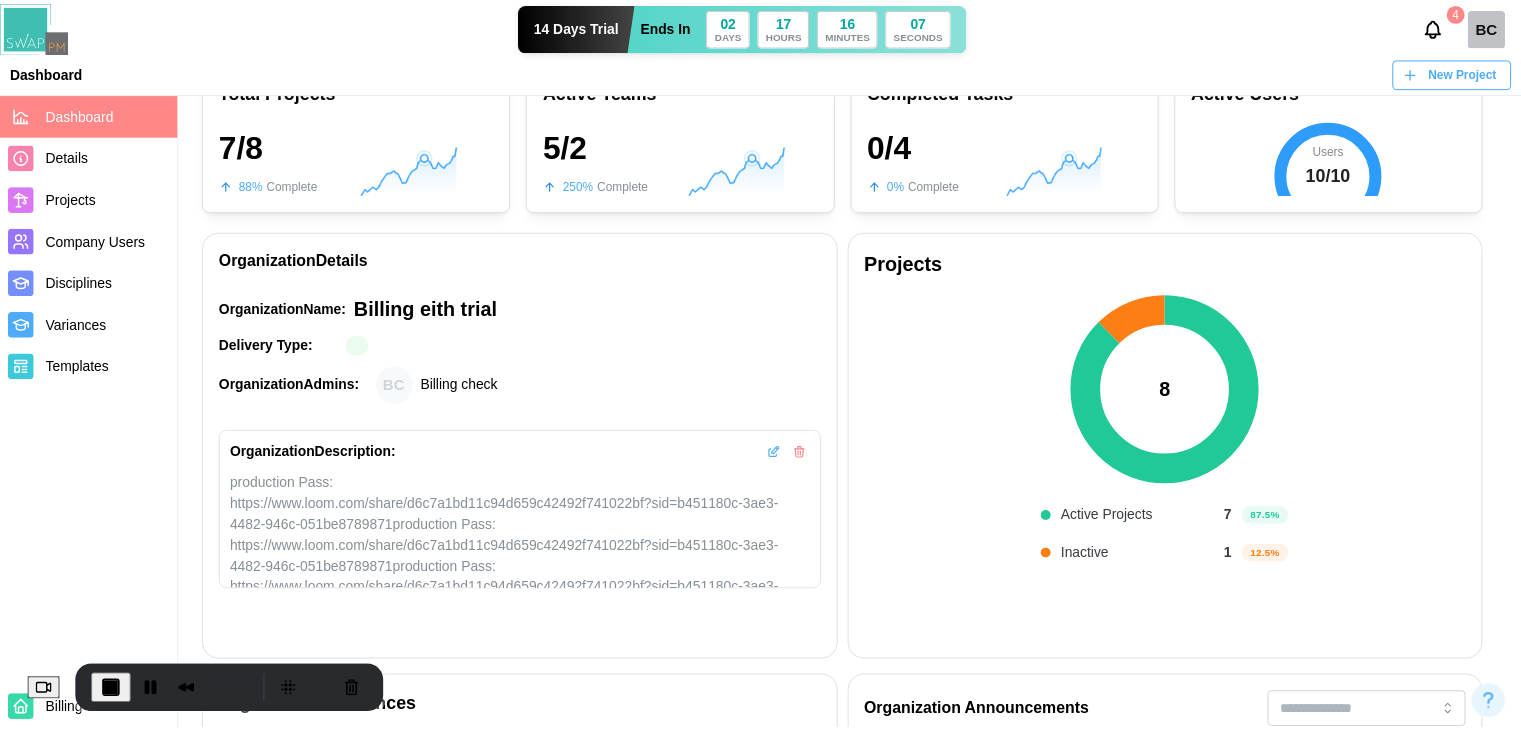 scroll, scrollTop: 0, scrollLeft: 0, axis: both 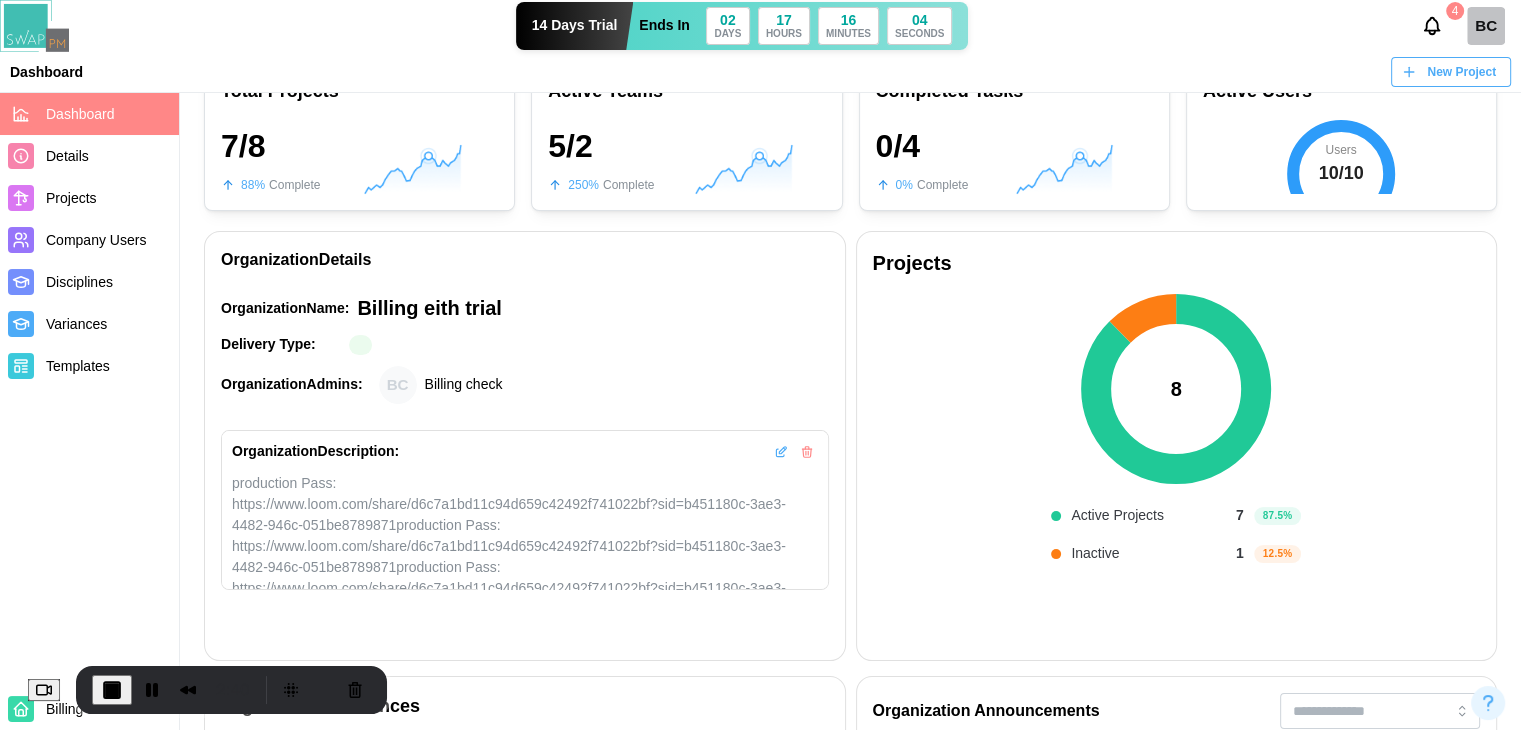 click 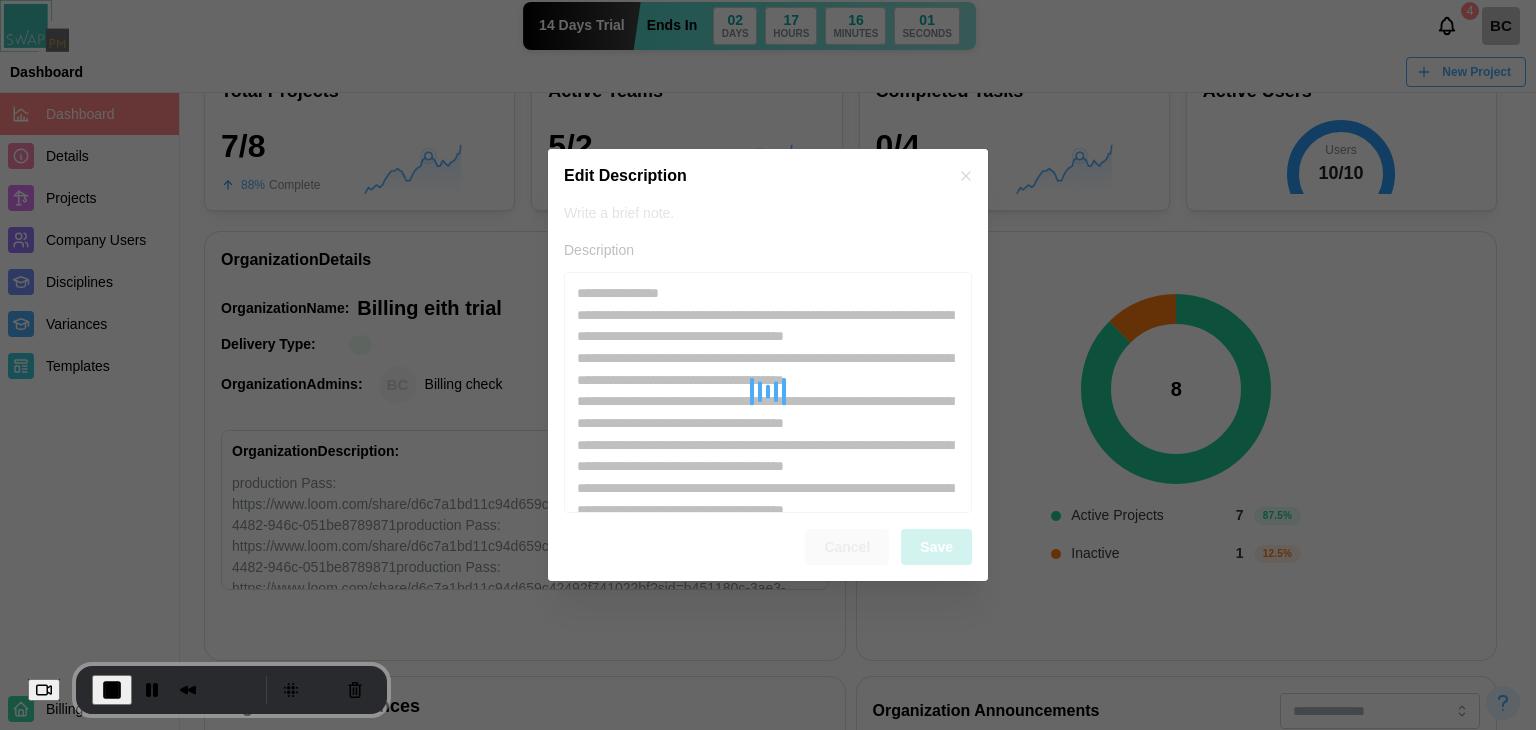 click 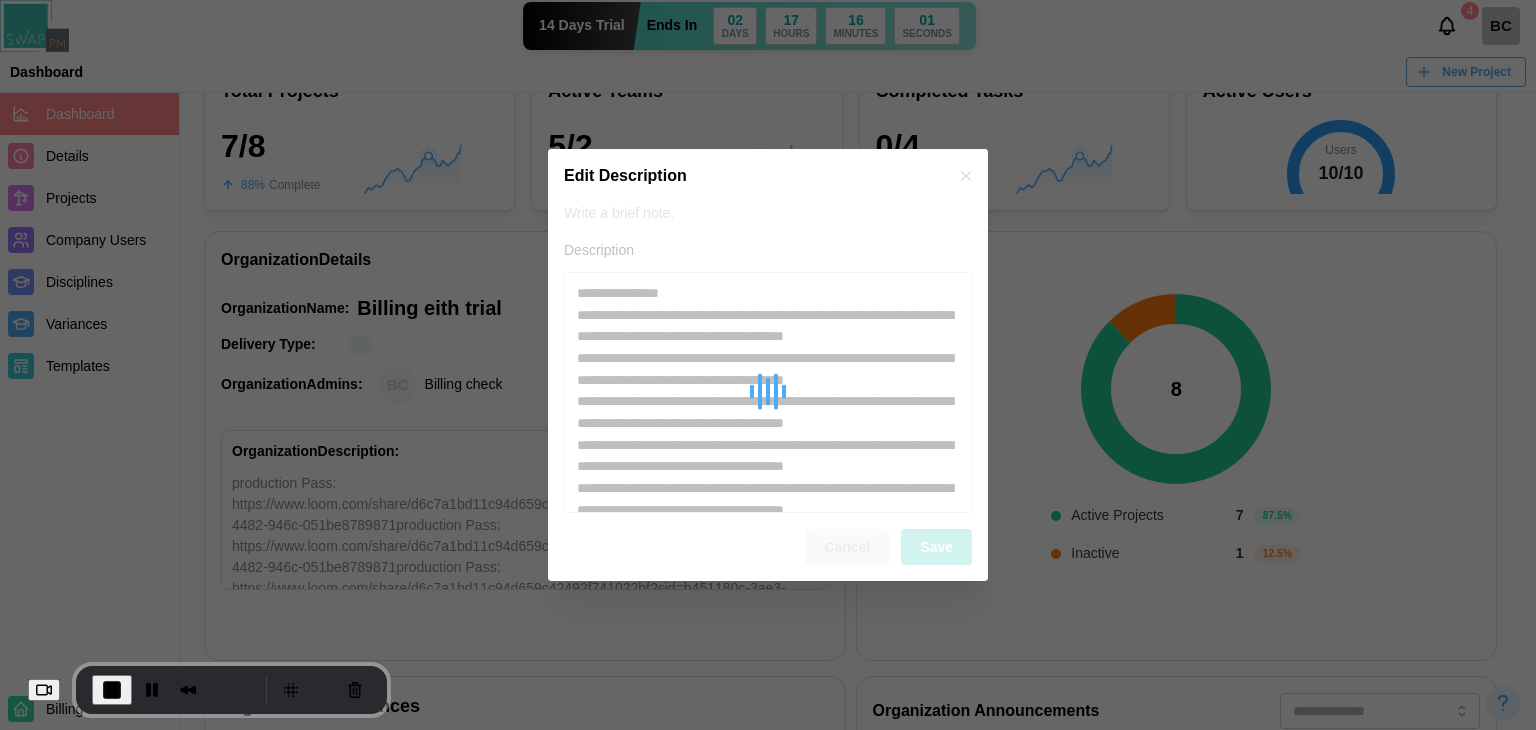 type on "*" 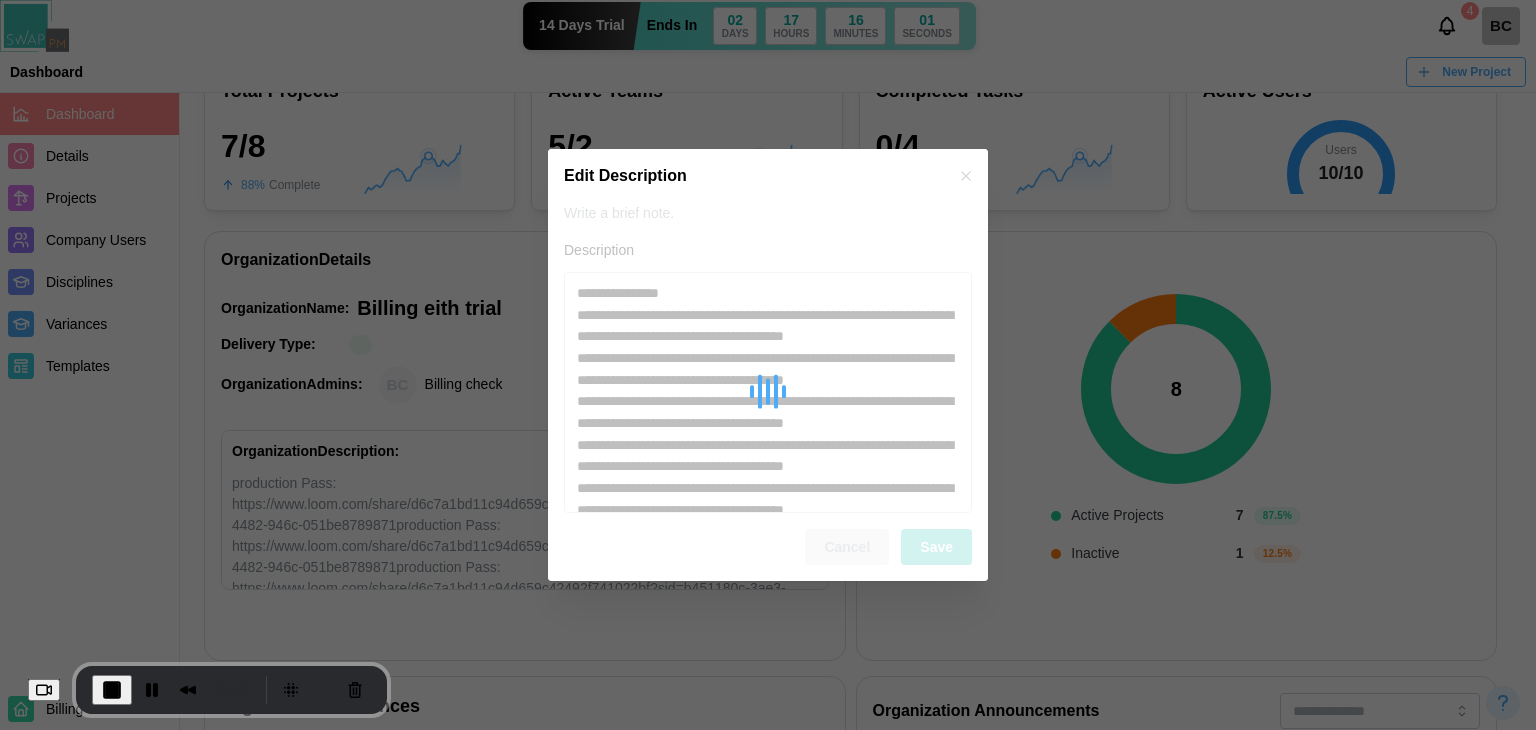 type 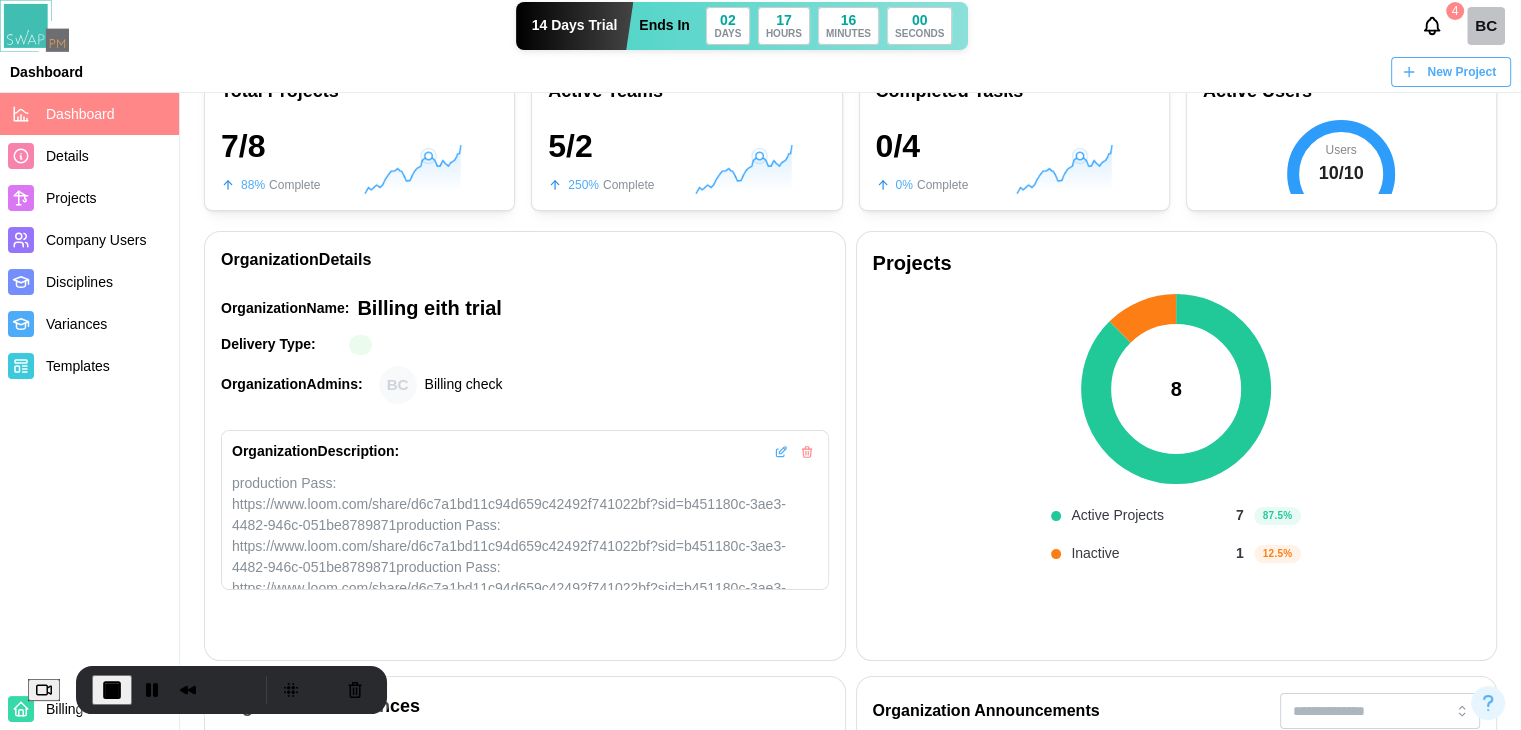 click at bounding box center (807, 452) 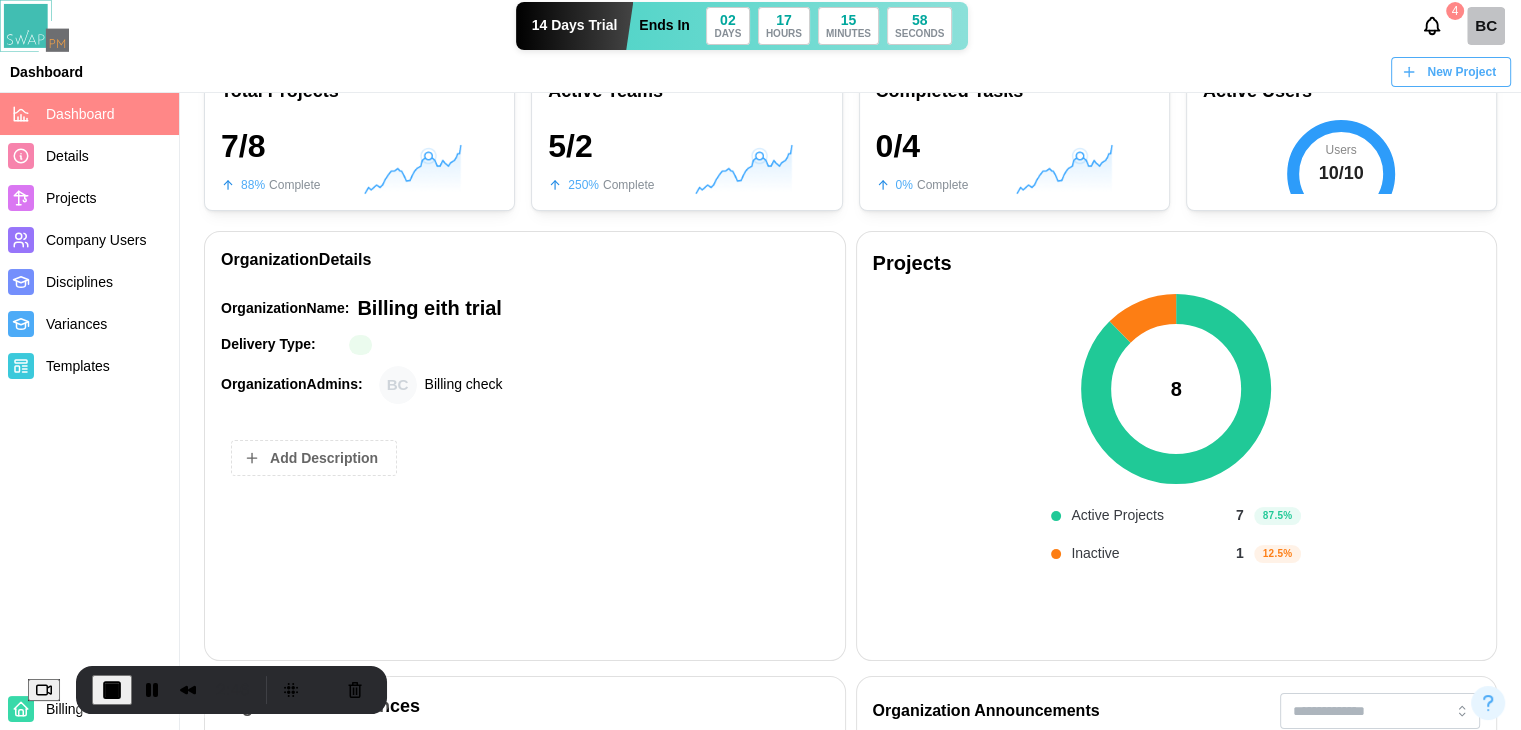 click on "Add Description" at bounding box center (324, 458) 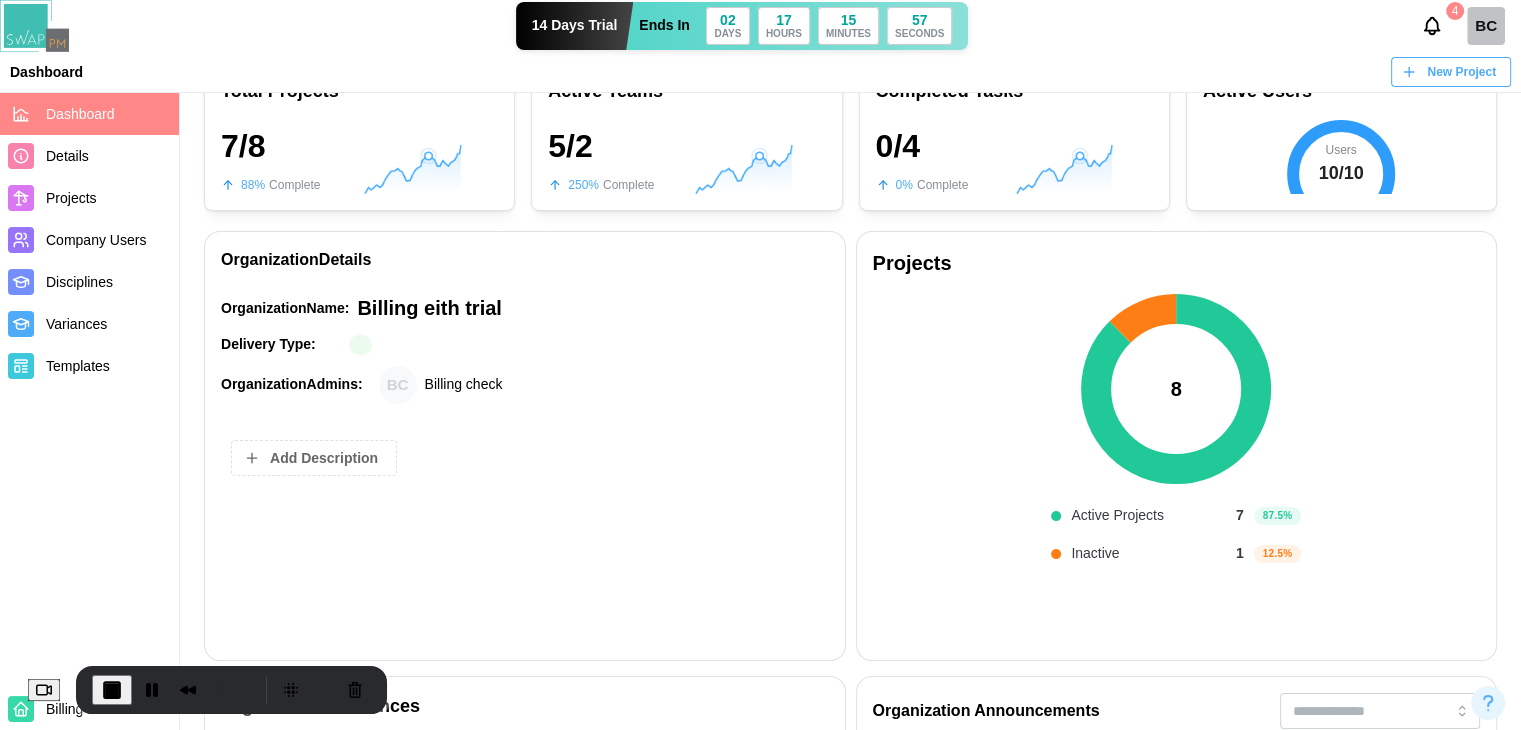click on "Add Description" at bounding box center (525, 466) 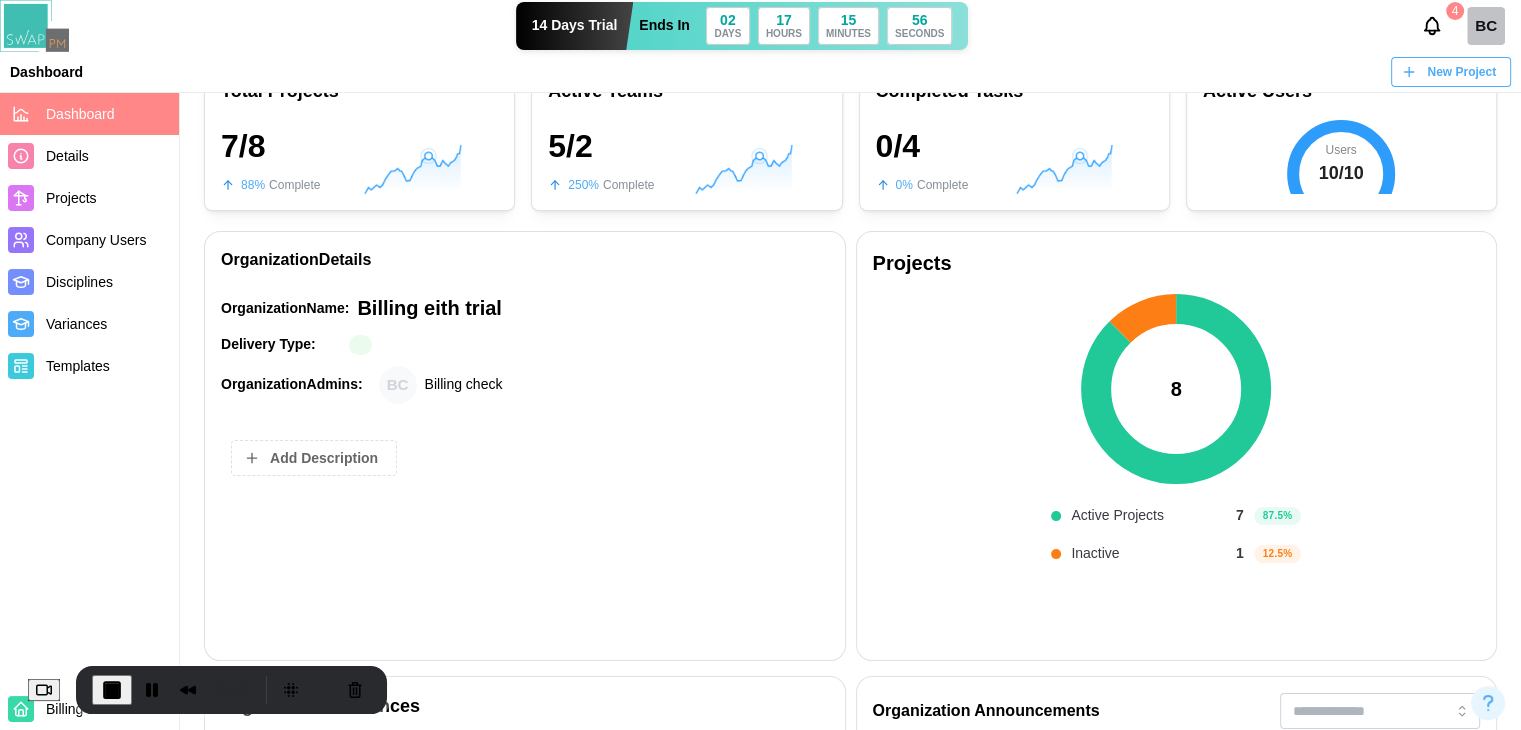 click on "Add Description" at bounding box center [324, 458] 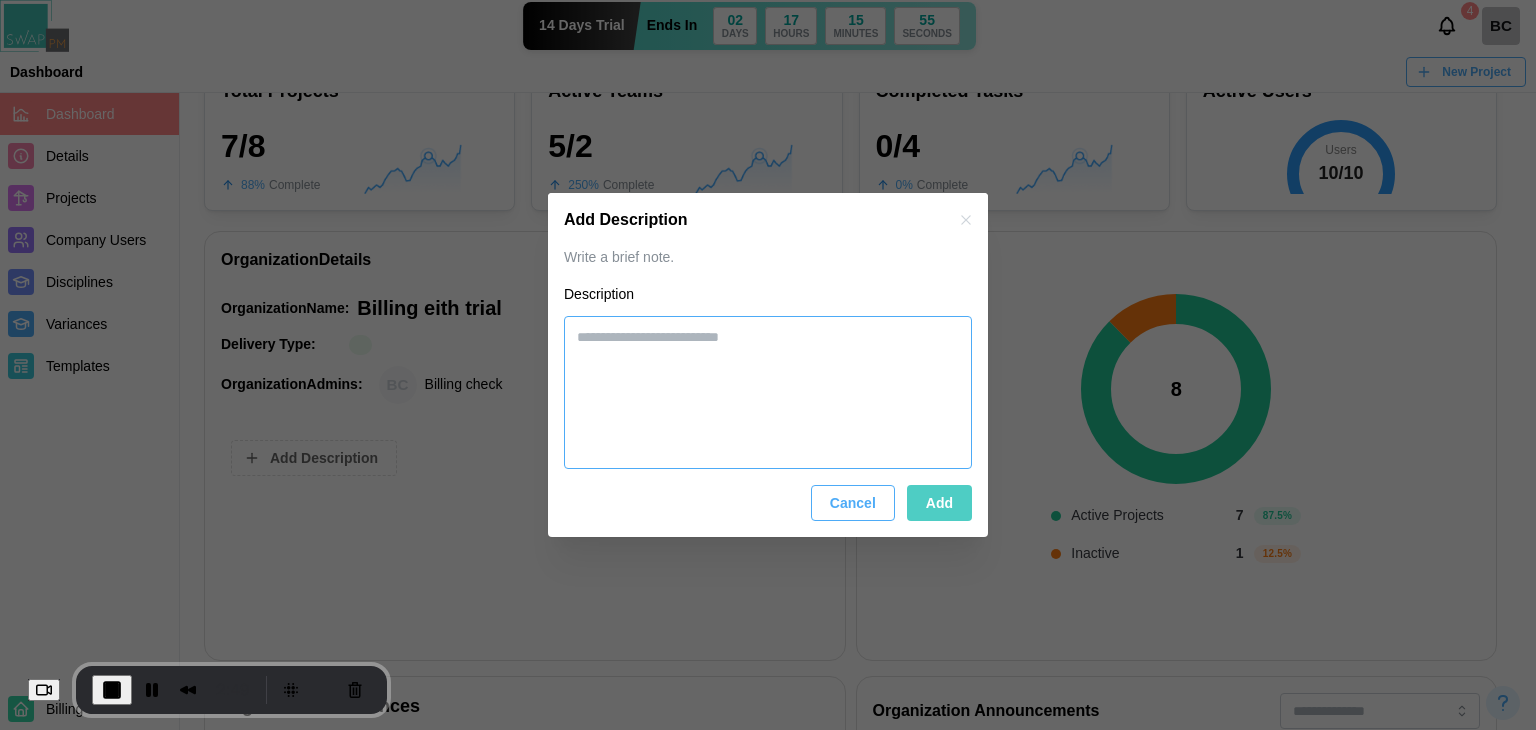 click at bounding box center (768, 393) 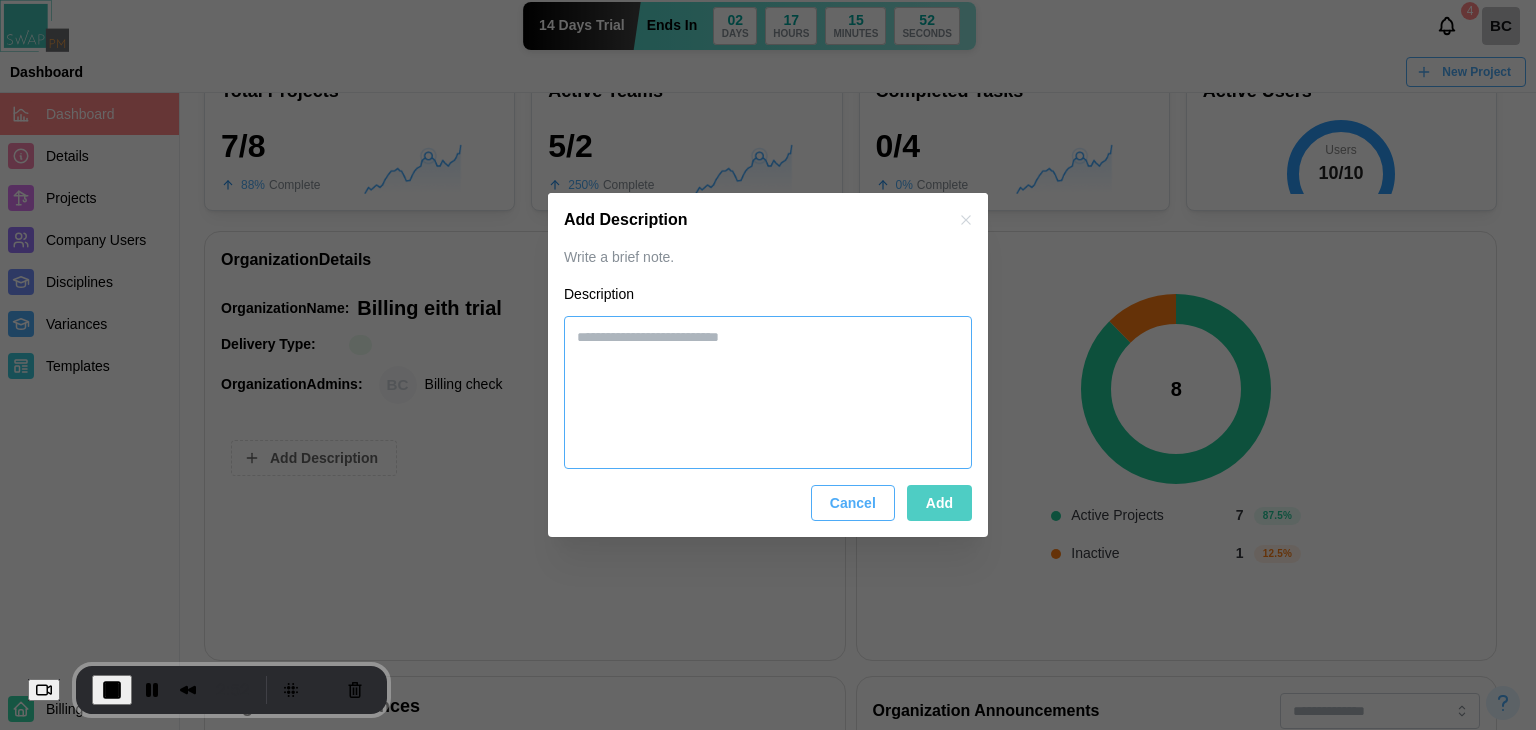 paste on "**********" 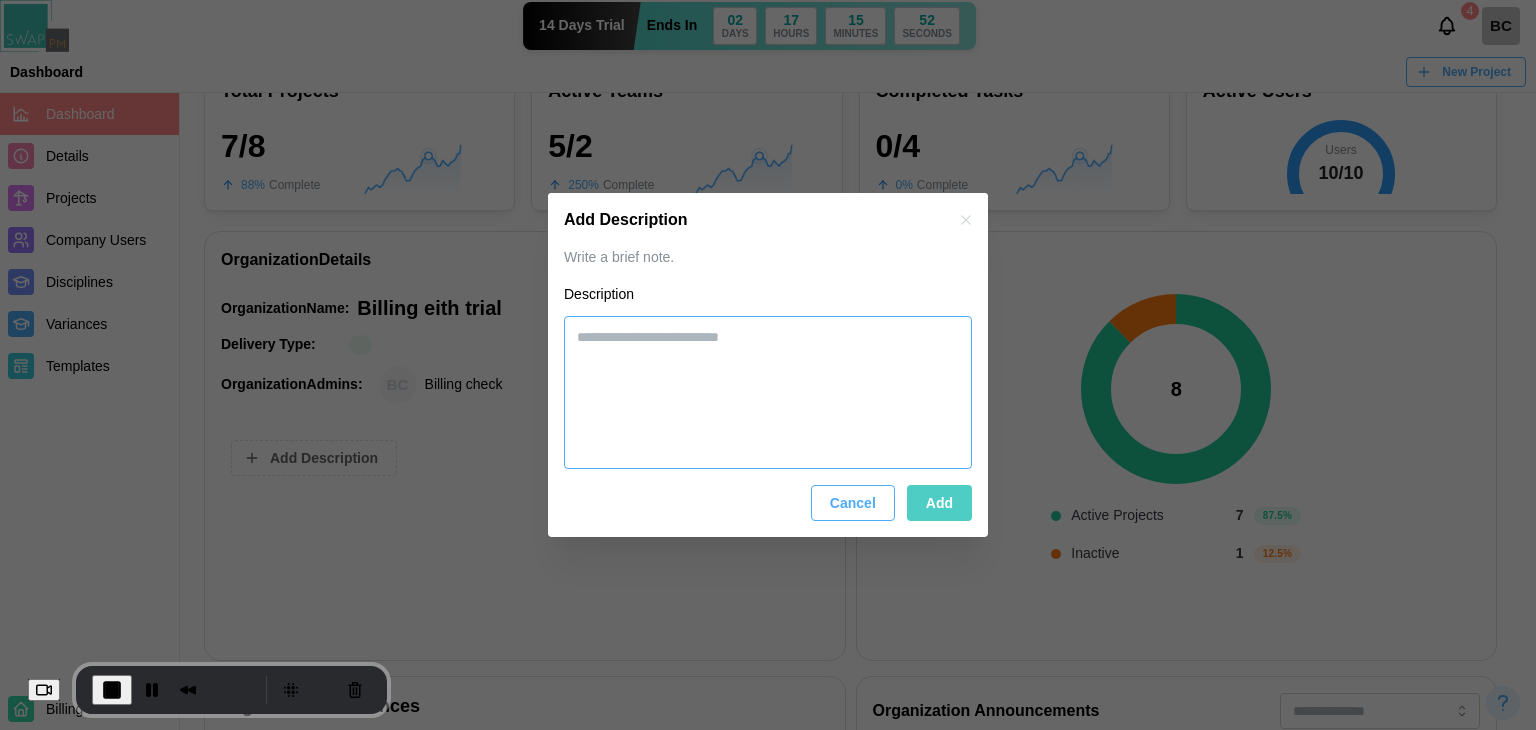 type on "**********" 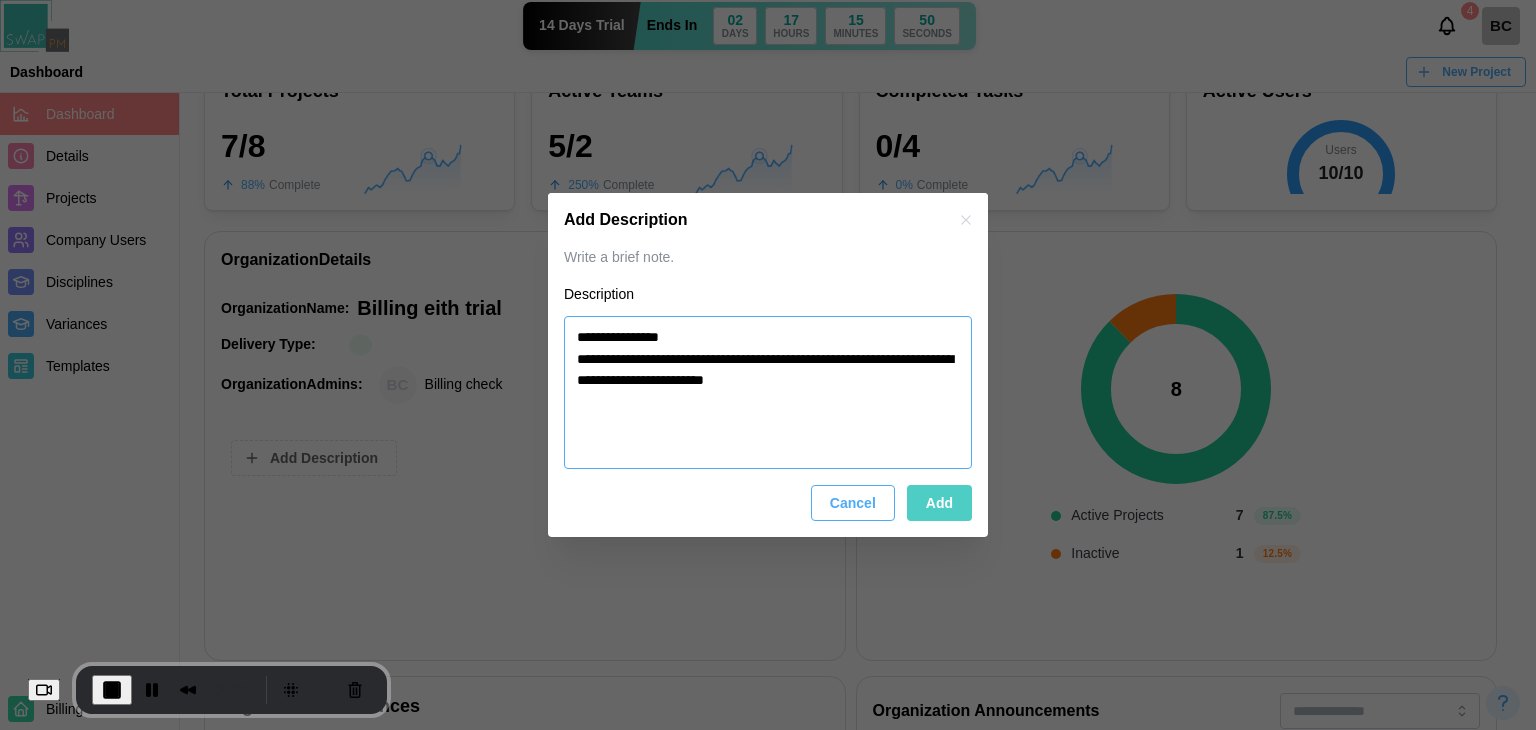 paste on "**********" 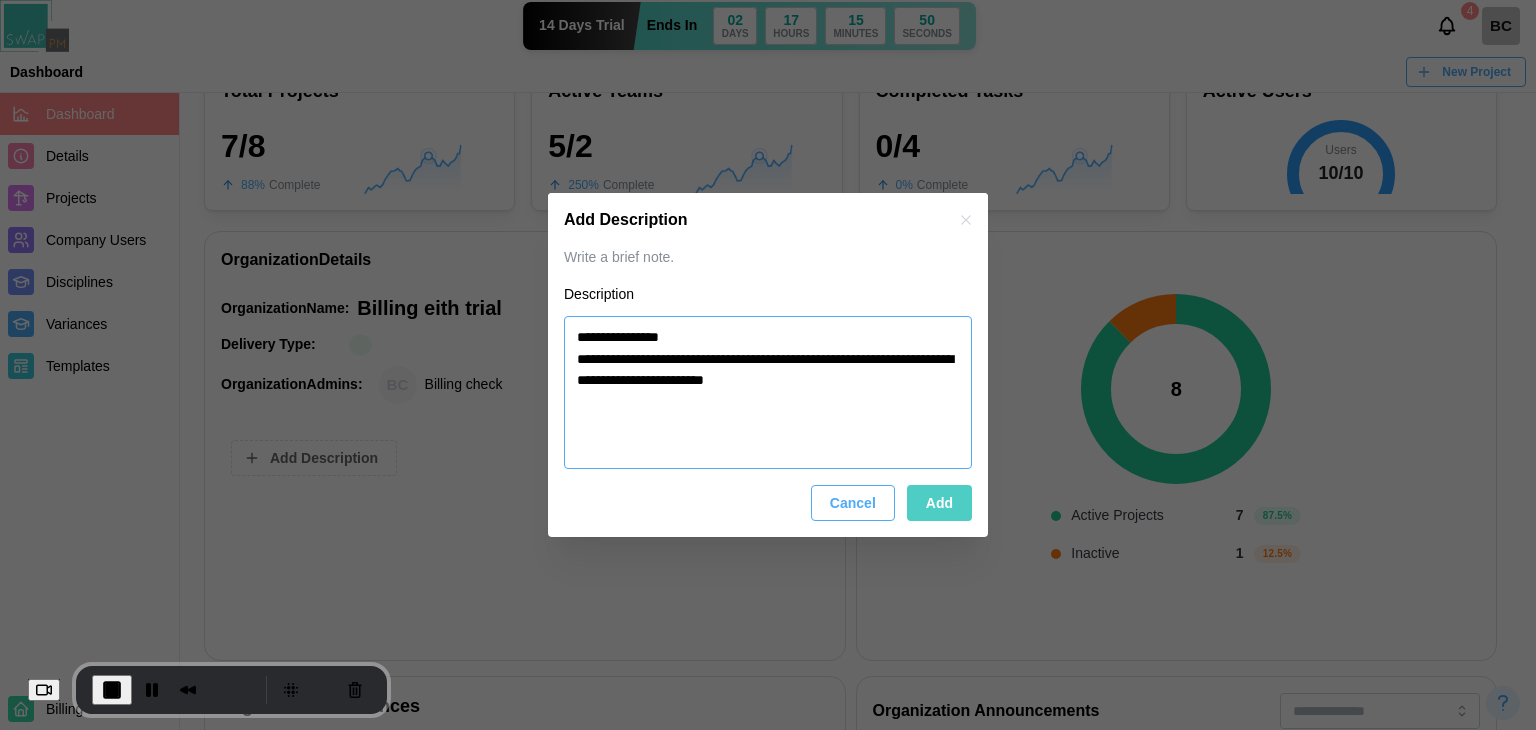 type on "*" 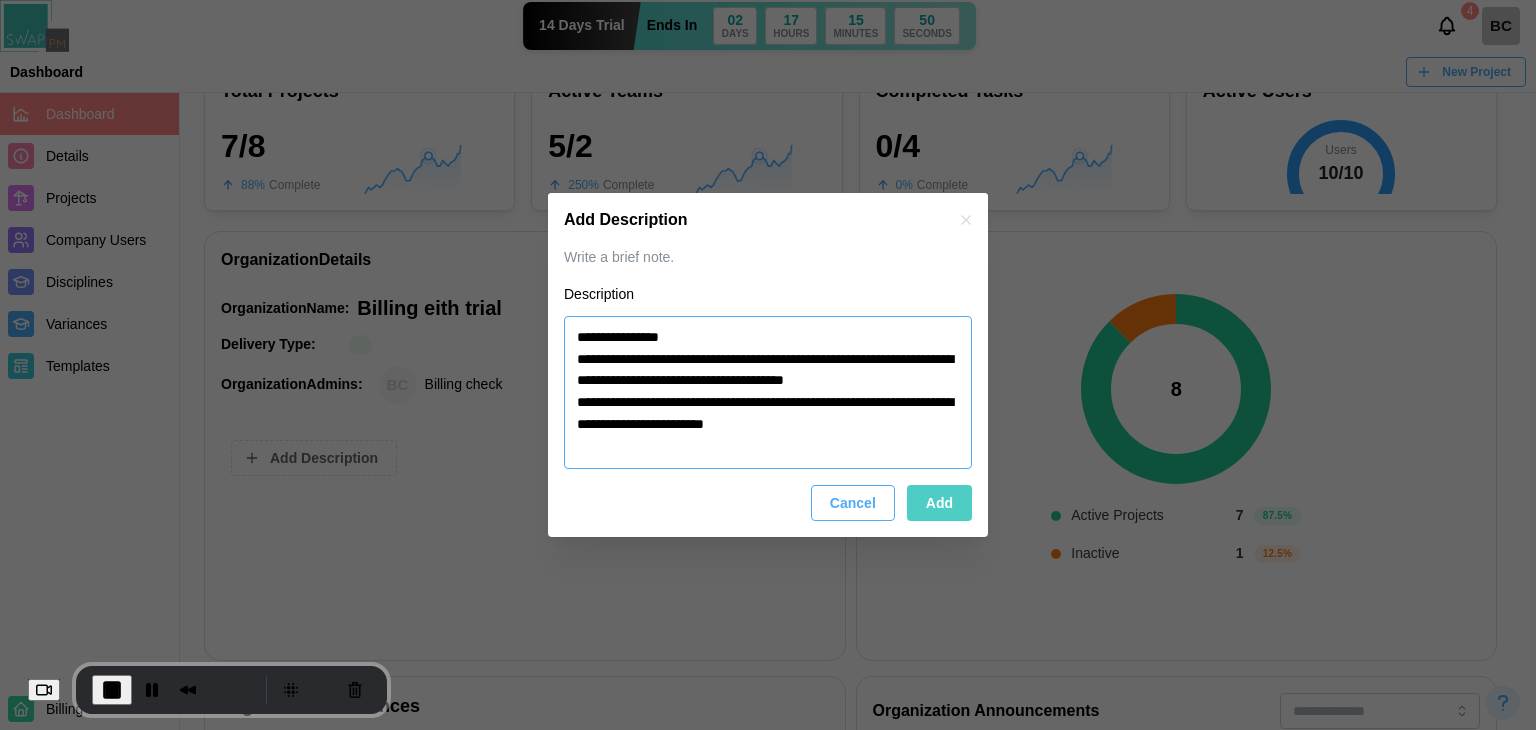 paste on "**********" 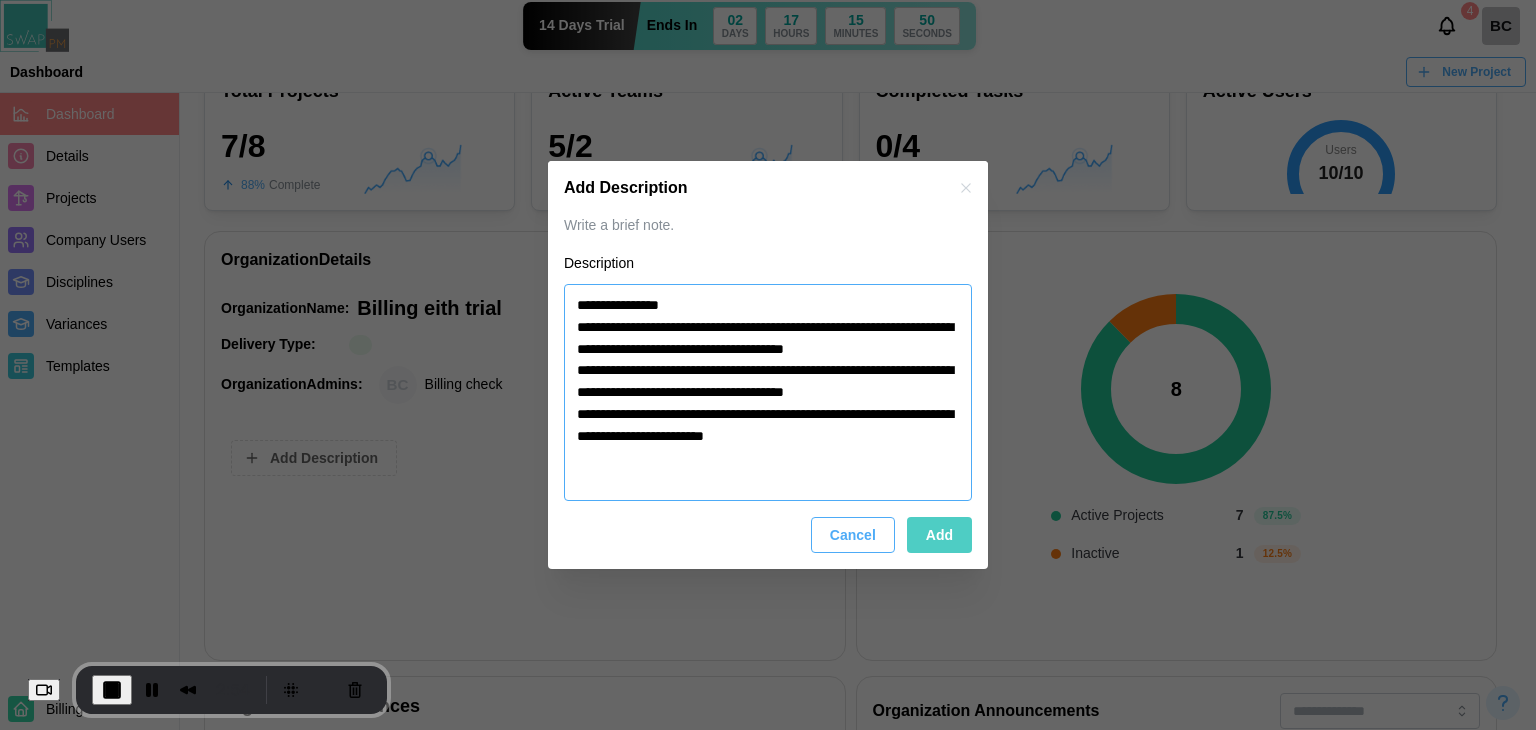 paste on "**********" 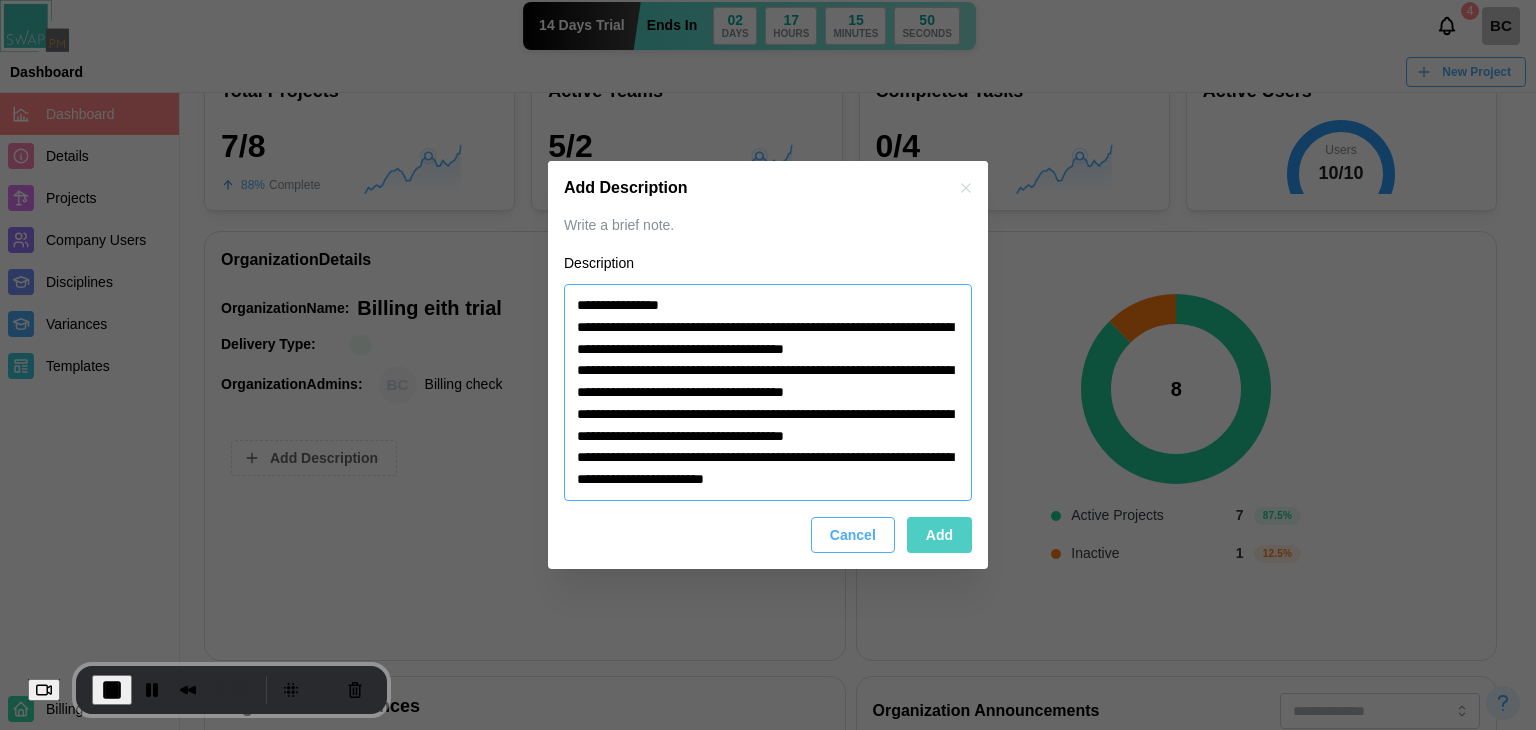 paste on "**********" 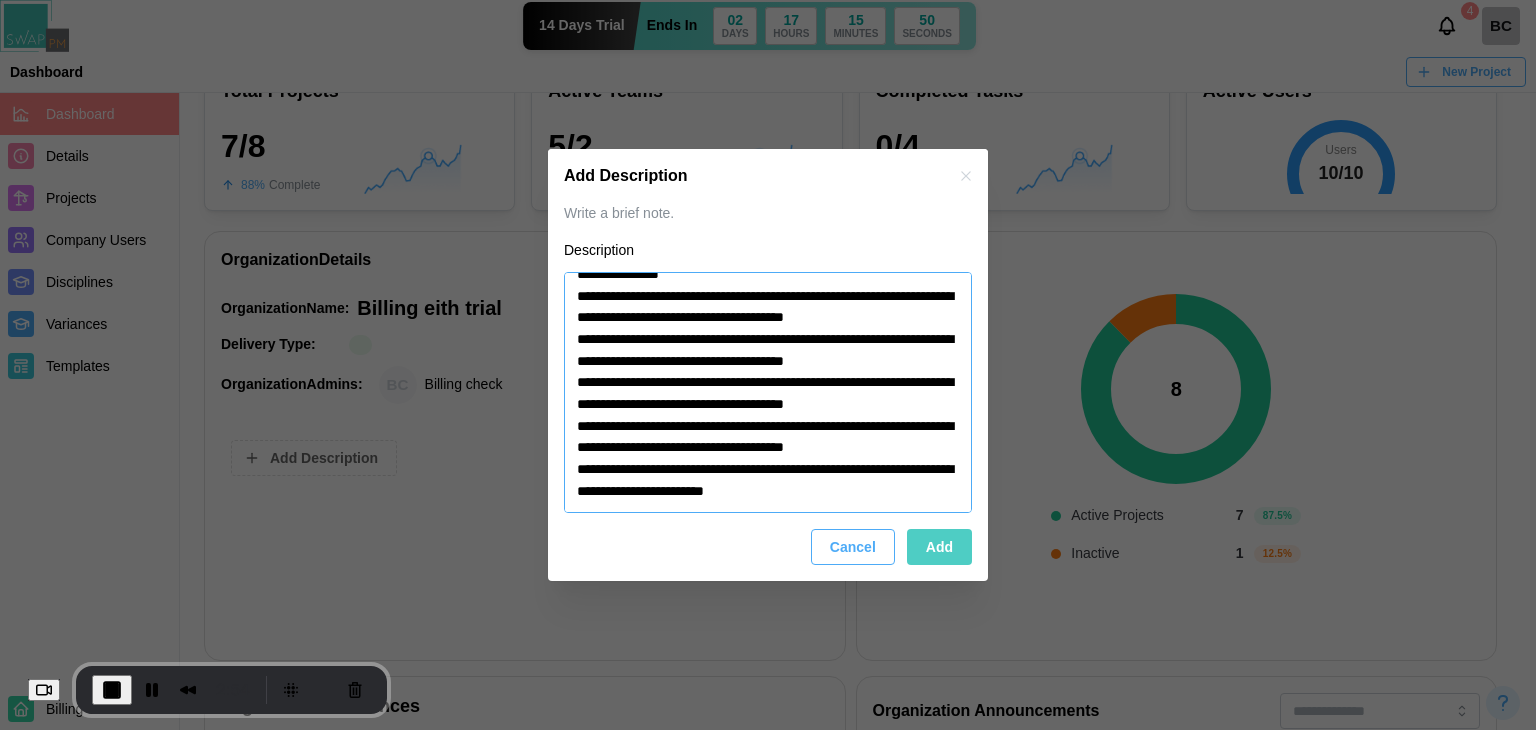 paste on "**********" 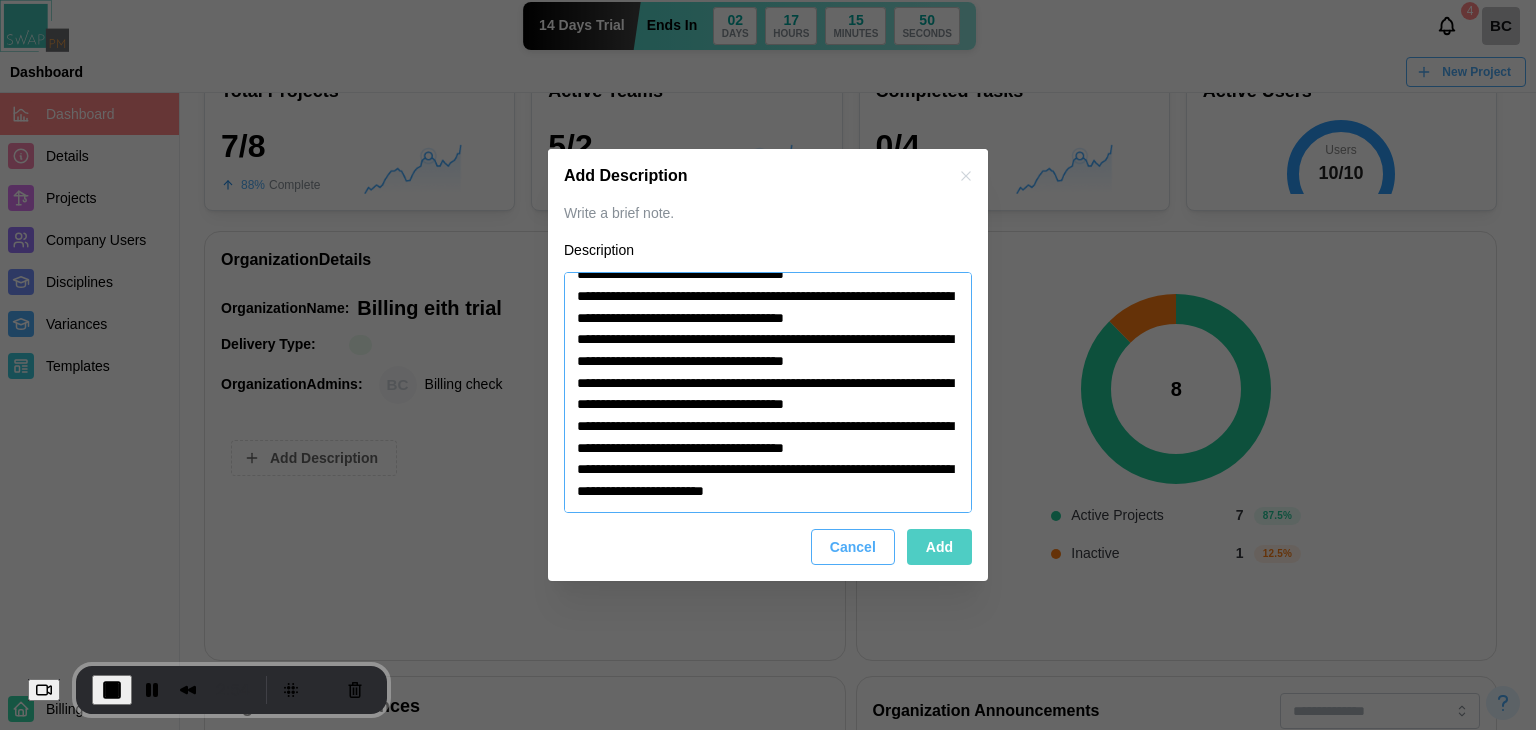 paste on "**********" 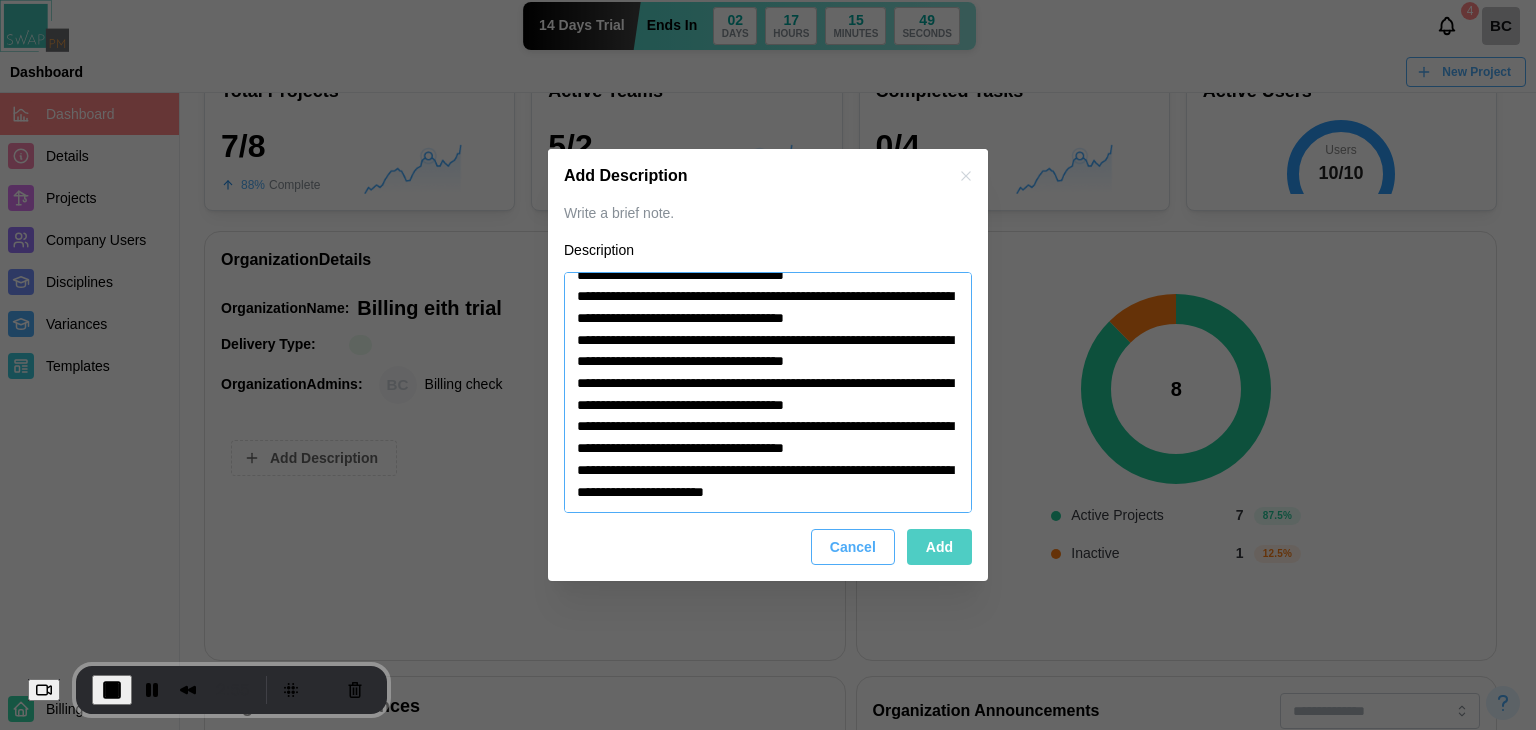 paste on "**********" 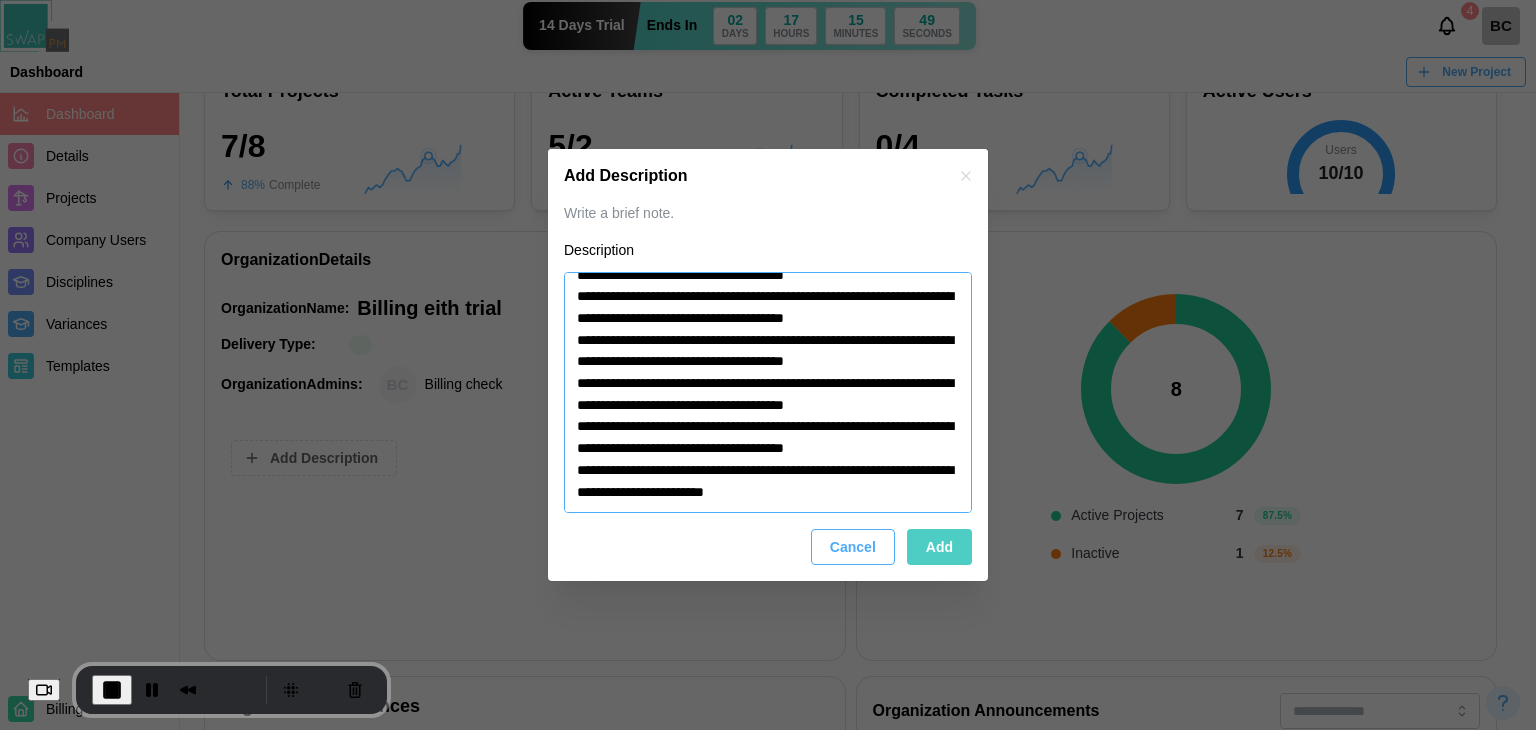 type on "*" 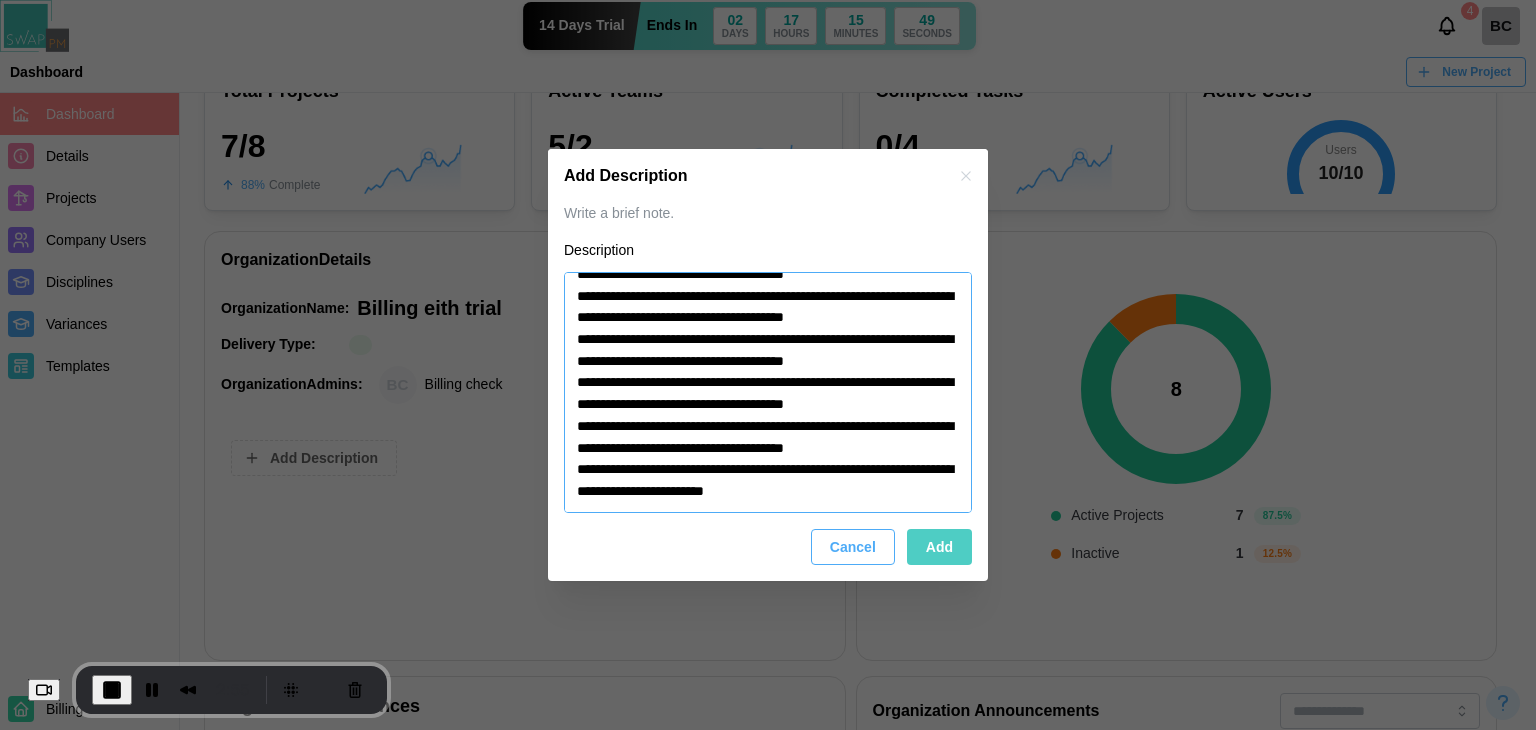 paste on "**********" 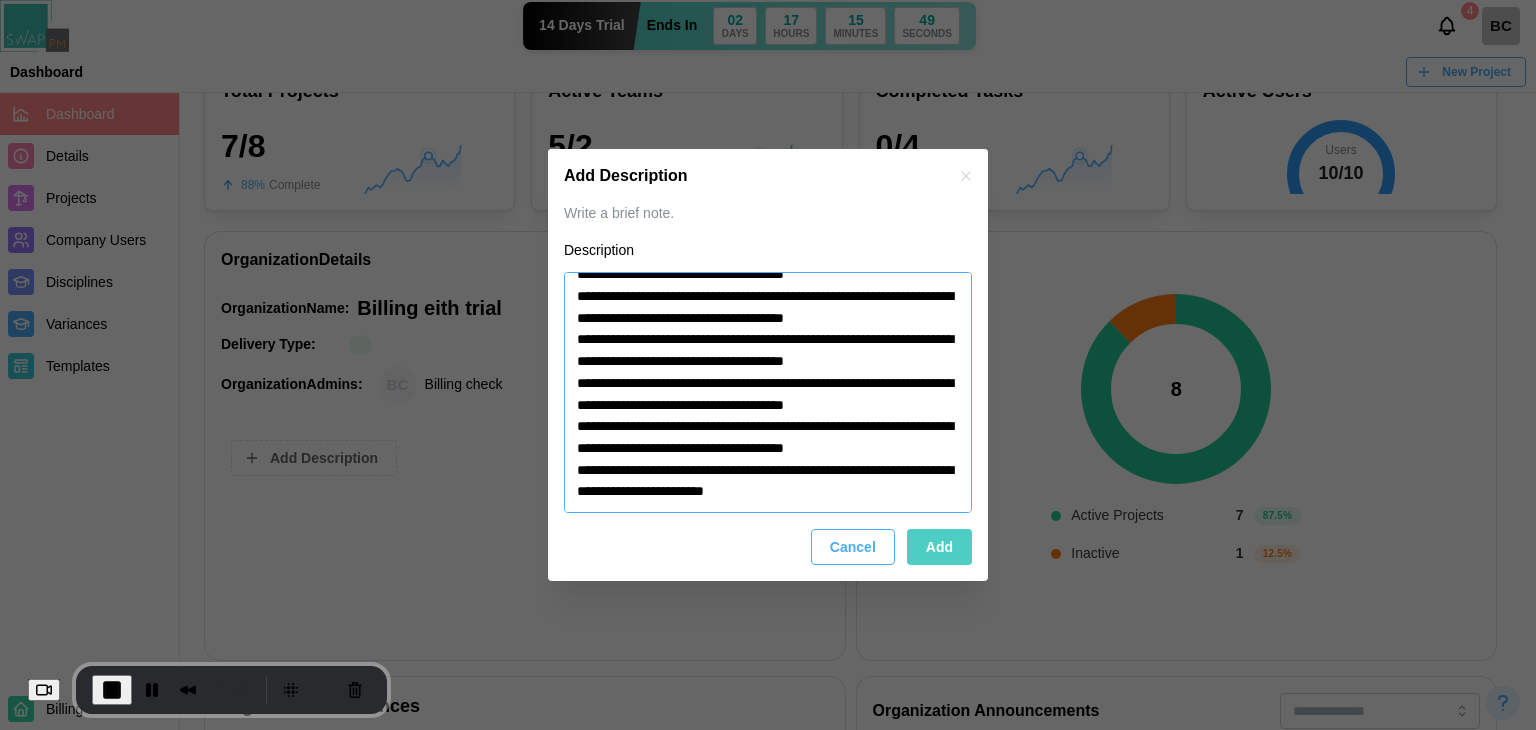 scroll, scrollTop: 354, scrollLeft: 0, axis: vertical 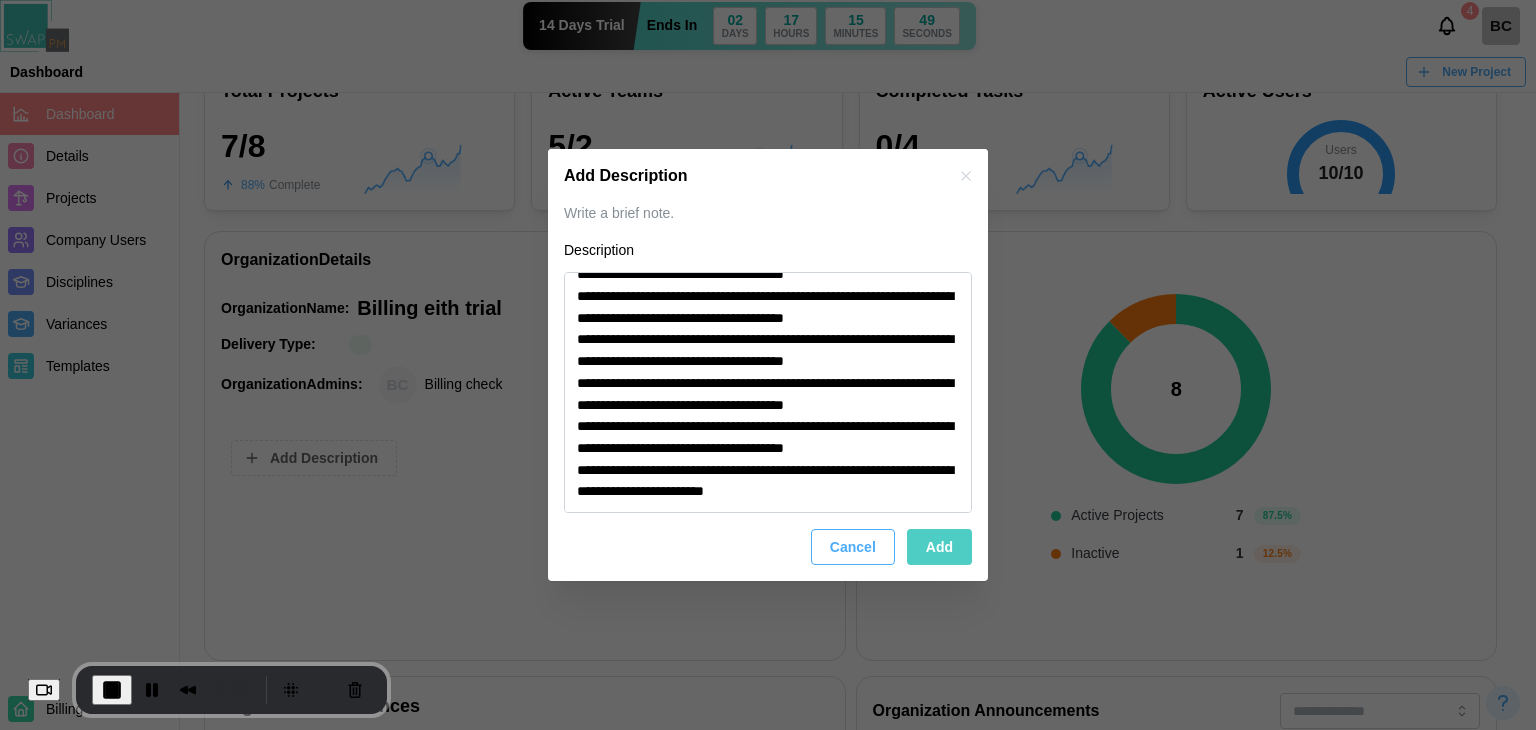 click on "Add" at bounding box center (939, 547) 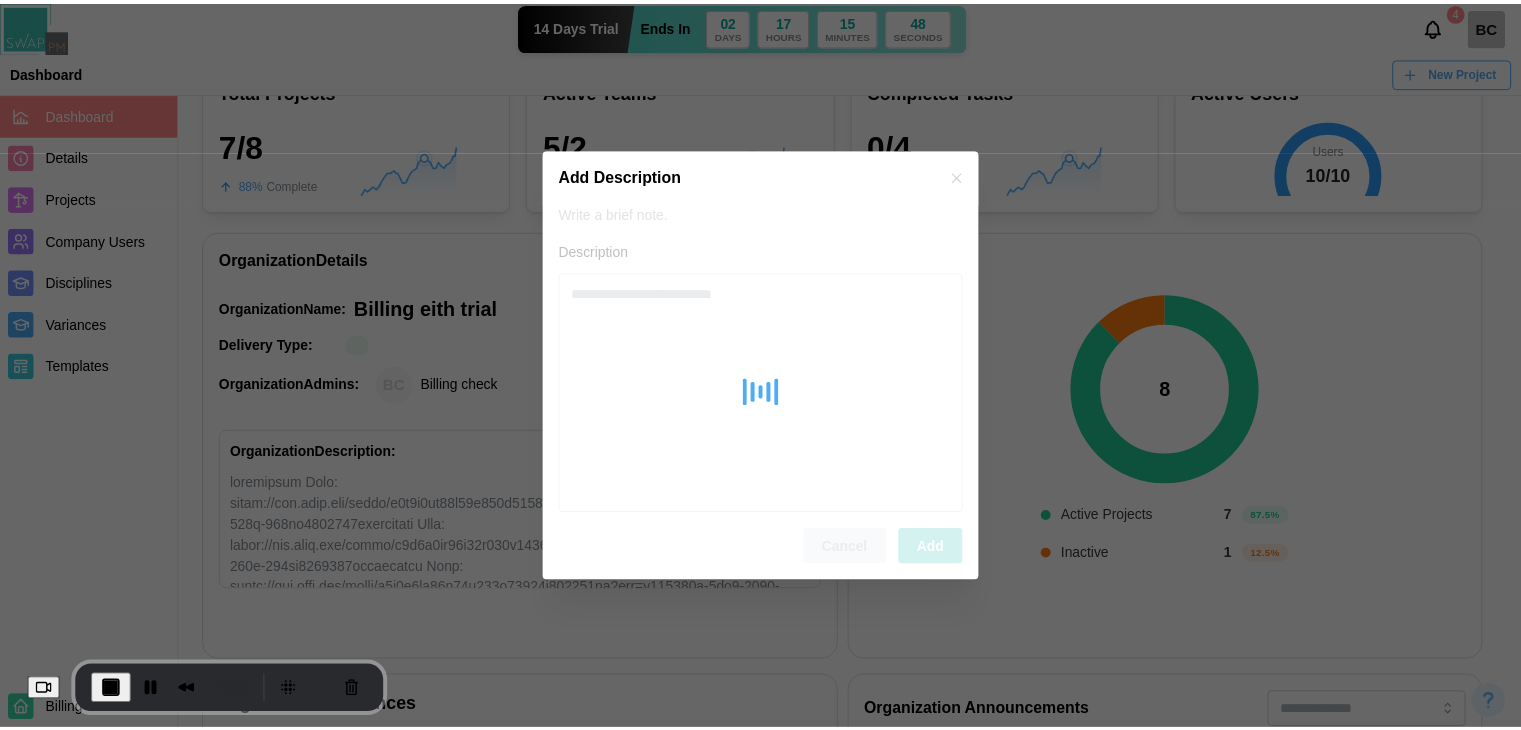scroll, scrollTop: 0, scrollLeft: 0, axis: both 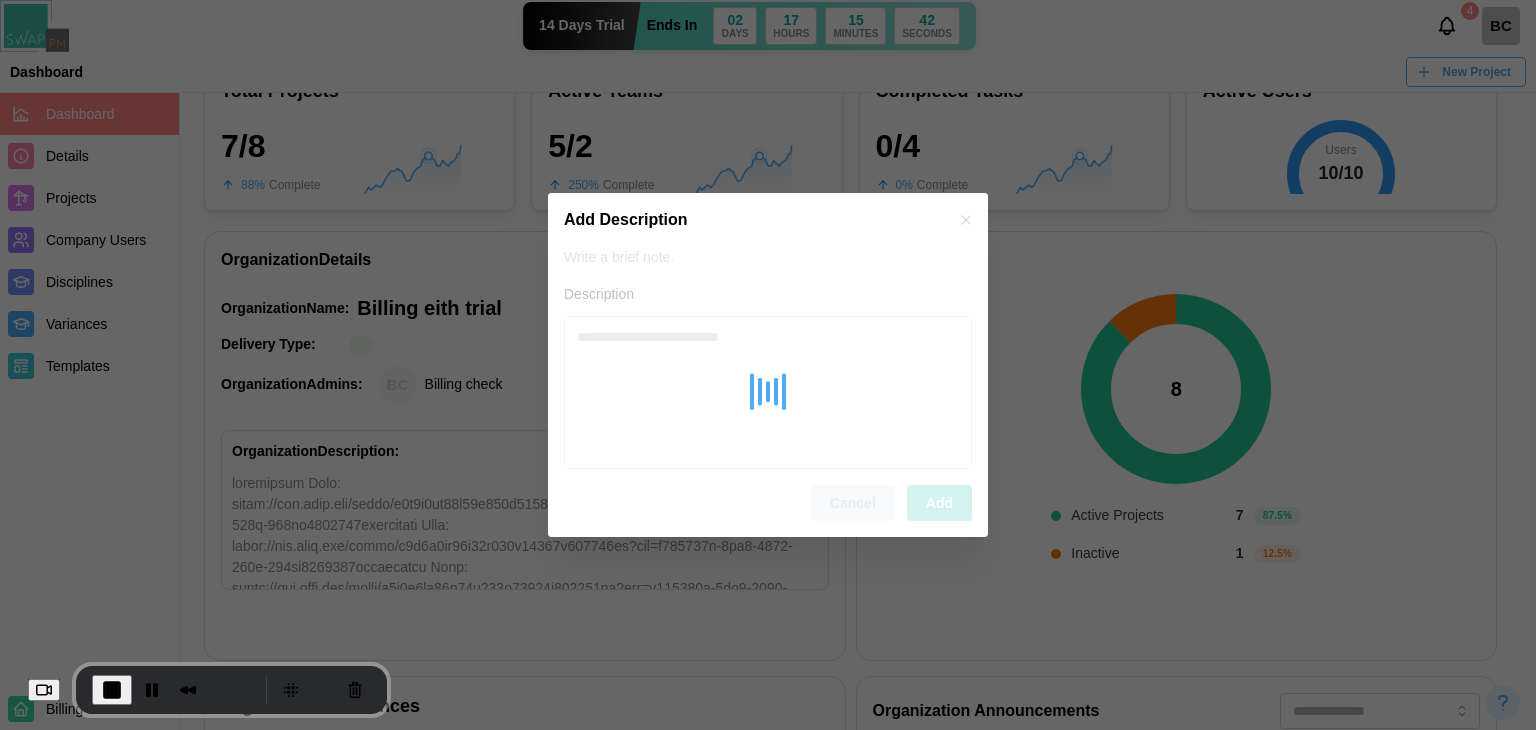 click 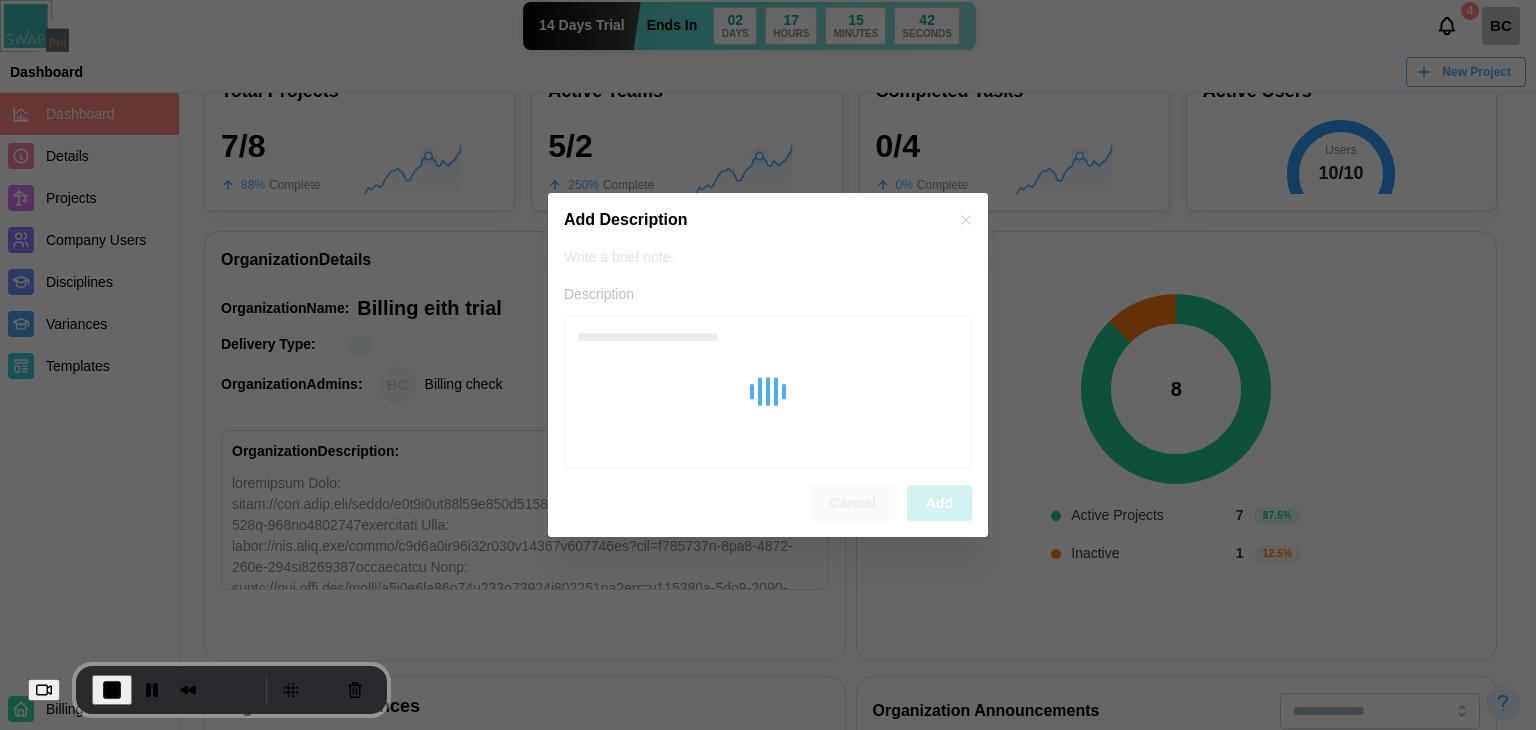 type on "*" 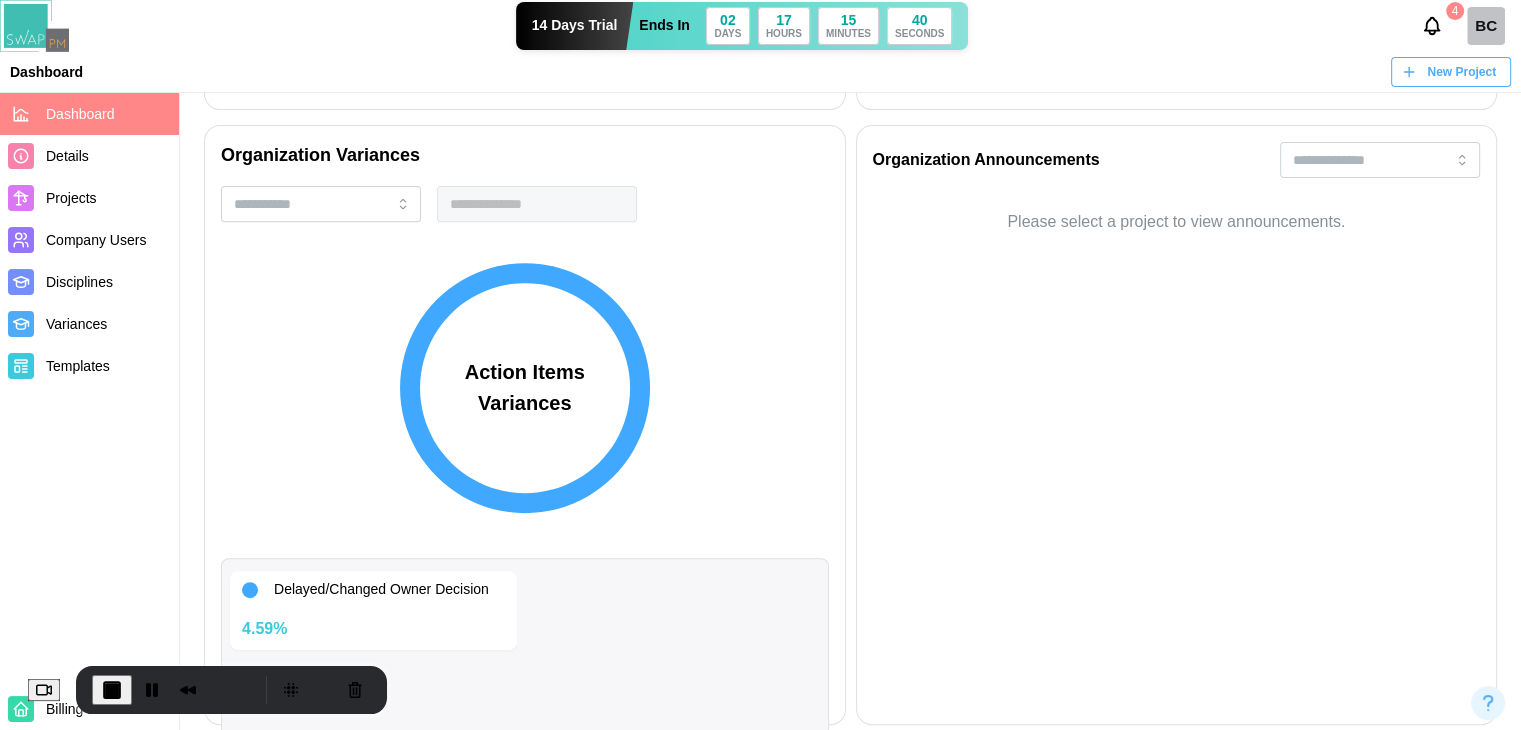scroll, scrollTop: 779, scrollLeft: 0, axis: vertical 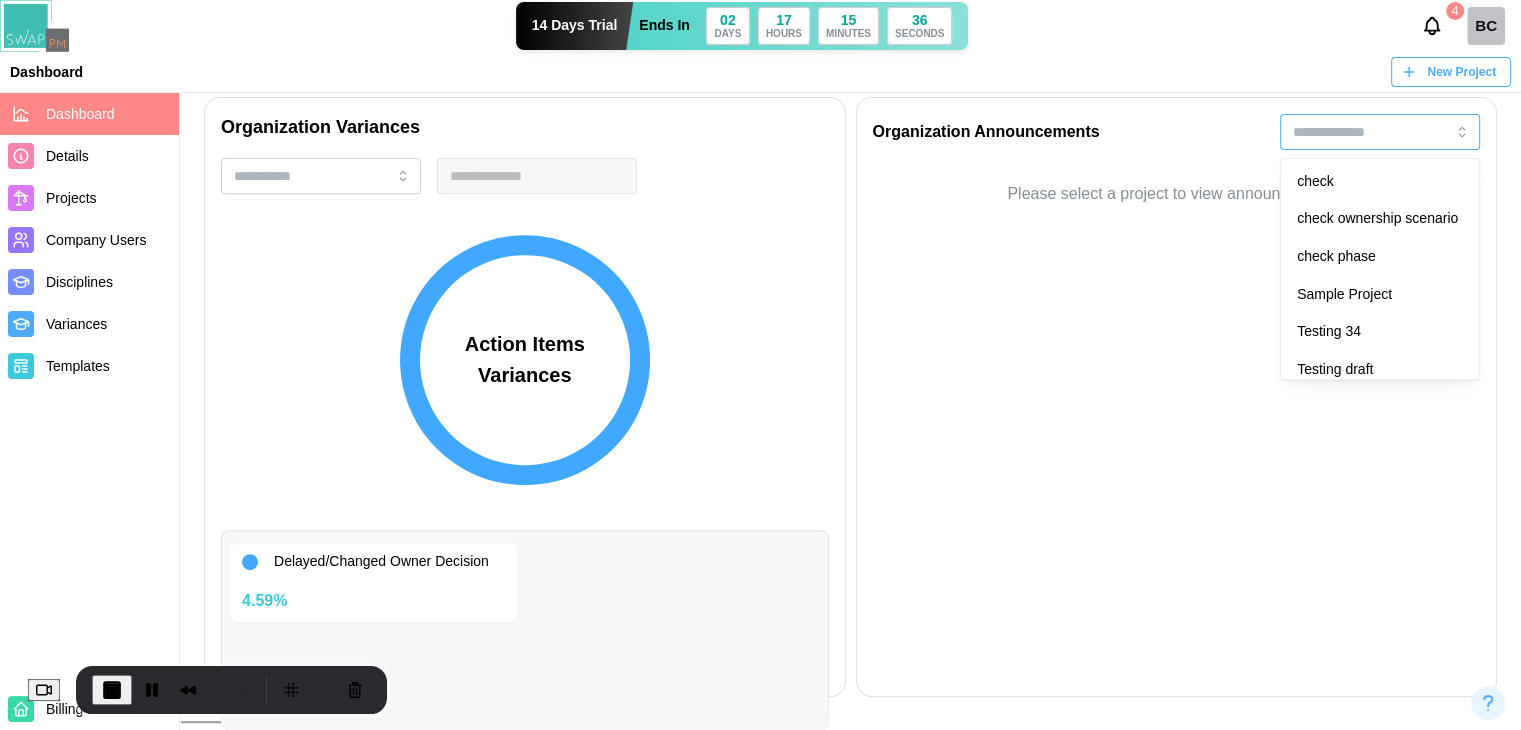 click at bounding box center [1380, 132] 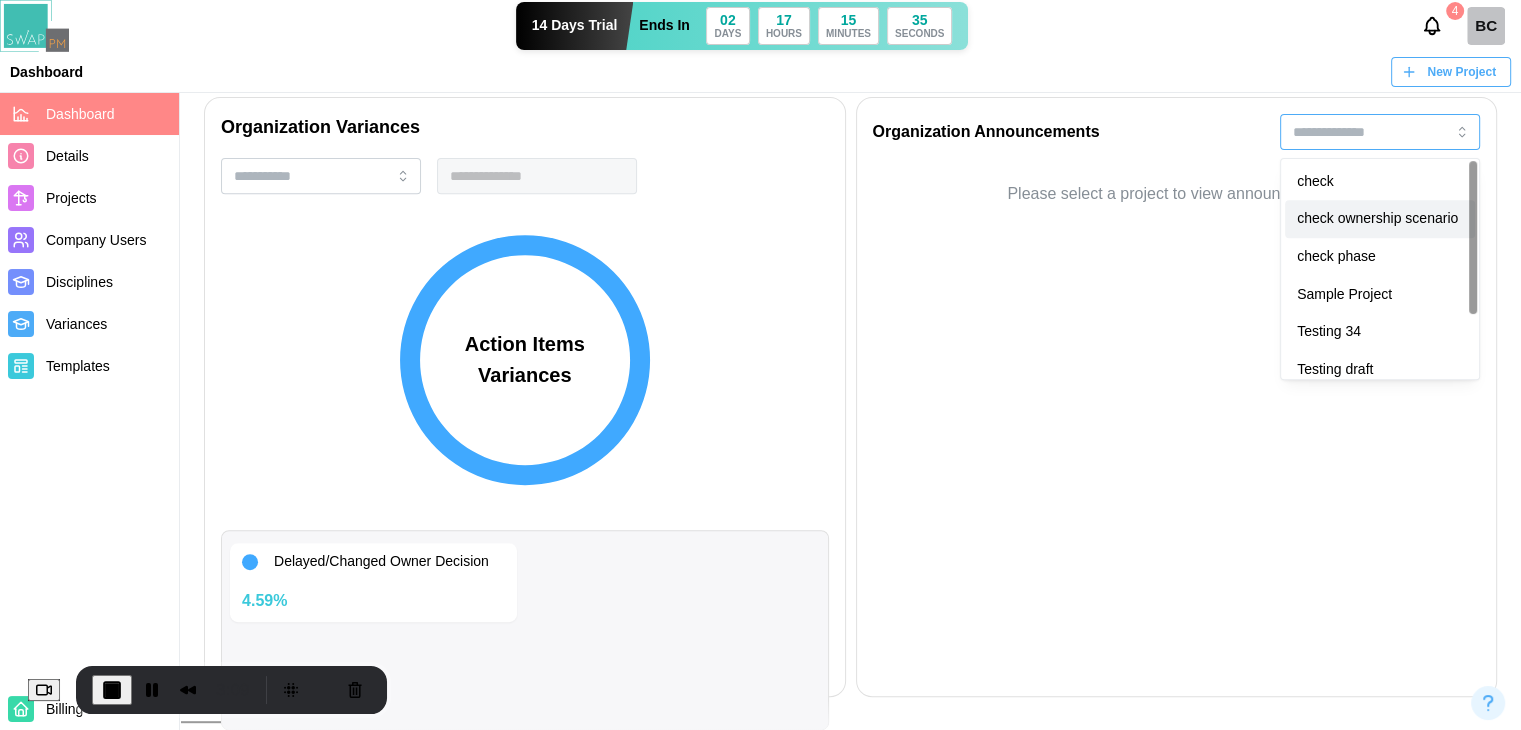 click on "check ownership scenario" at bounding box center (1380, 219) 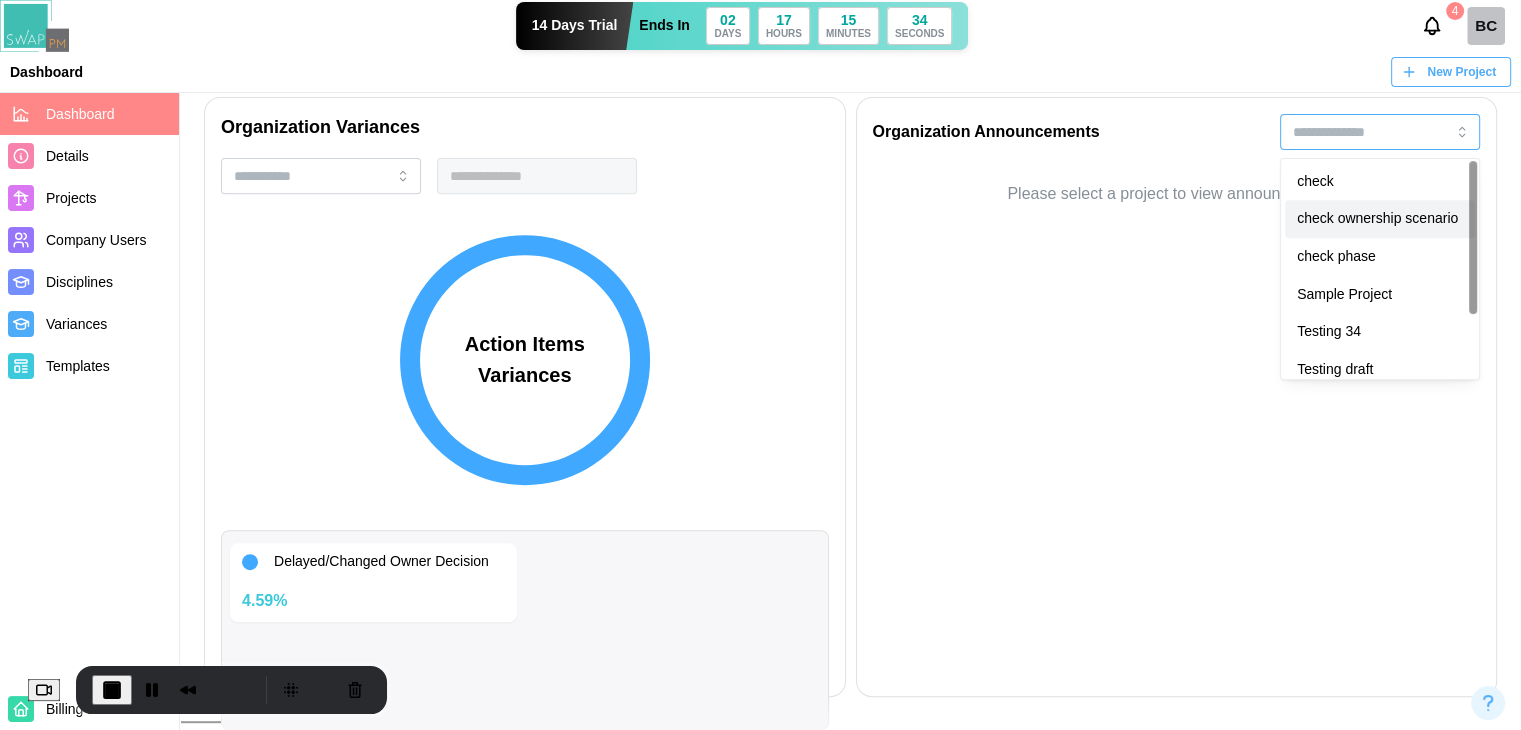 click on "check ownership scenario" at bounding box center (1380, 219) 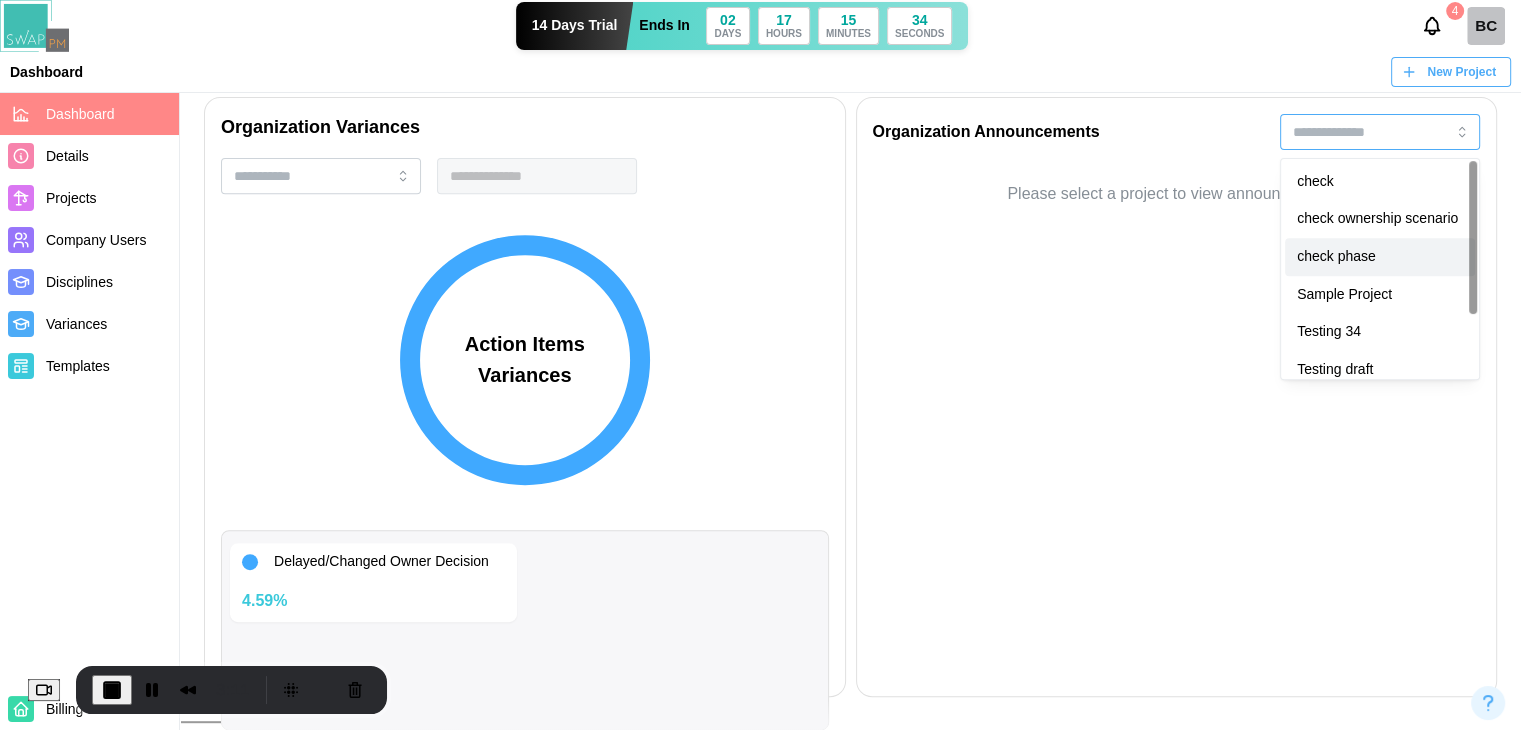click on "check ownership scenario" at bounding box center [1380, 219] 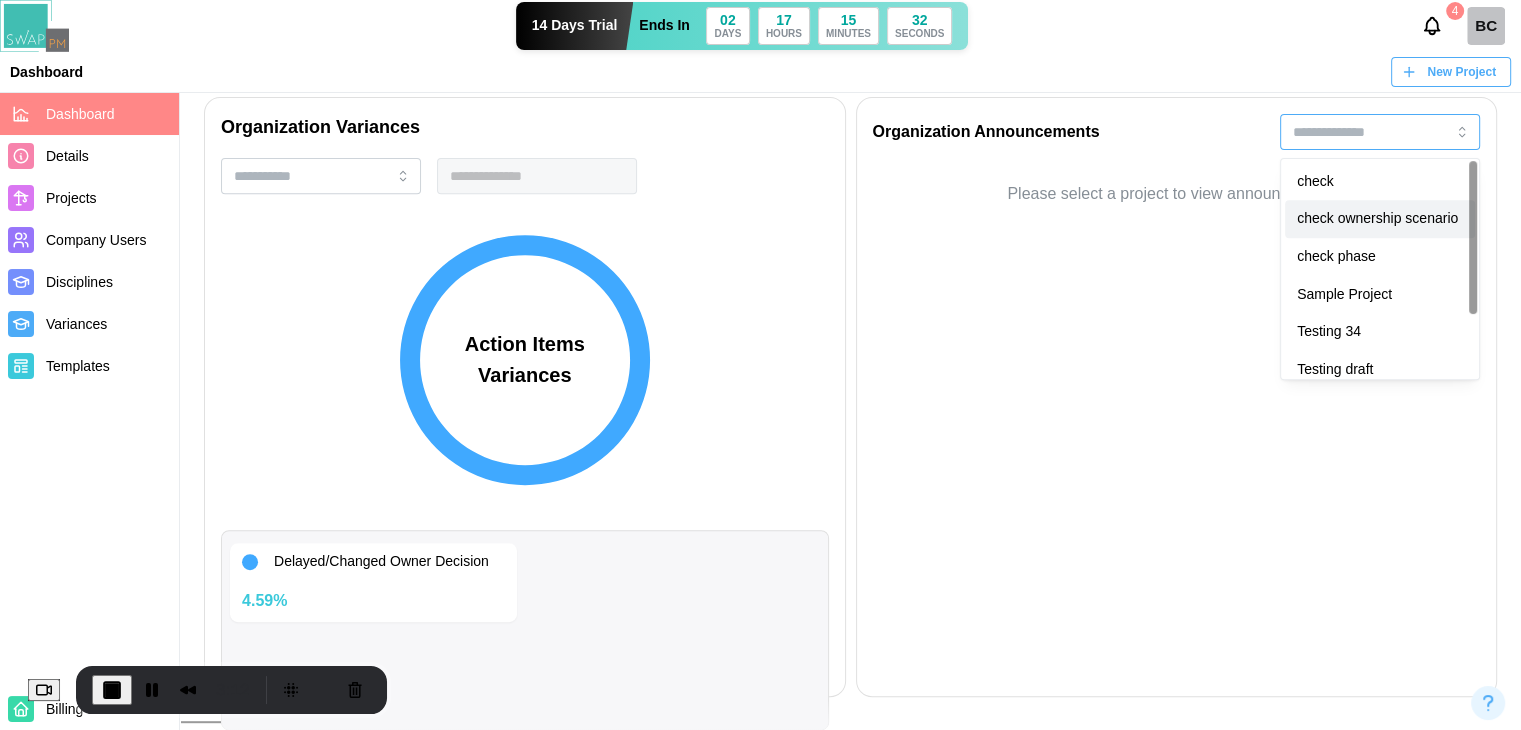 click on "check ownership scenario" at bounding box center (1380, 219) 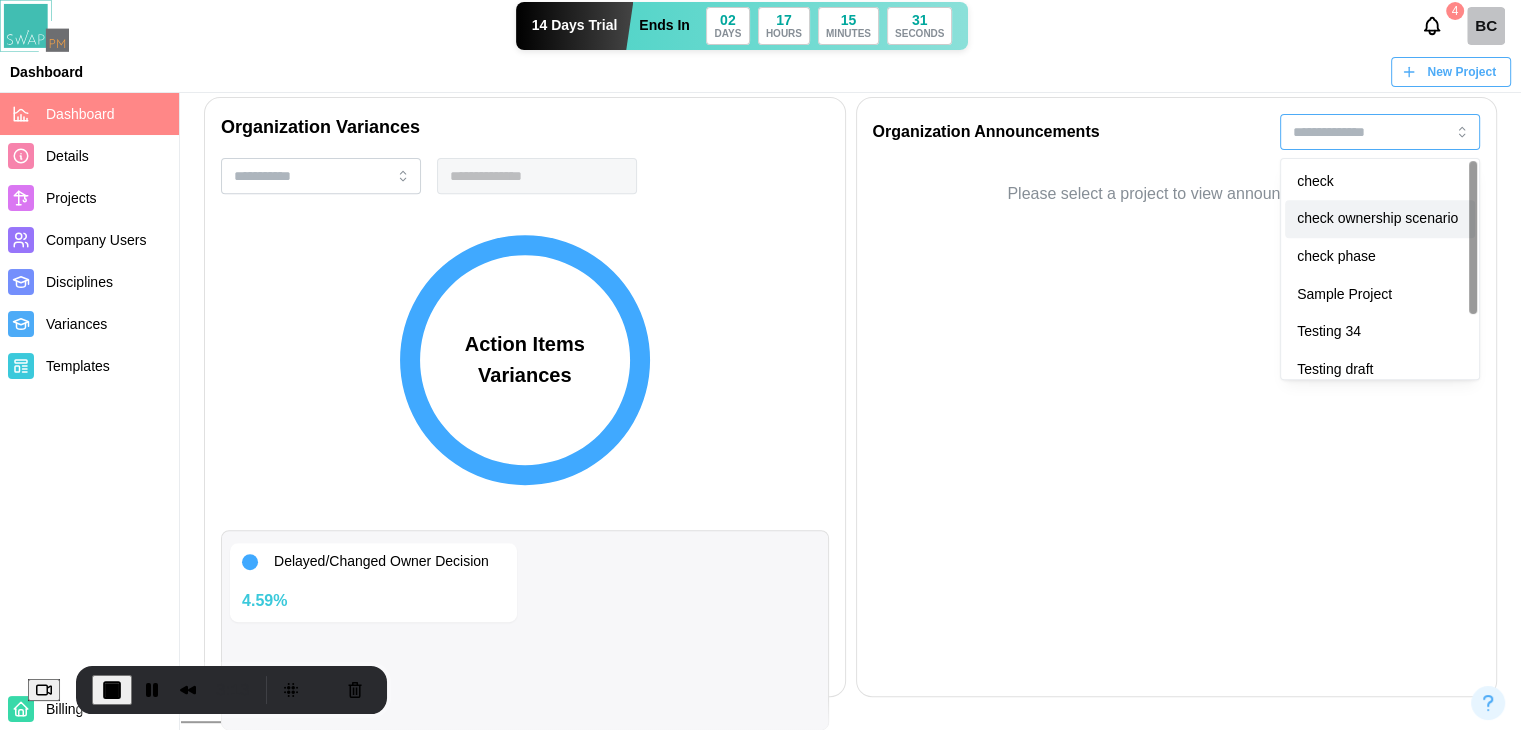 click on "check" at bounding box center [1380, 182] 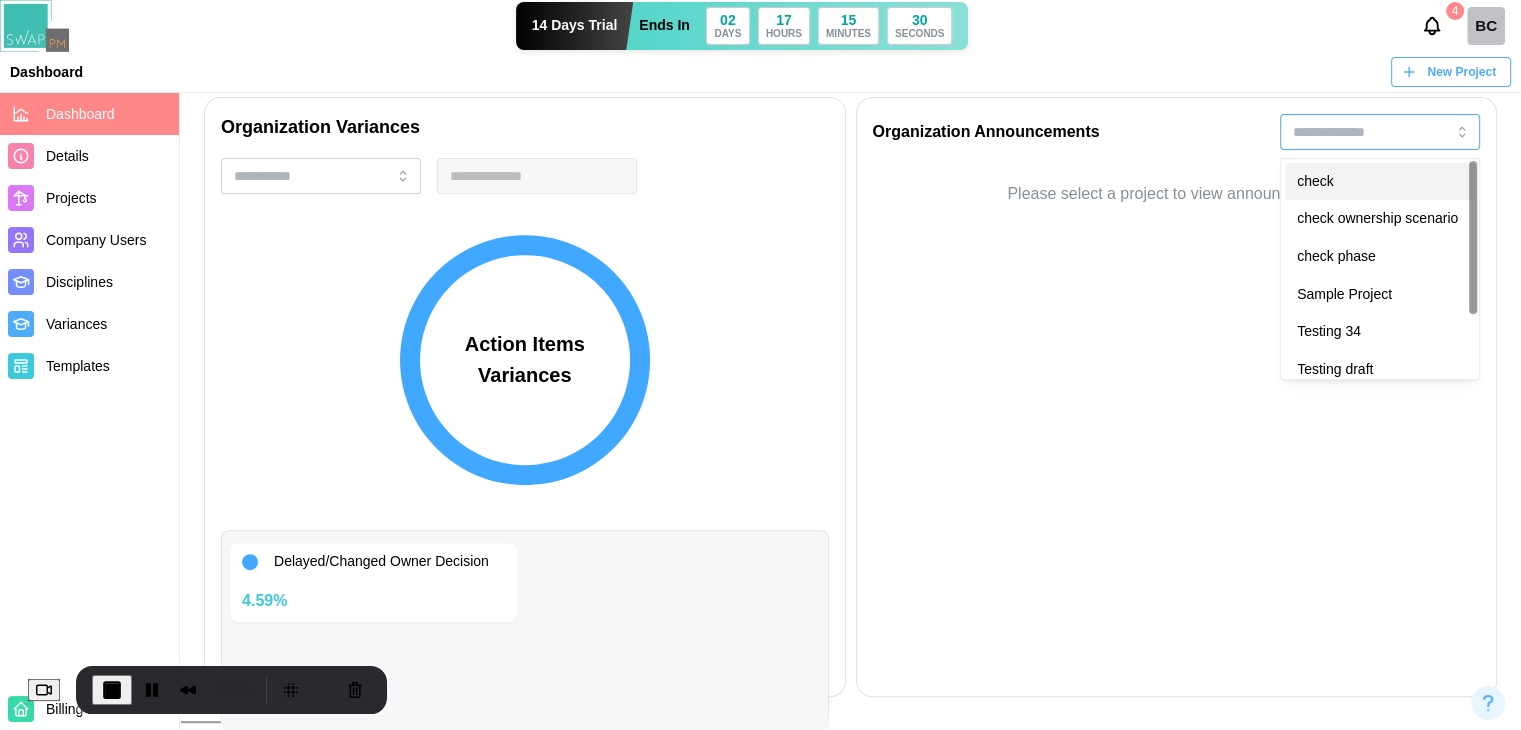 click on "check" at bounding box center (1380, 182) 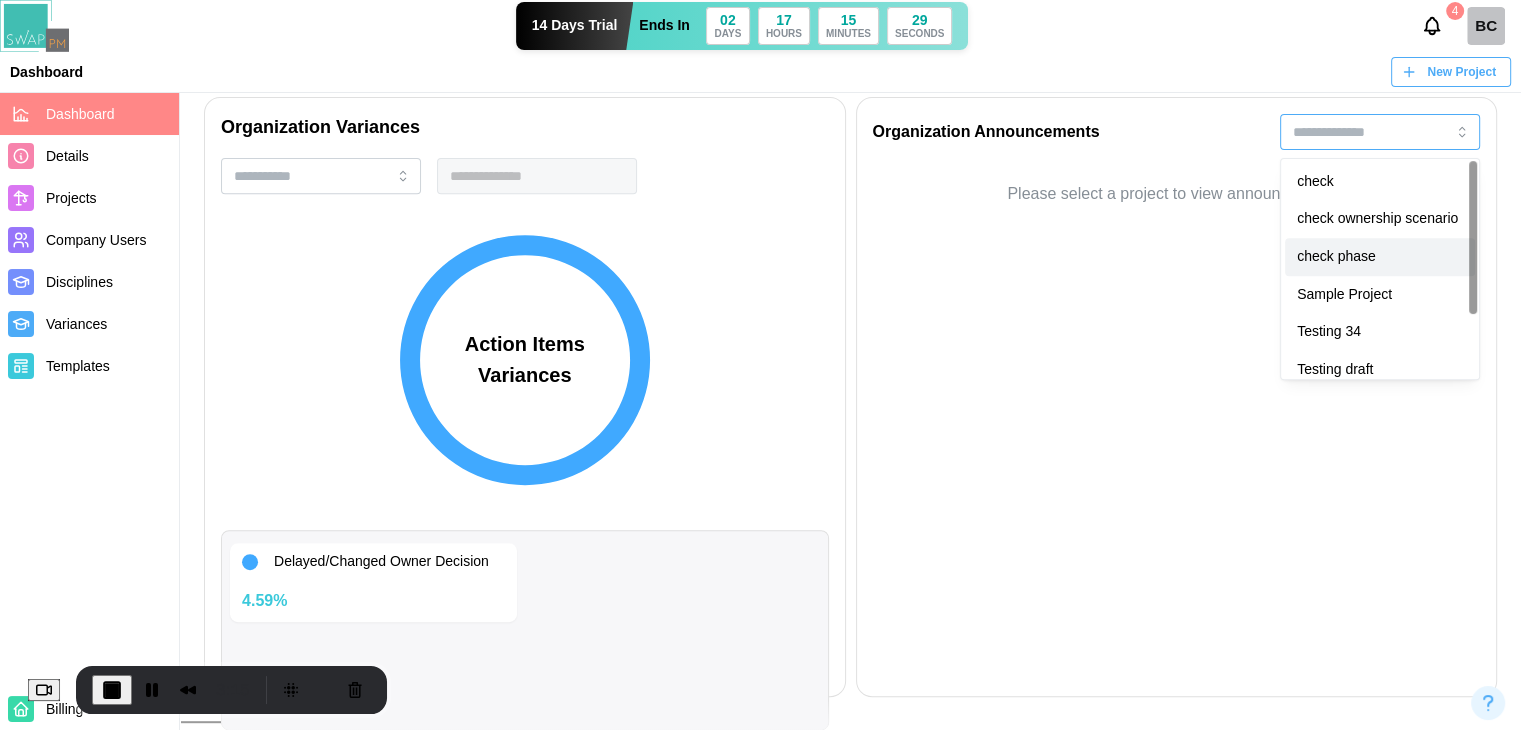 click on "check phase" at bounding box center [1380, 257] 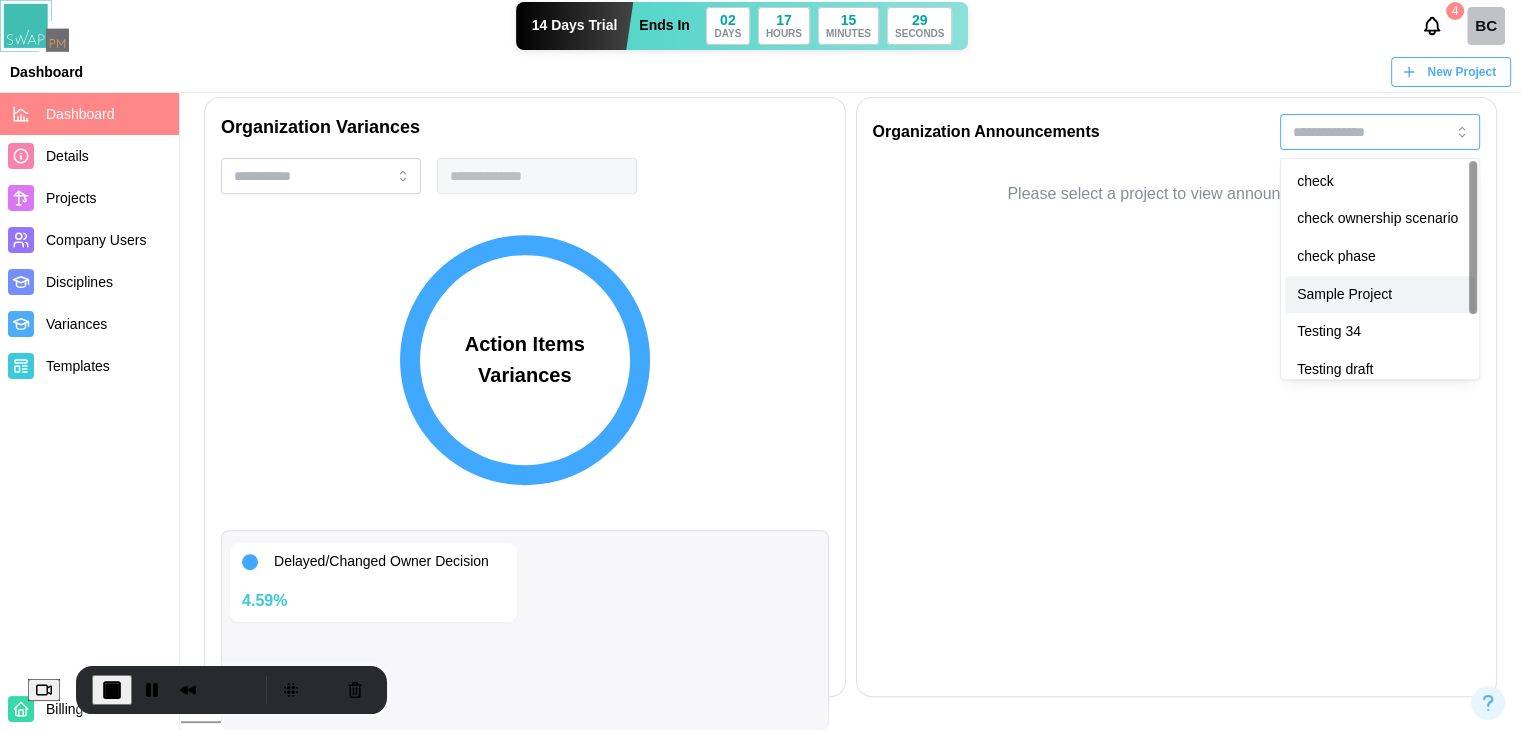 click on "Sample Project" at bounding box center [1380, 295] 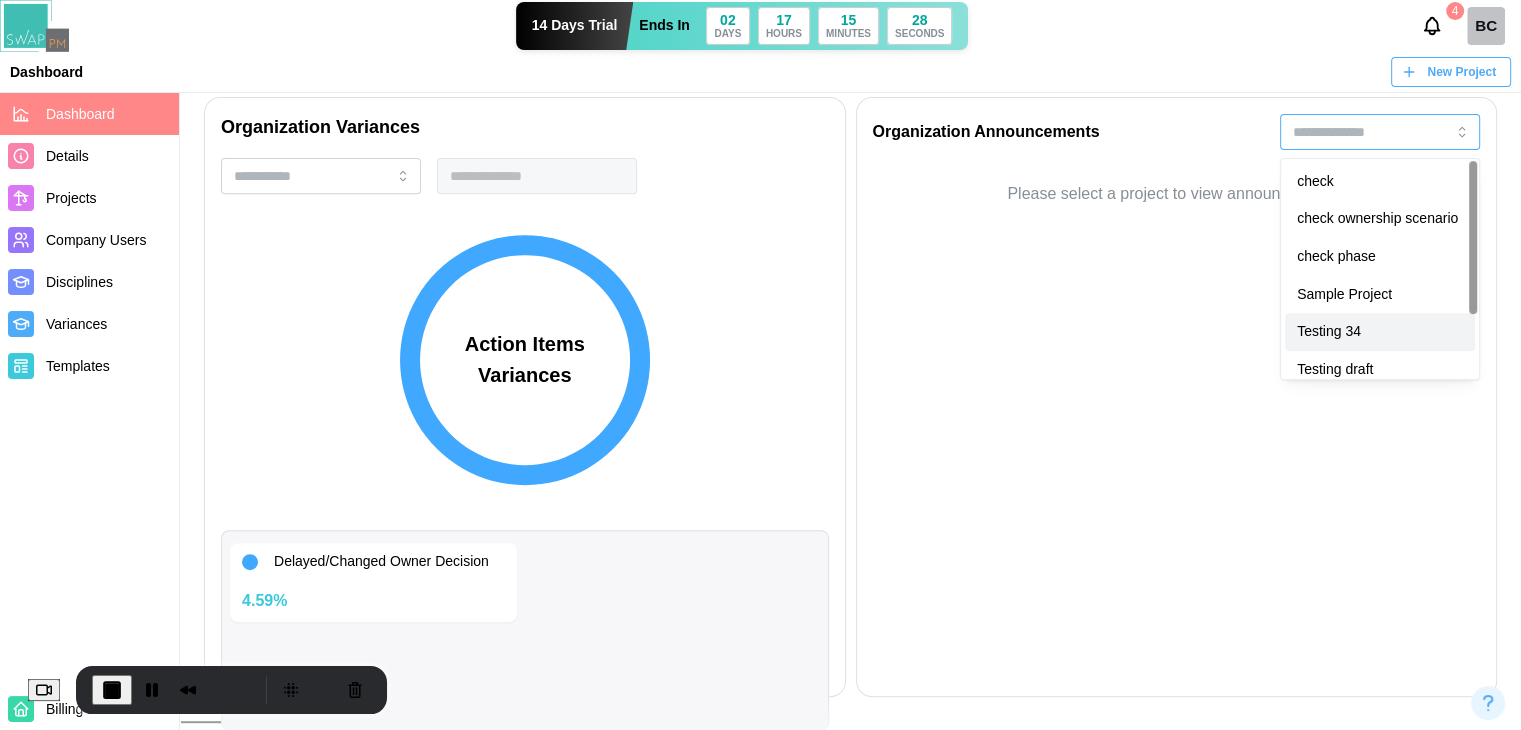 click on "Testing 34" at bounding box center (1380, 332) 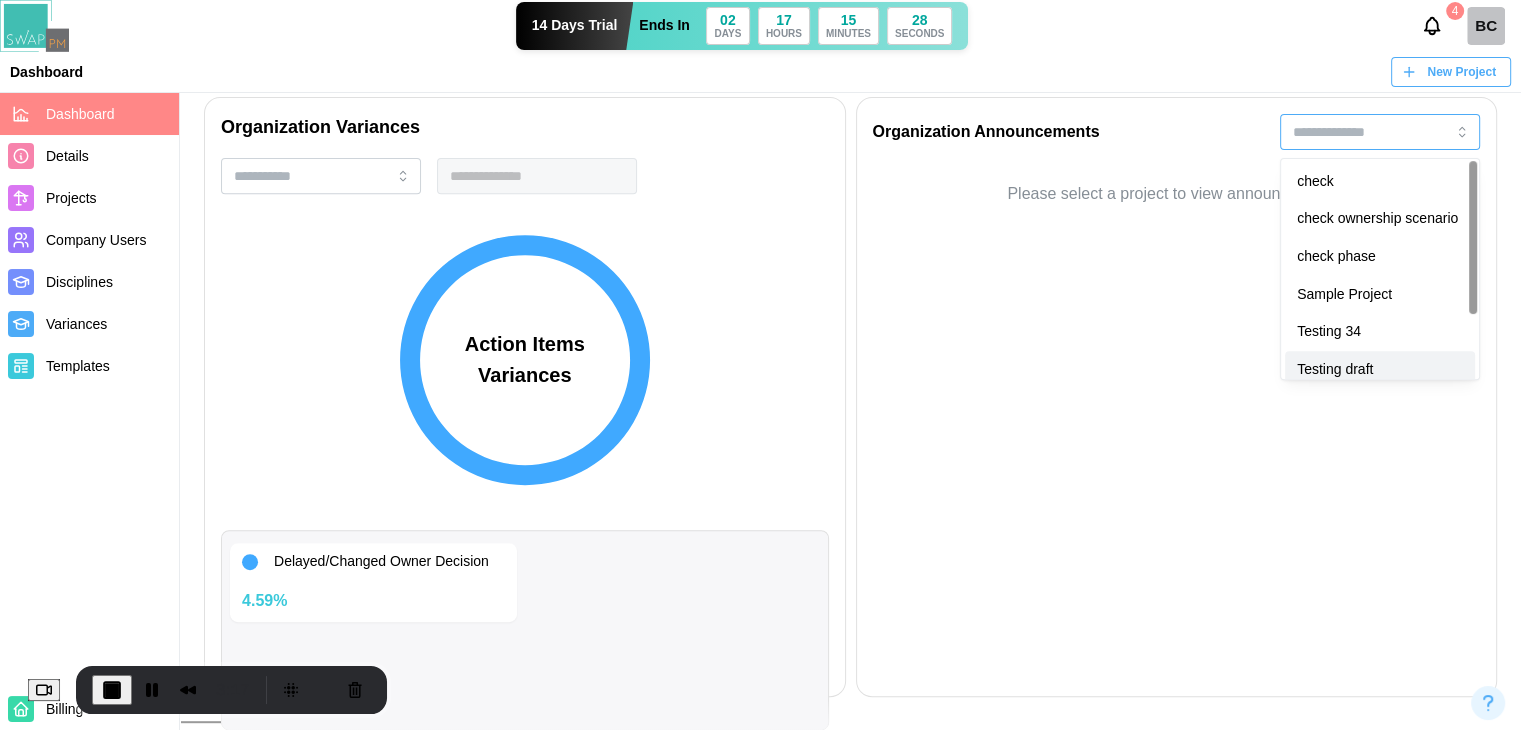 click on "Testing draft" at bounding box center [1380, 370] 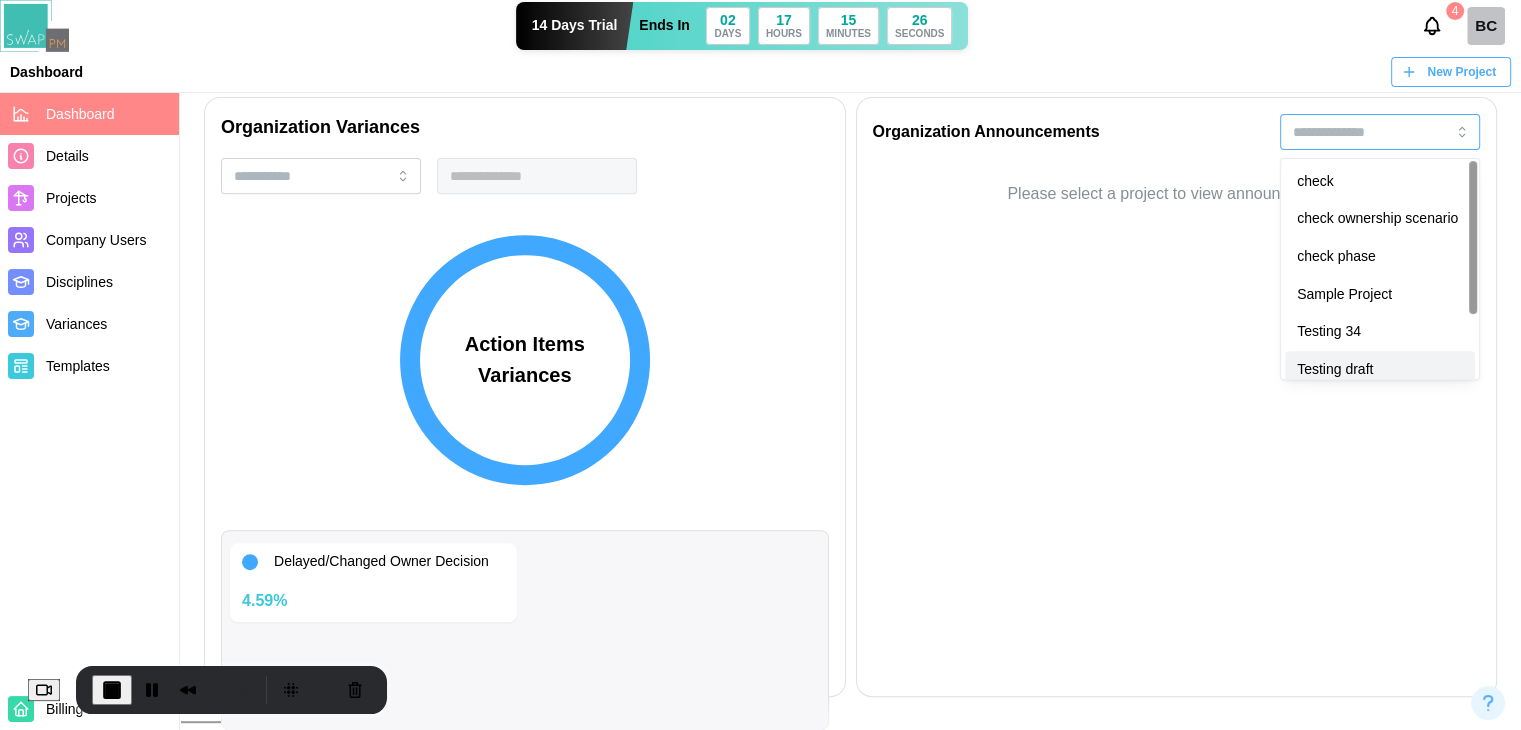 click on "Testing draft" at bounding box center [1380, 370] 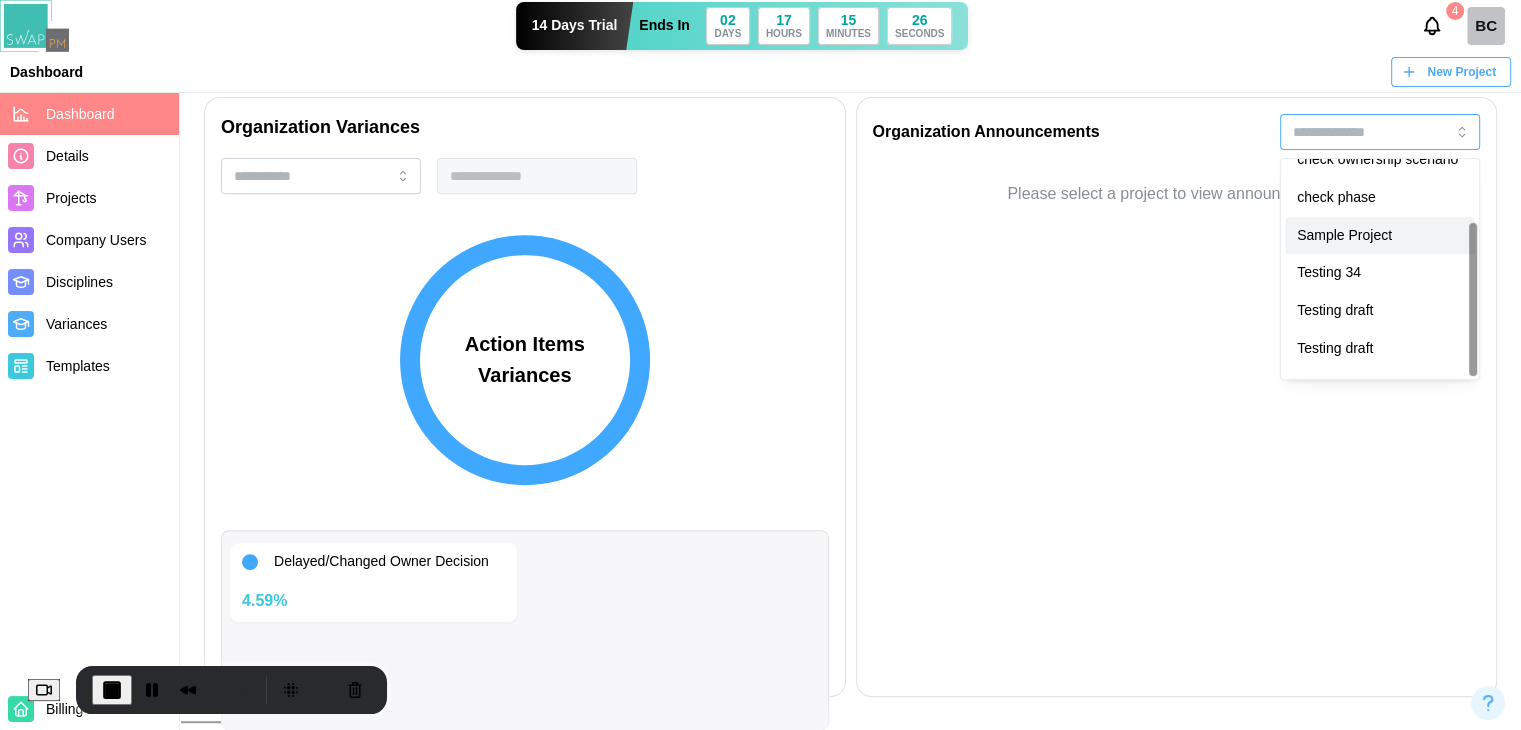 scroll, scrollTop: 89, scrollLeft: 0, axis: vertical 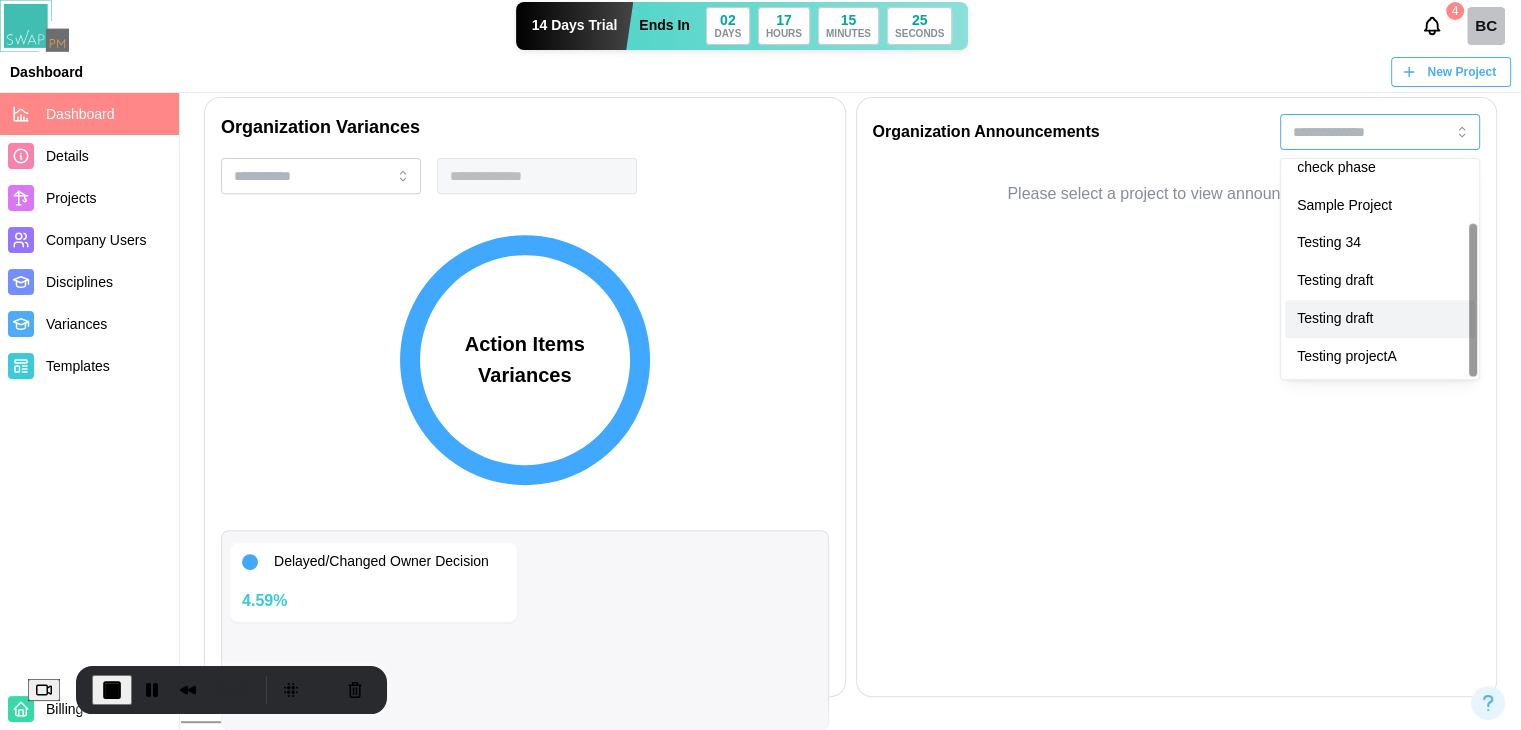 click on "Testing draft" at bounding box center (1380, 319) 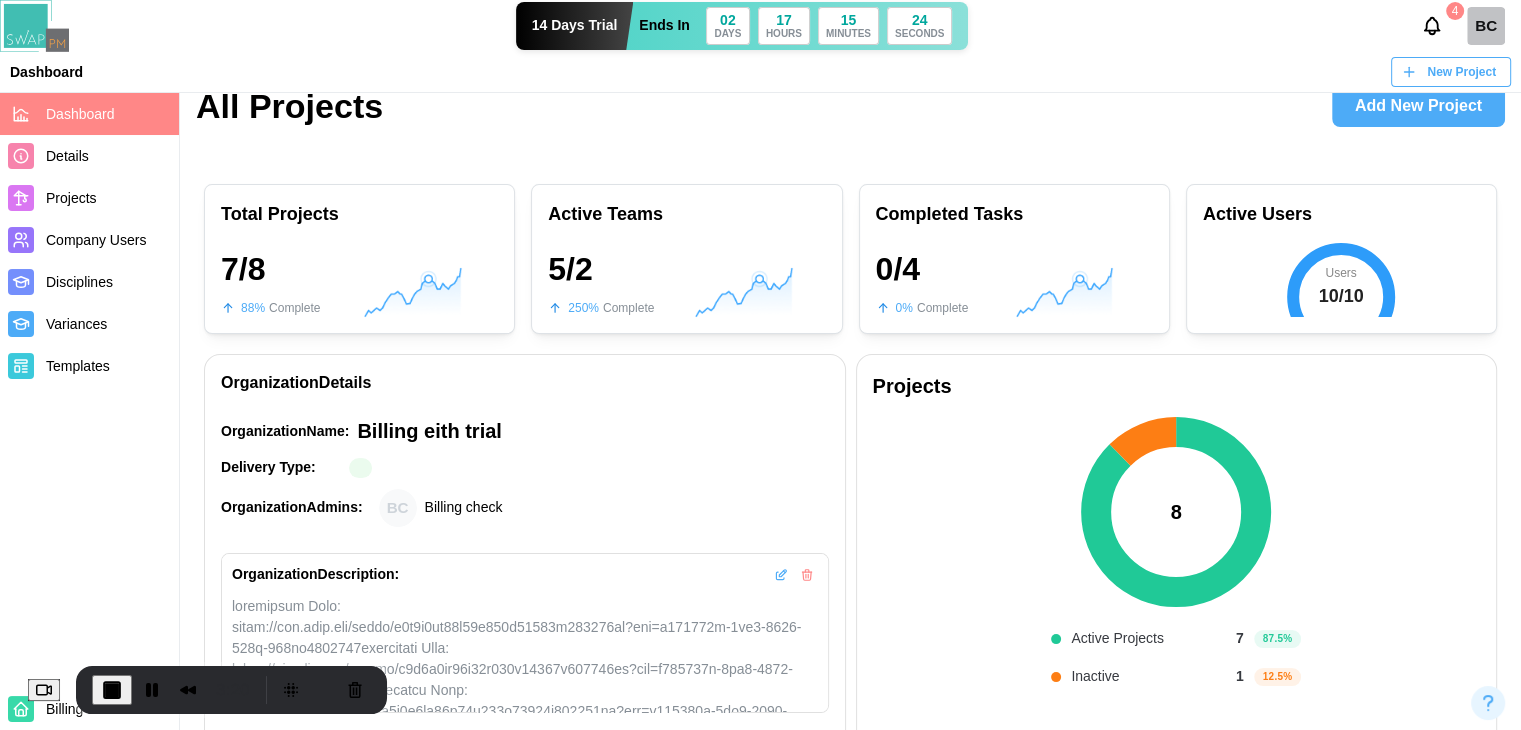 scroll, scrollTop: 0, scrollLeft: 0, axis: both 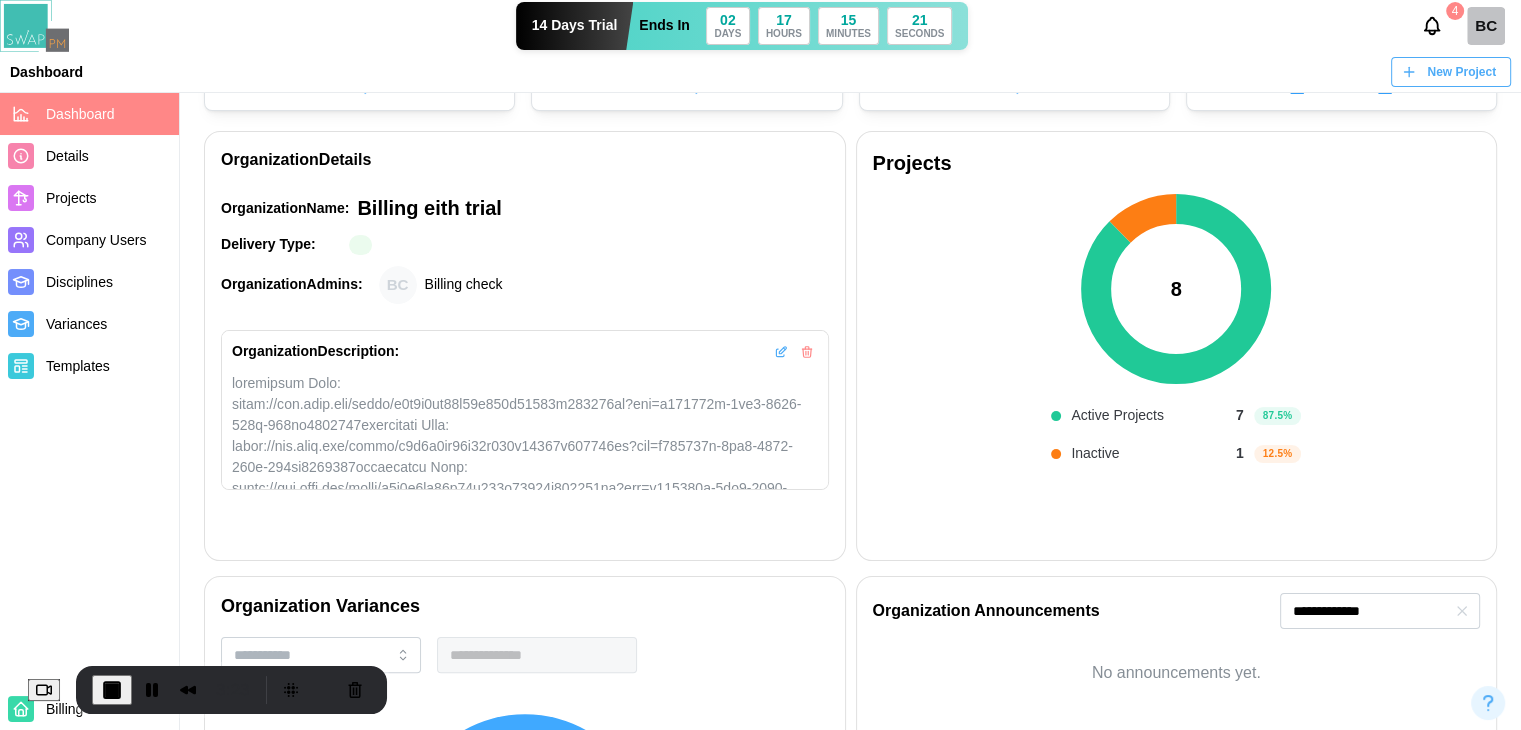 click at bounding box center (807, 352) 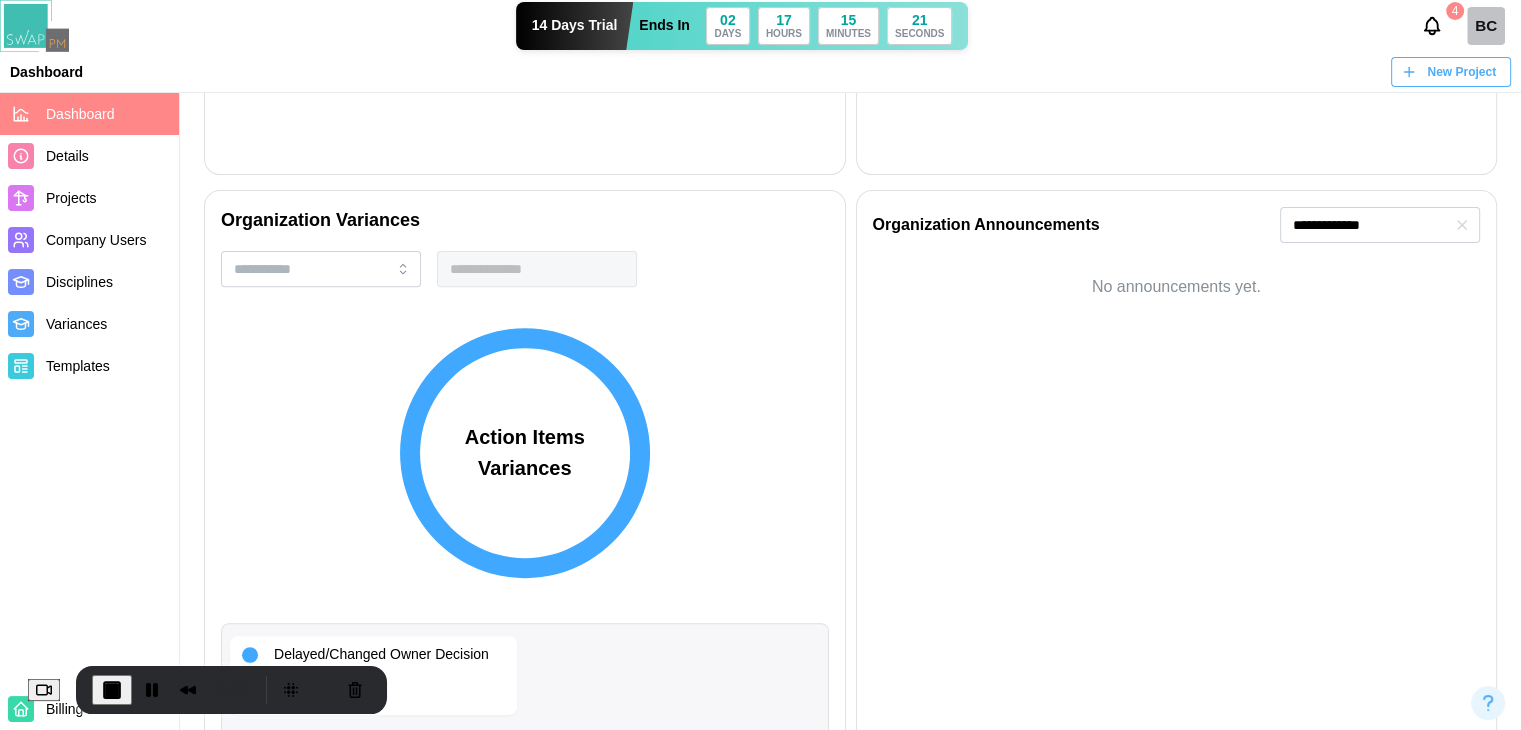scroll, scrollTop: 779, scrollLeft: 0, axis: vertical 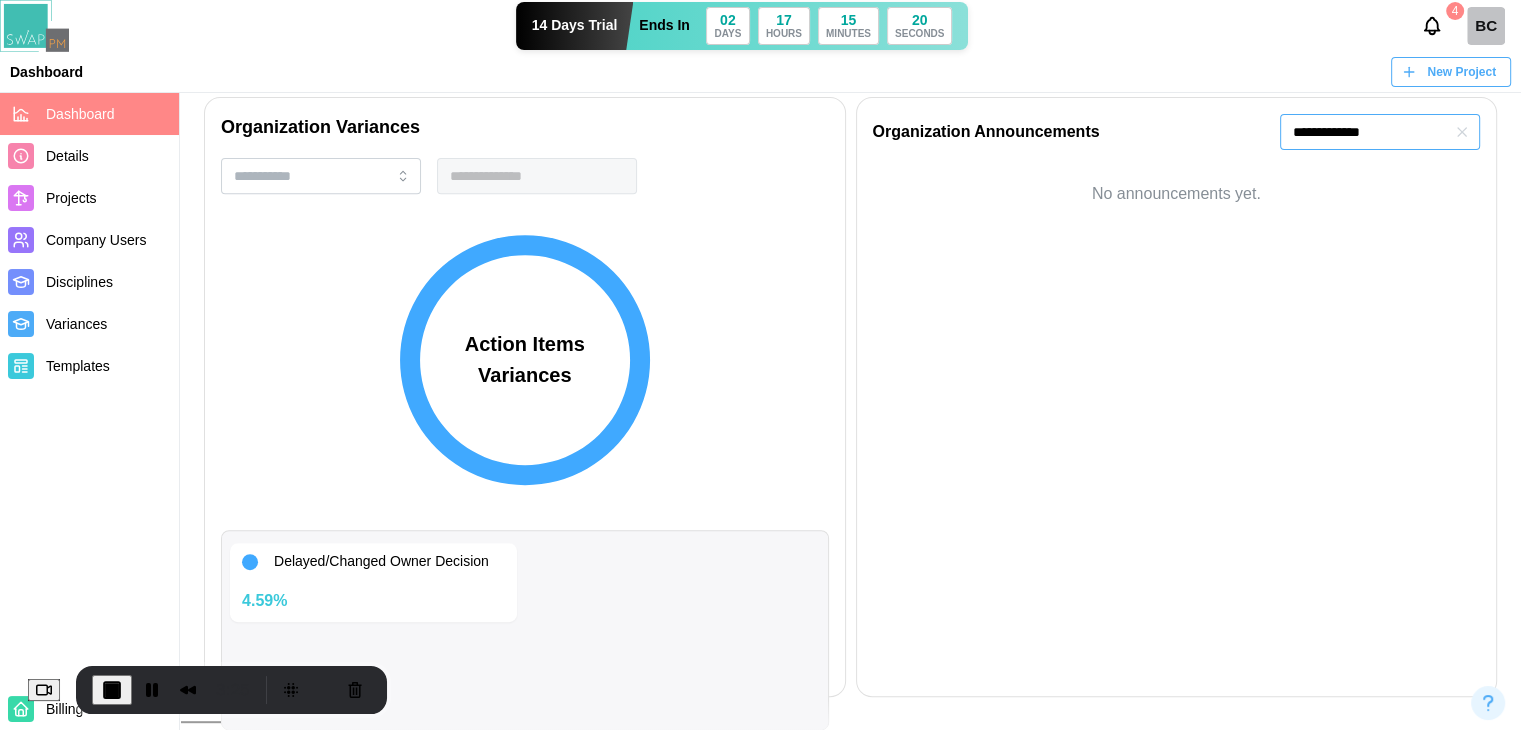 click on "**********" at bounding box center (1380, 132) 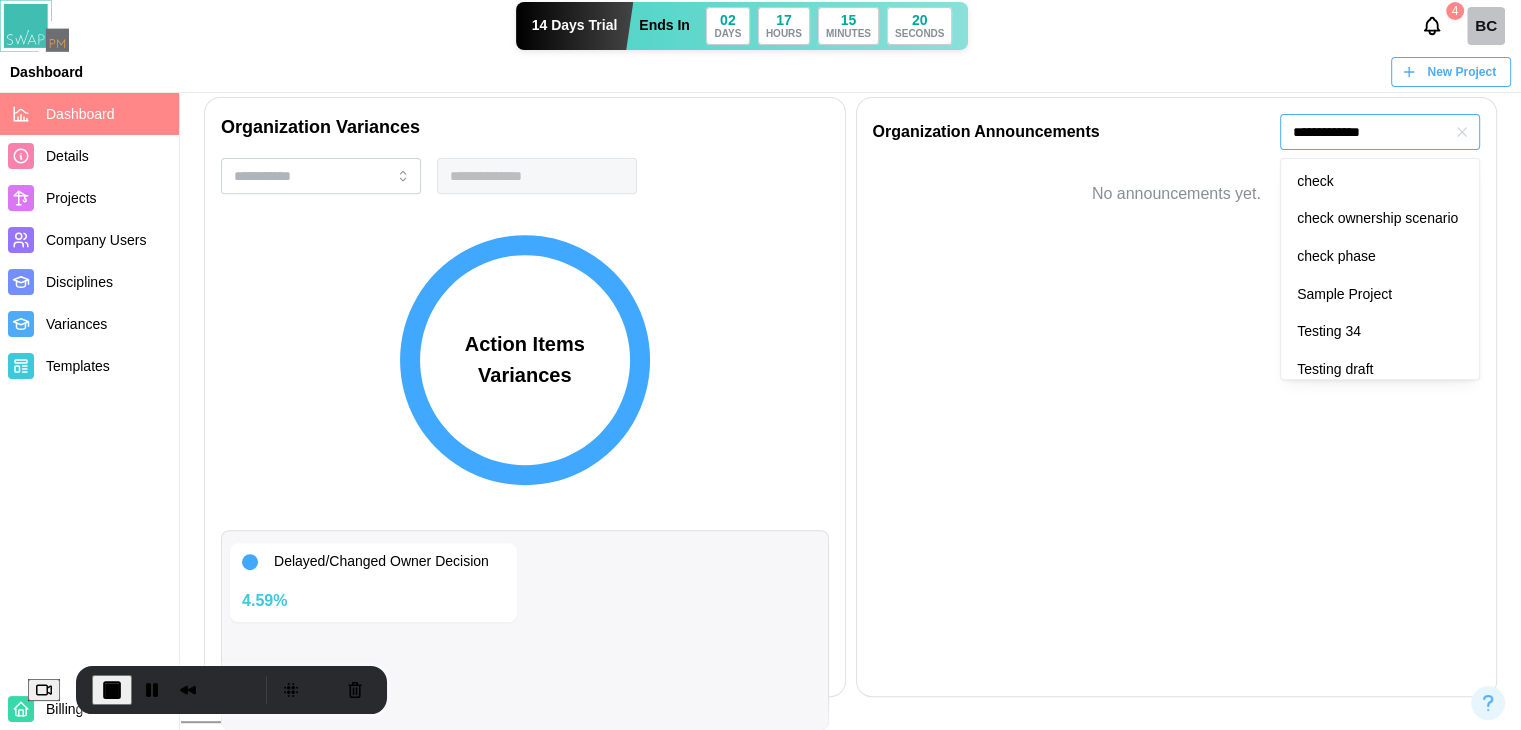 scroll, scrollTop: 52, scrollLeft: 0, axis: vertical 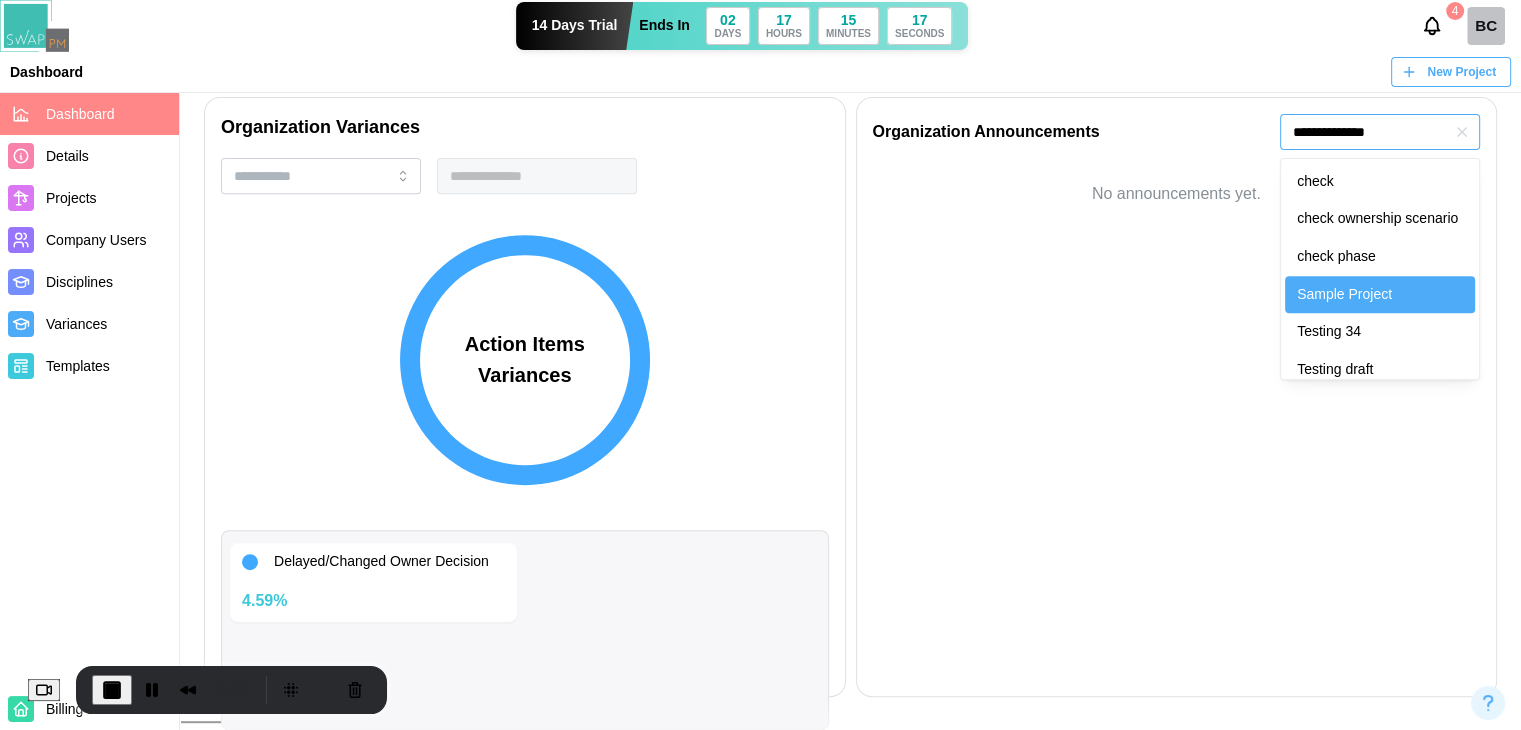 click on "**********" at bounding box center (1380, 132) 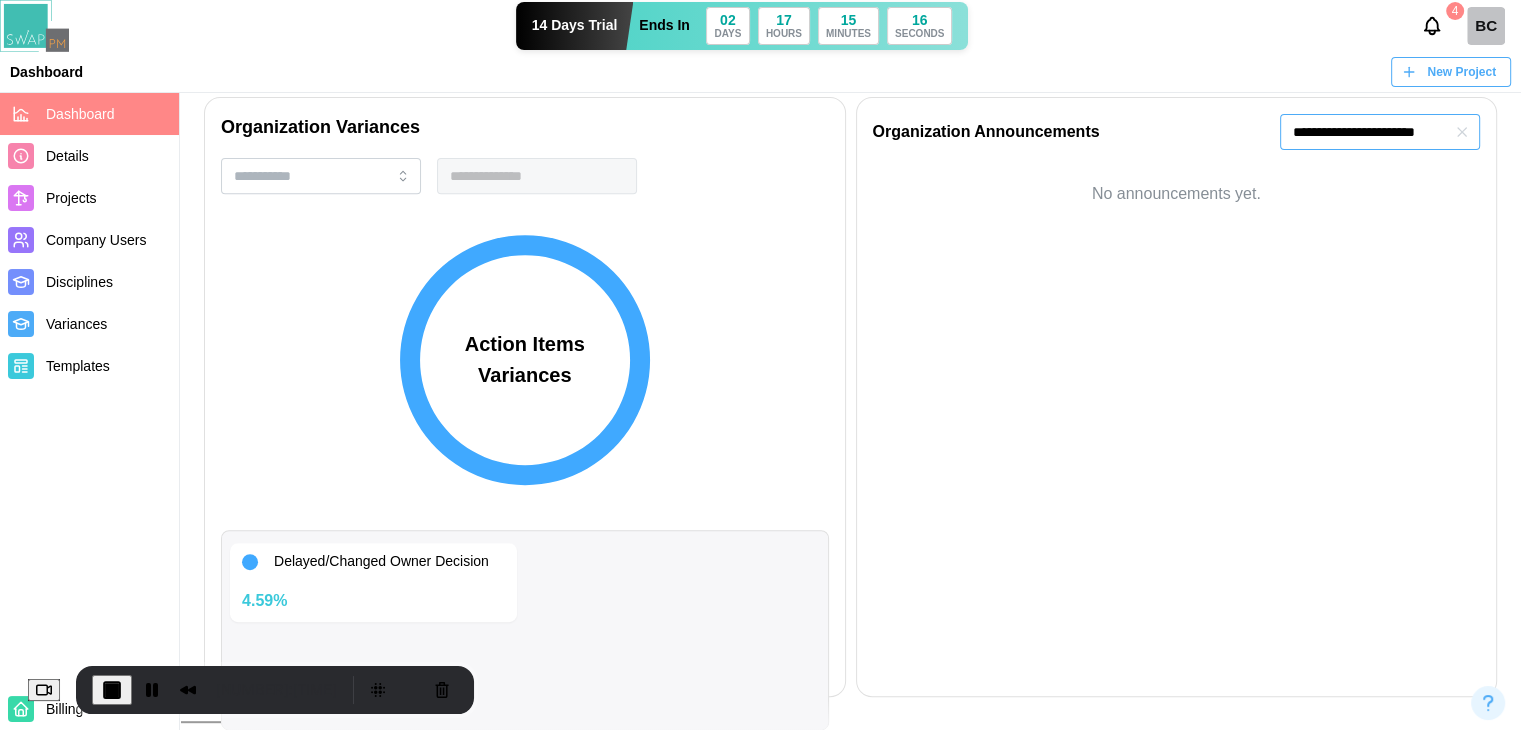 click on "**********" at bounding box center (1380, 132) 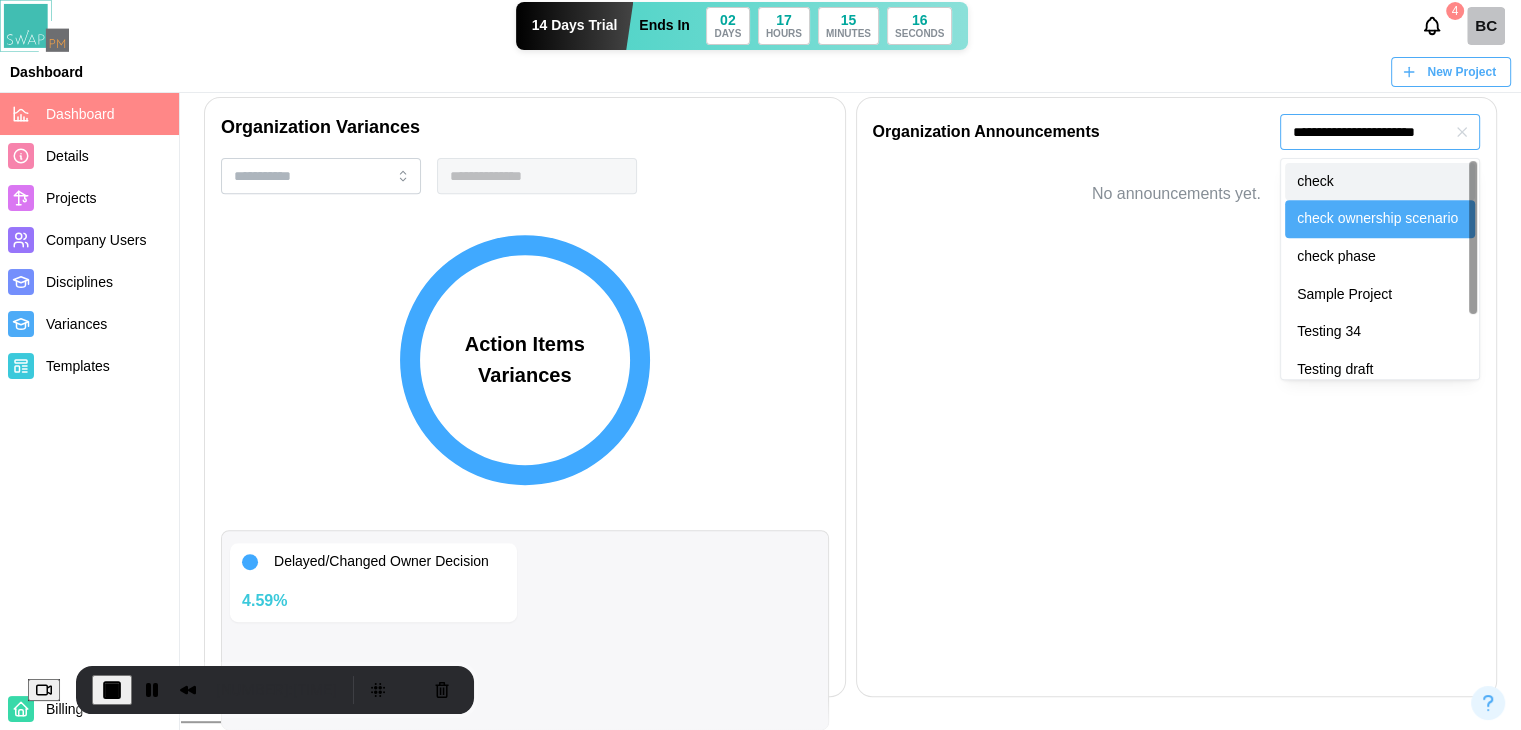 type on "*****" 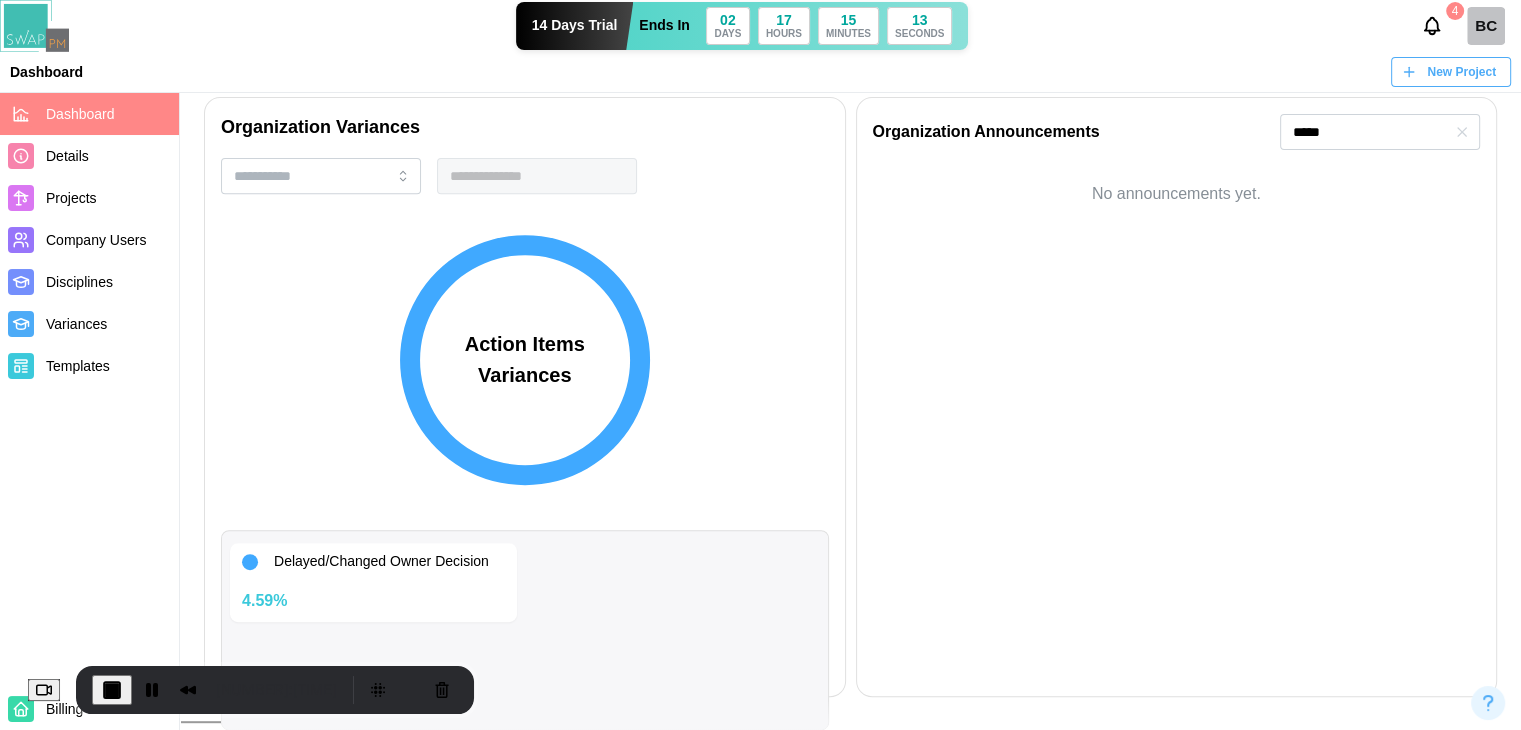 click on "Projects" at bounding box center [89, 198] 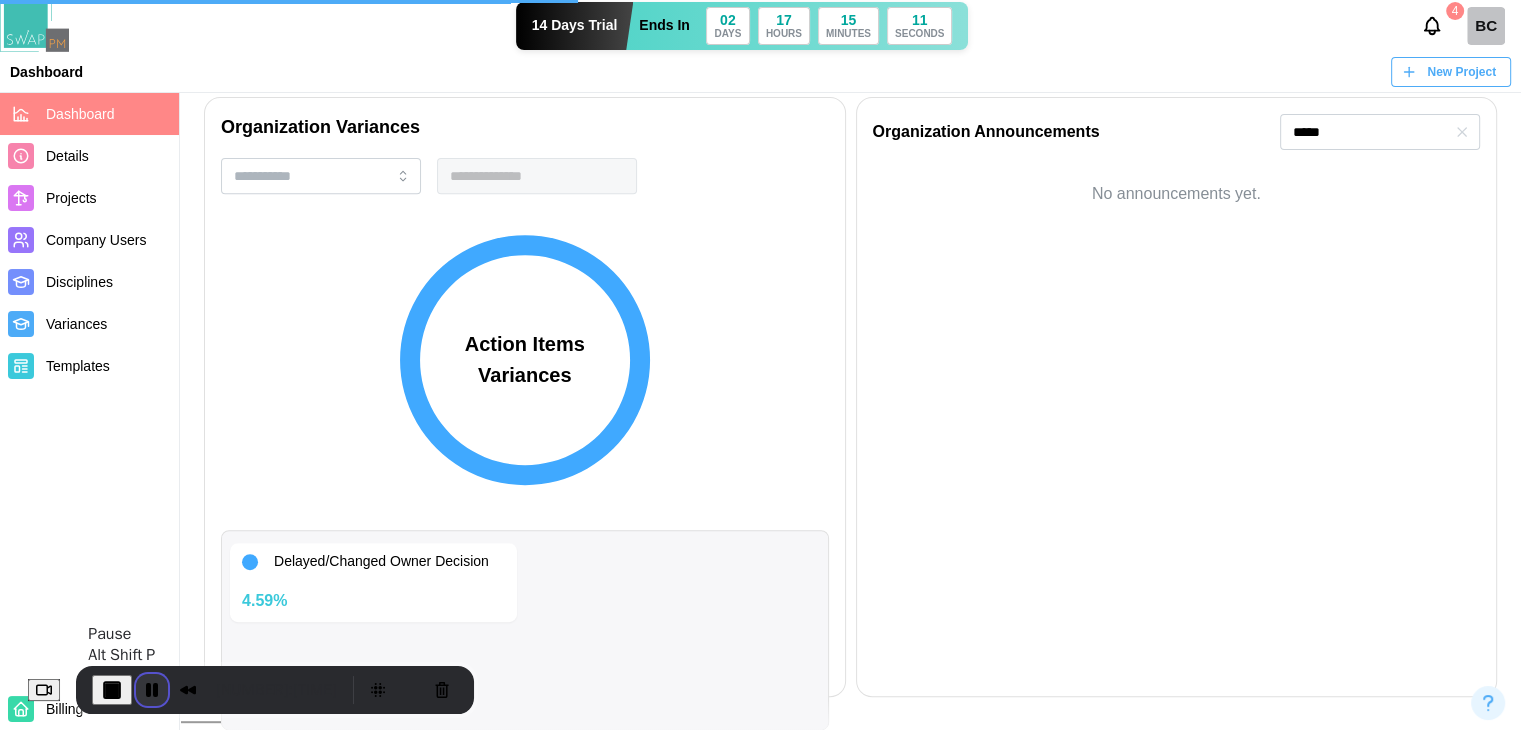 click at bounding box center [152, 690] 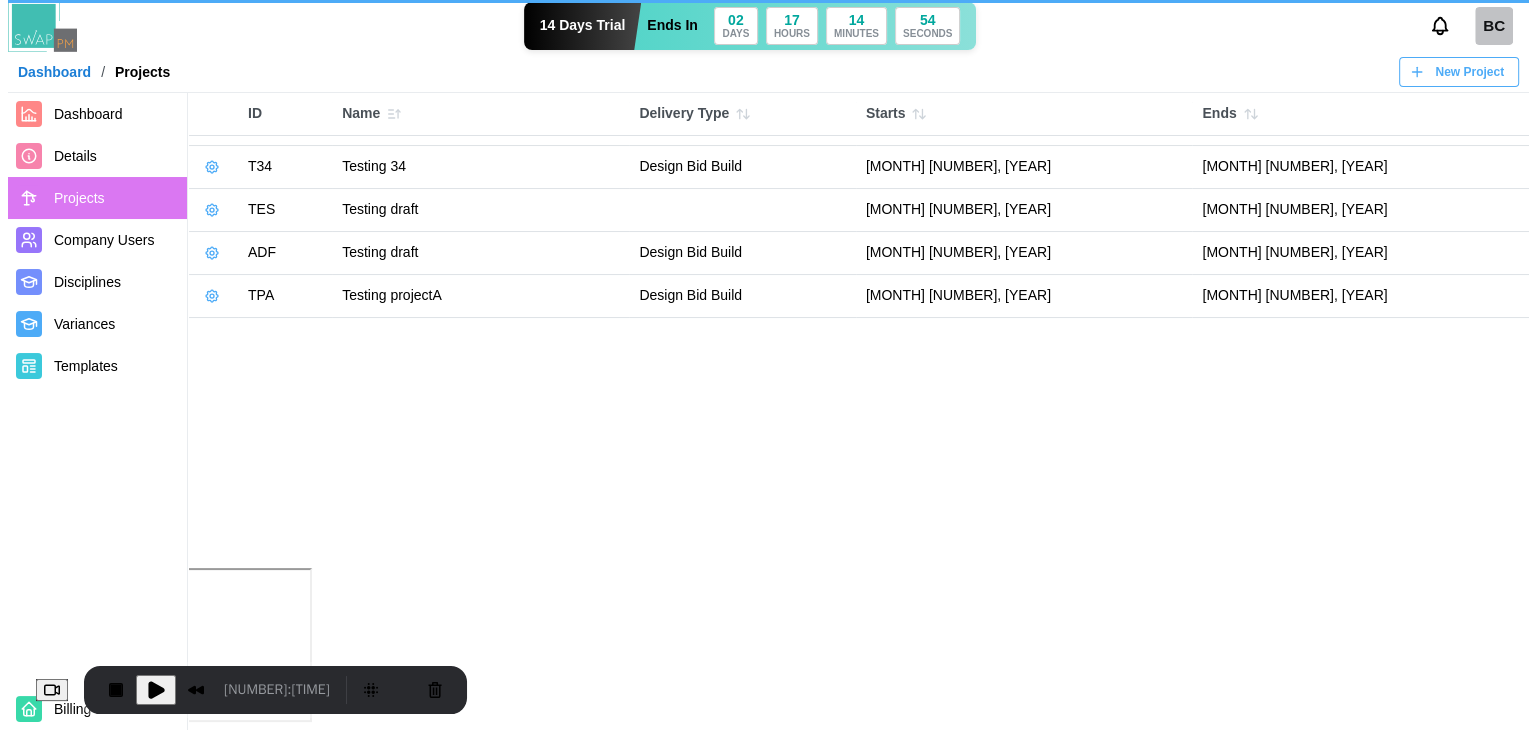 scroll, scrollTop: 0, scrollLeft: 0, axis: both 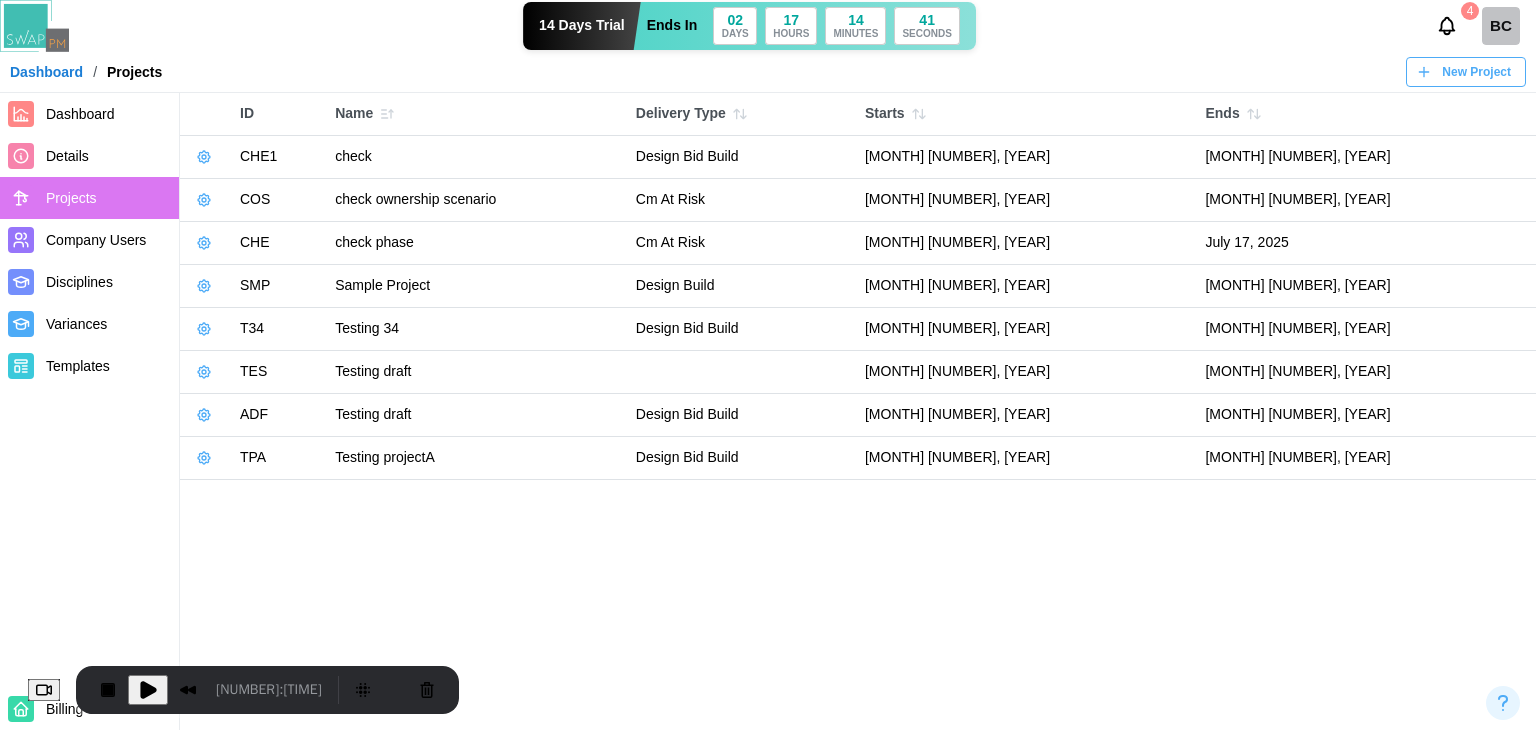 click 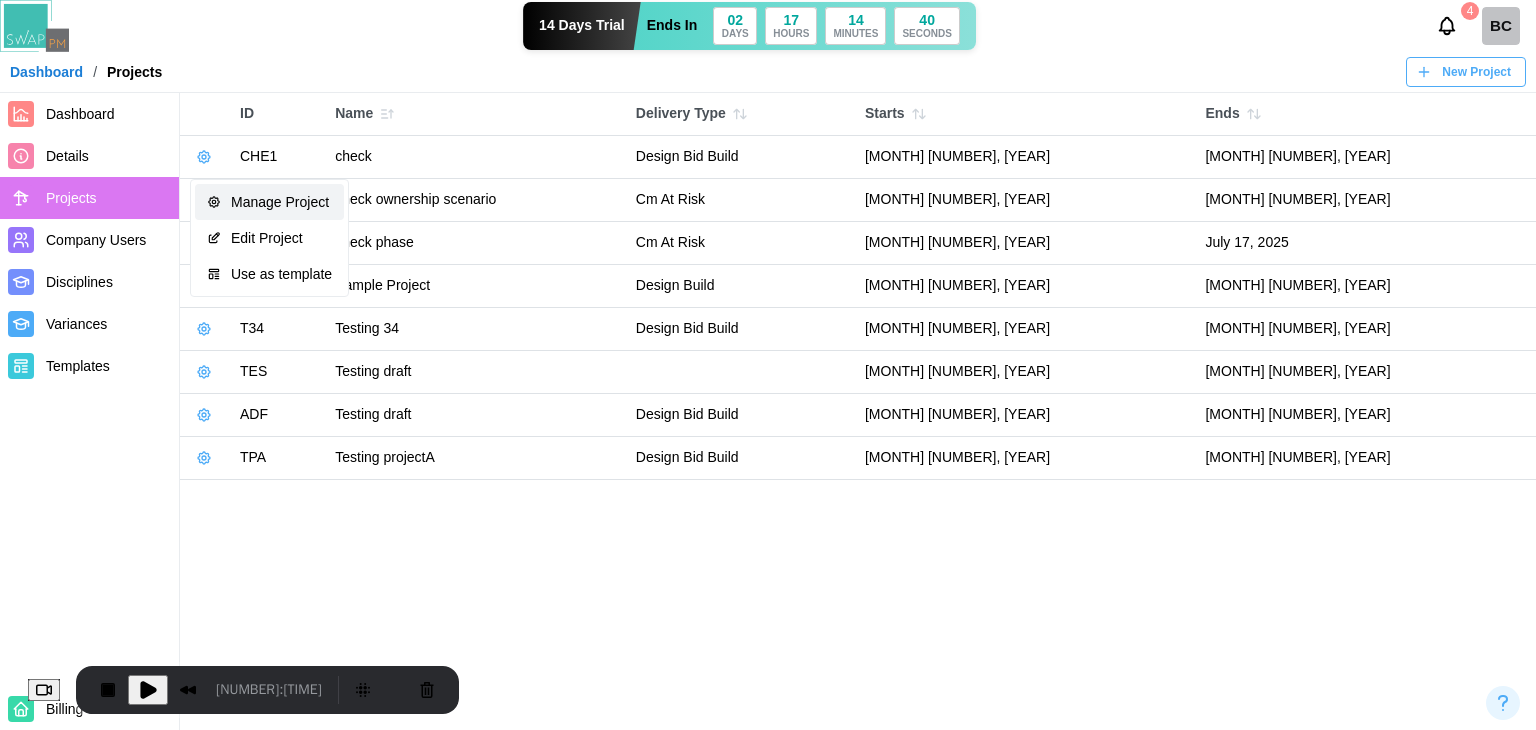 click on "Manage Project" at bounding box center (281, 202) 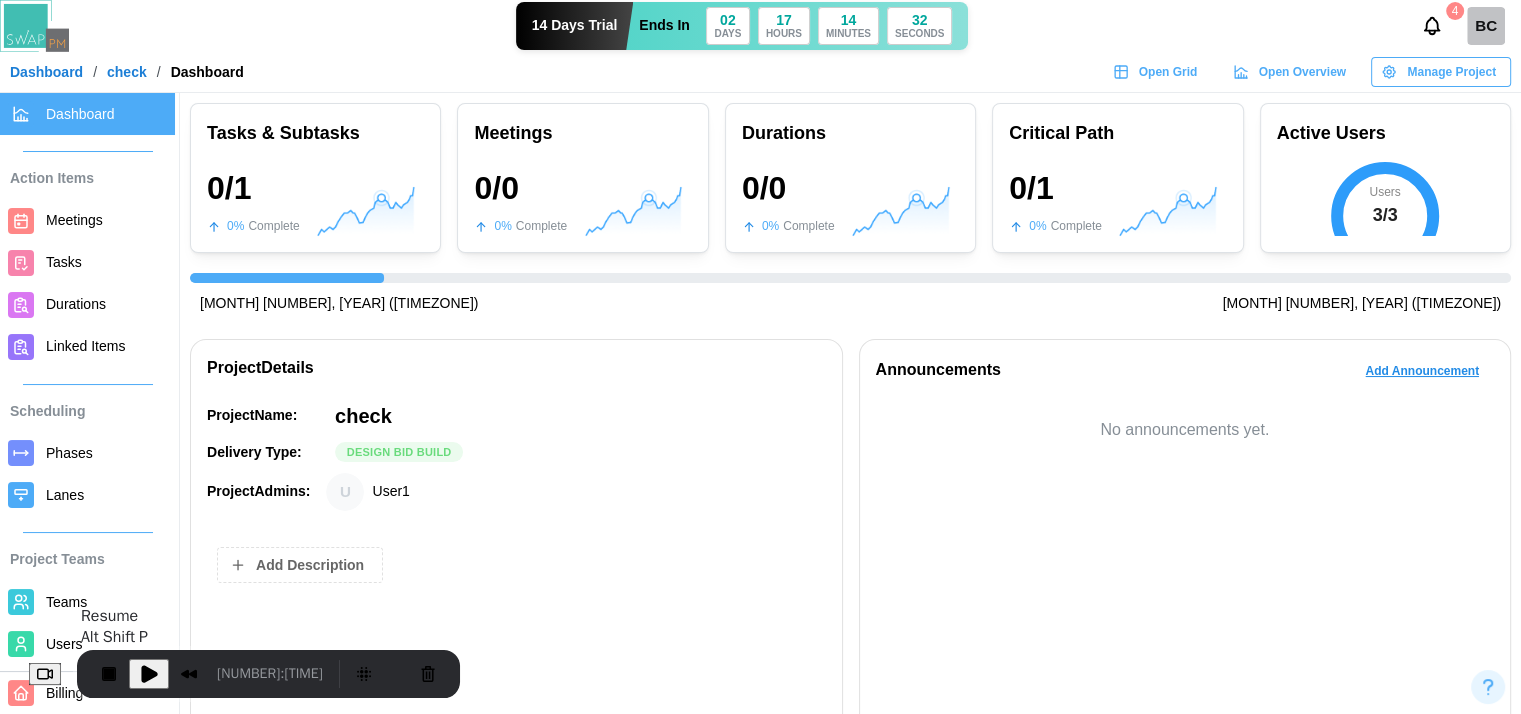 click at bounding box center [149, 674] 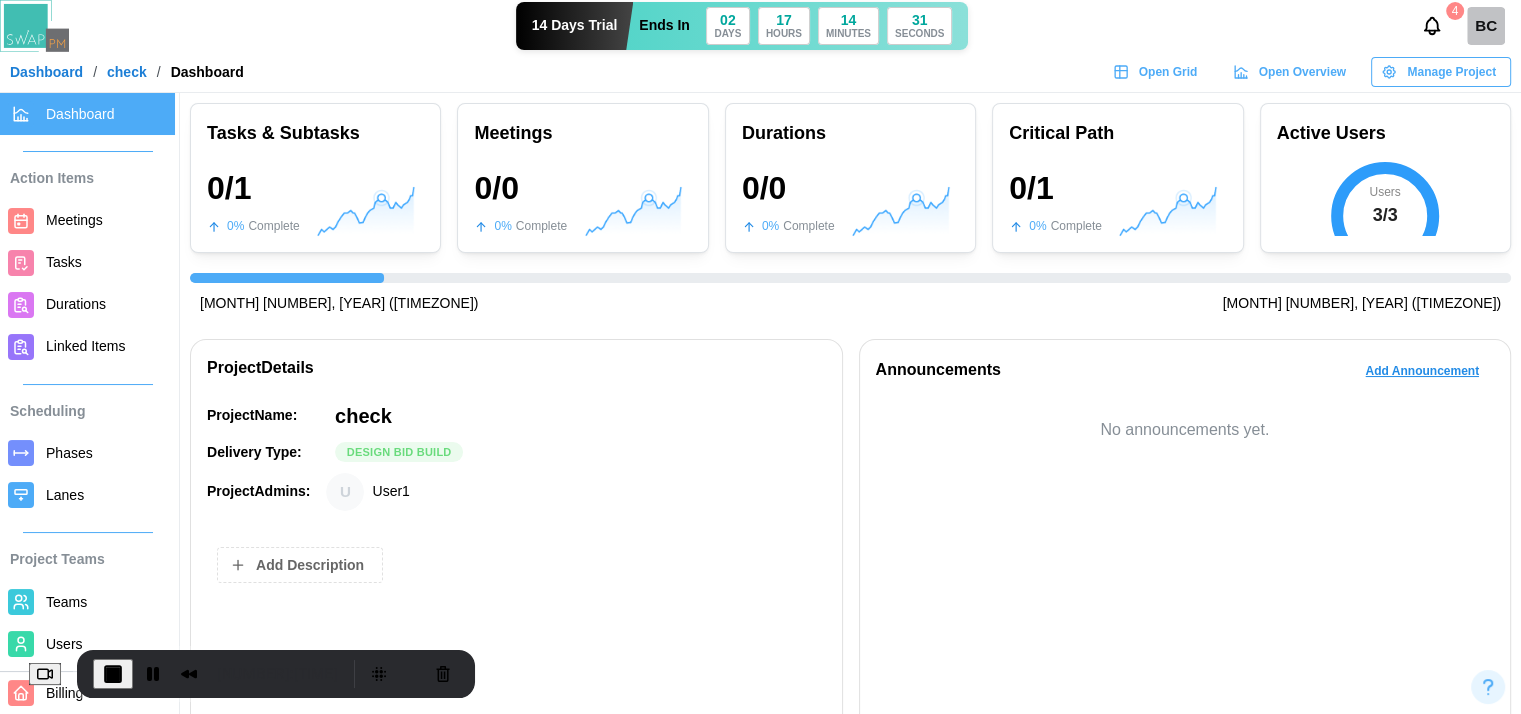 click on "Add Announcement" at bounding box center (1422, 371) 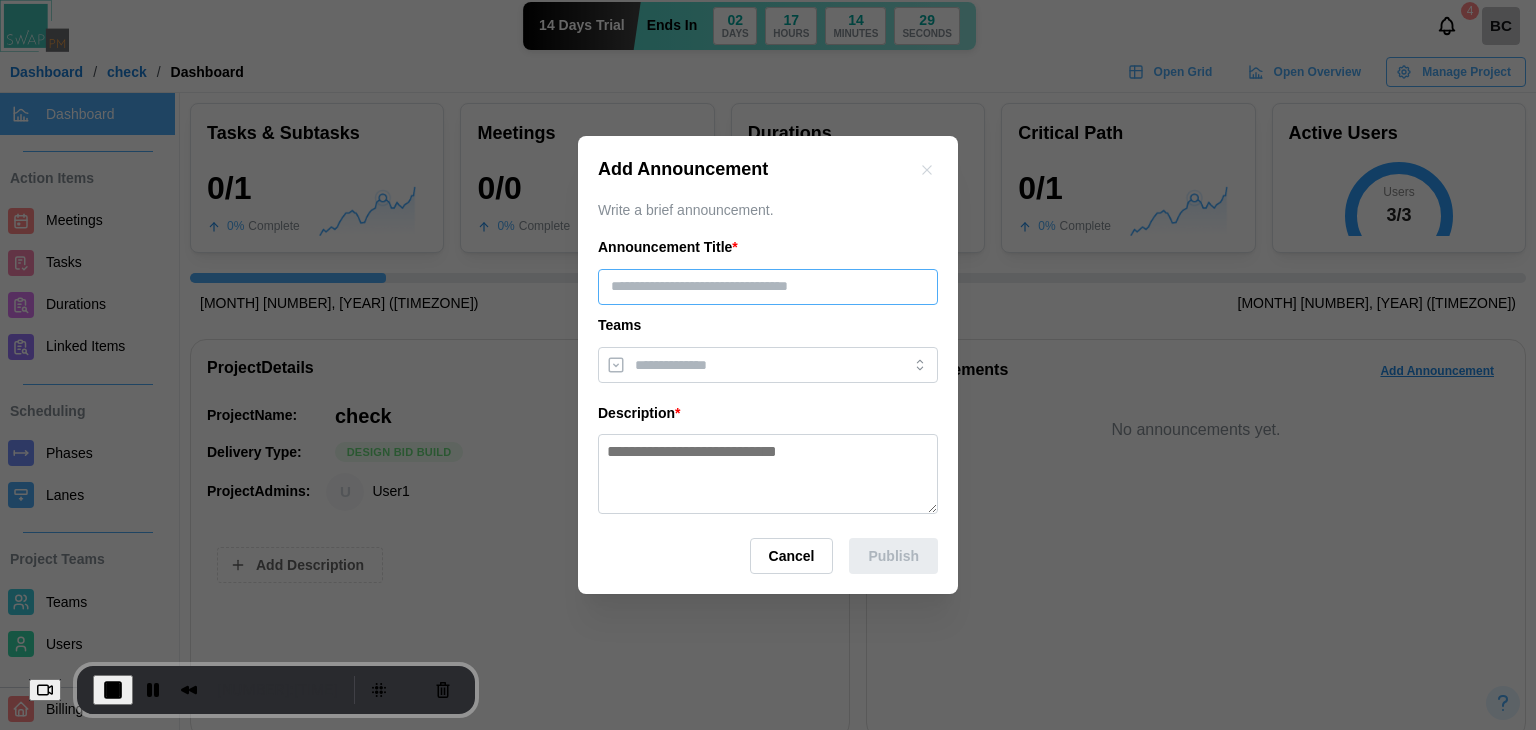 click at bounding box center [768, 287] 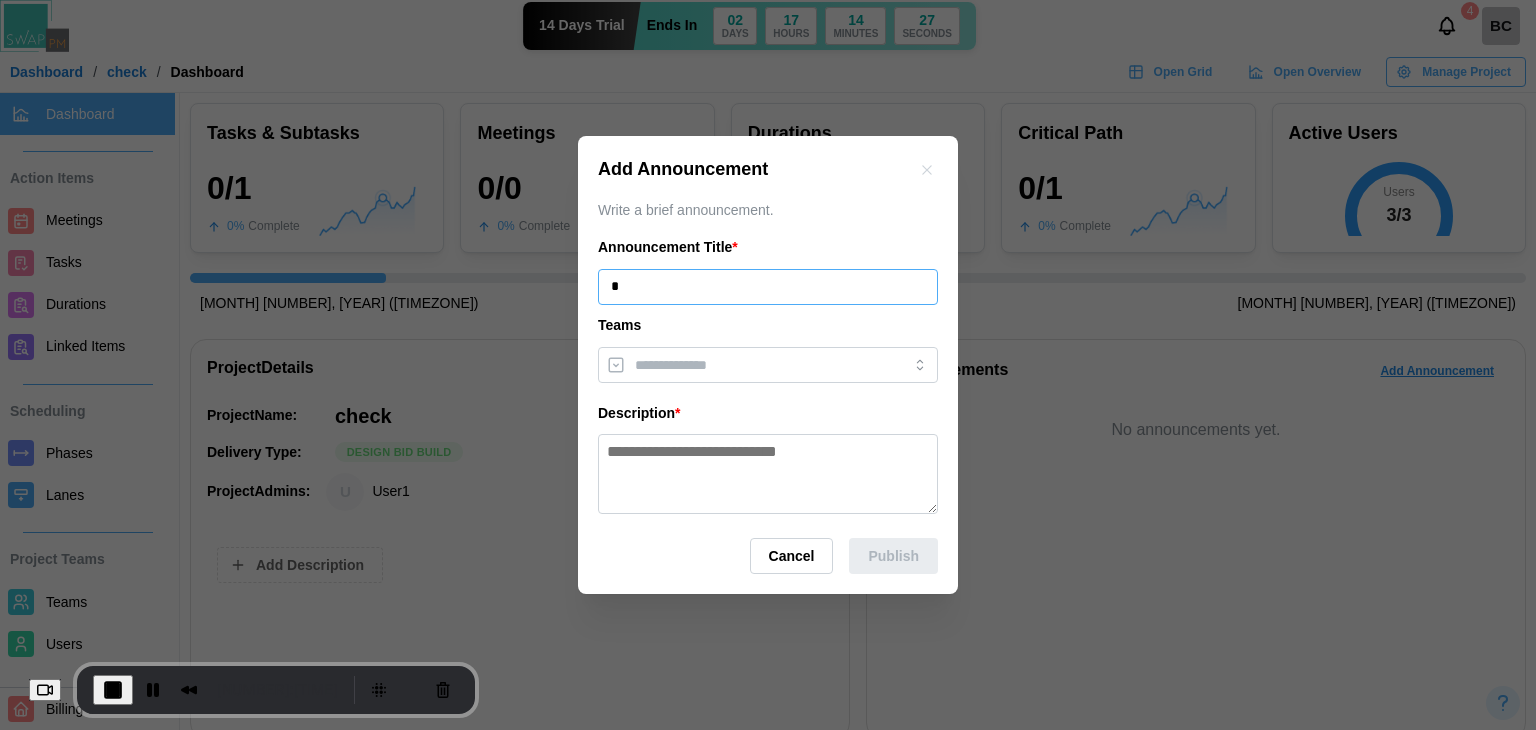 type on "*" 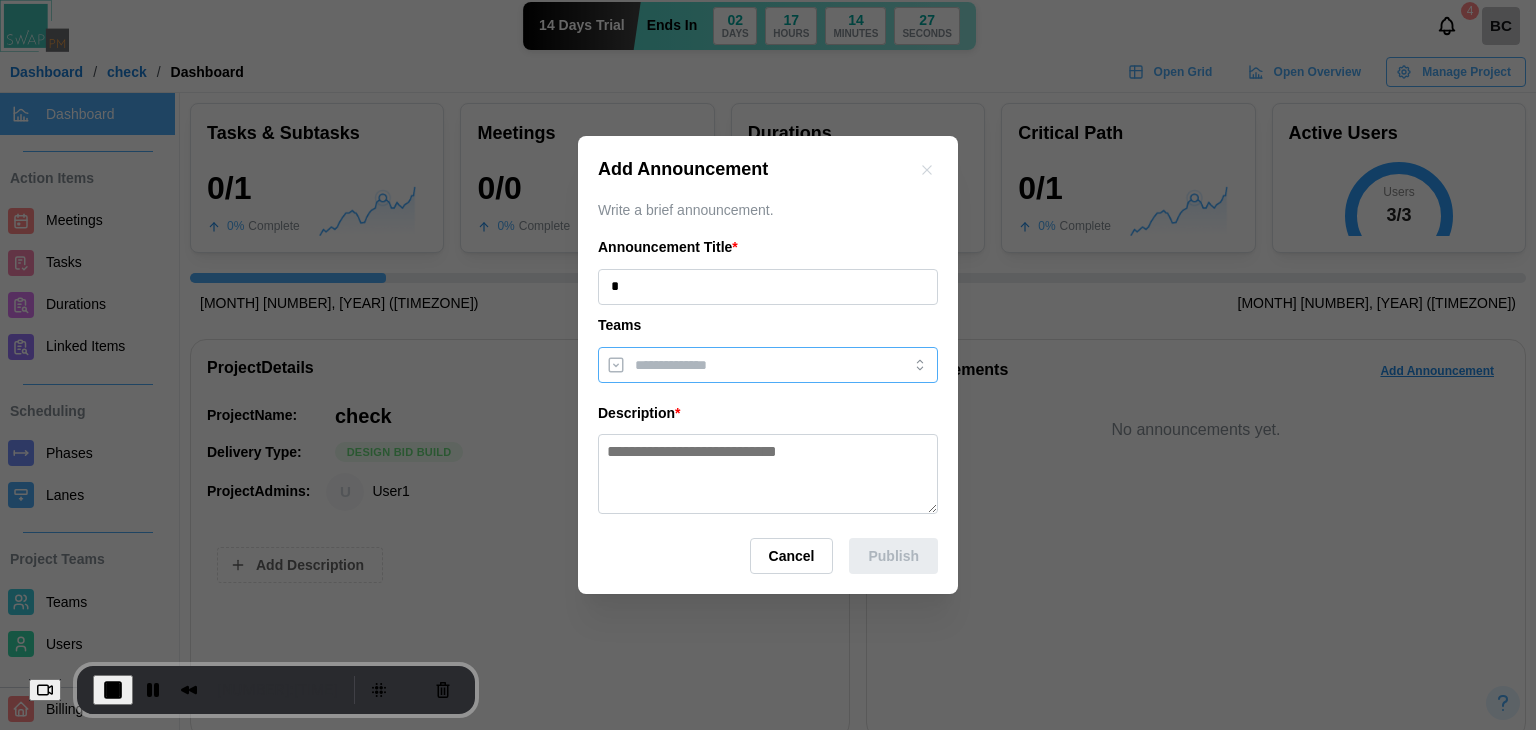 click at bounding box center (750, 365) 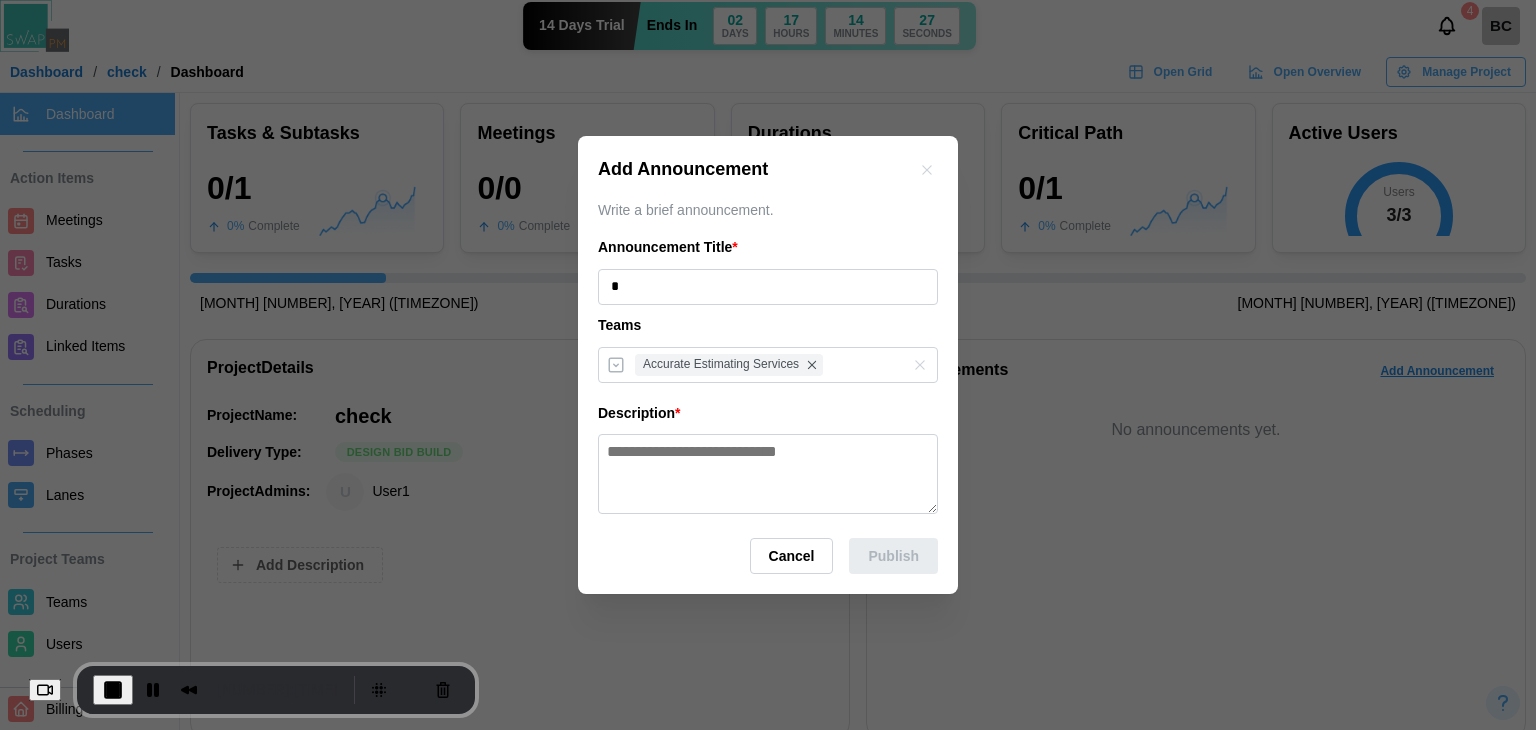 click at bounding box center (768, 474) 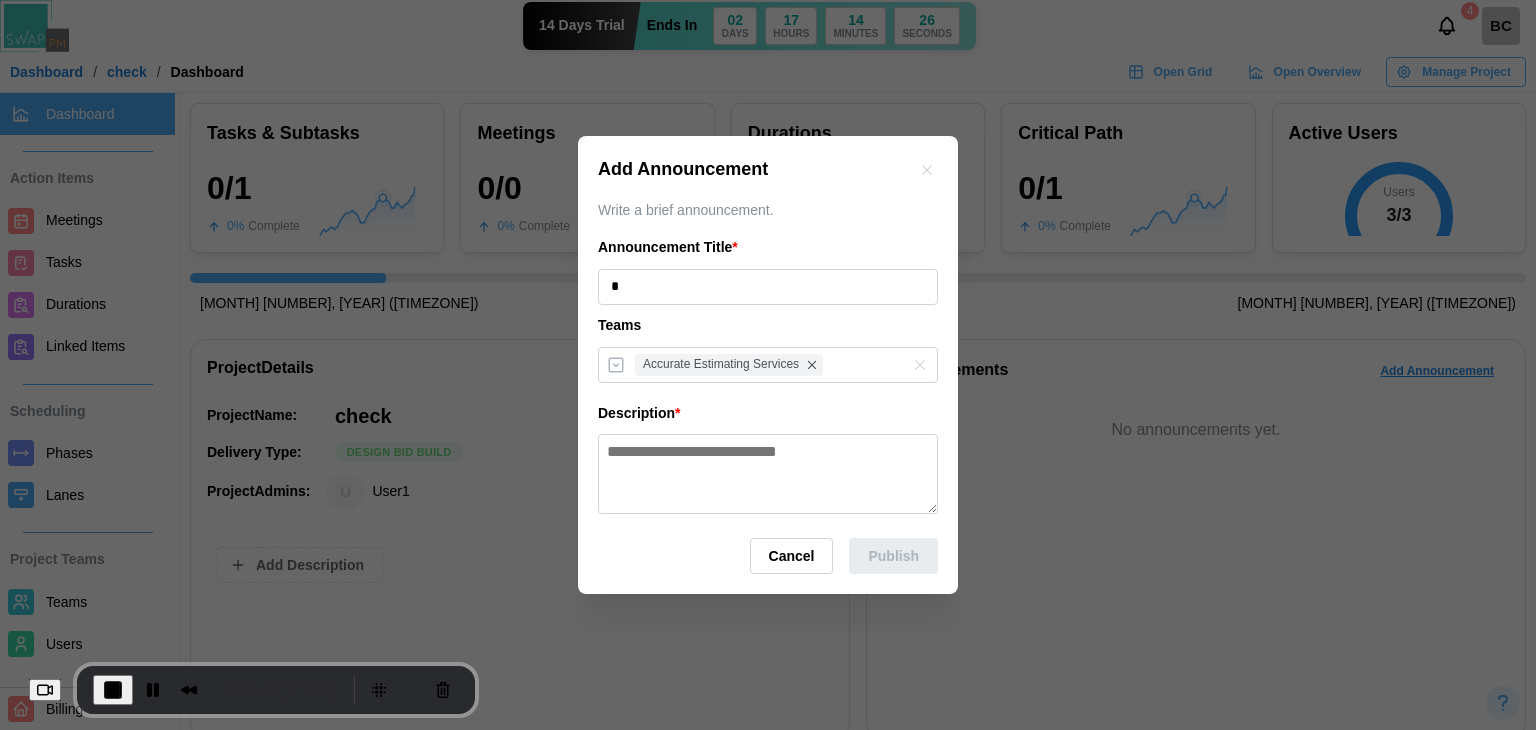 paste on "**********" 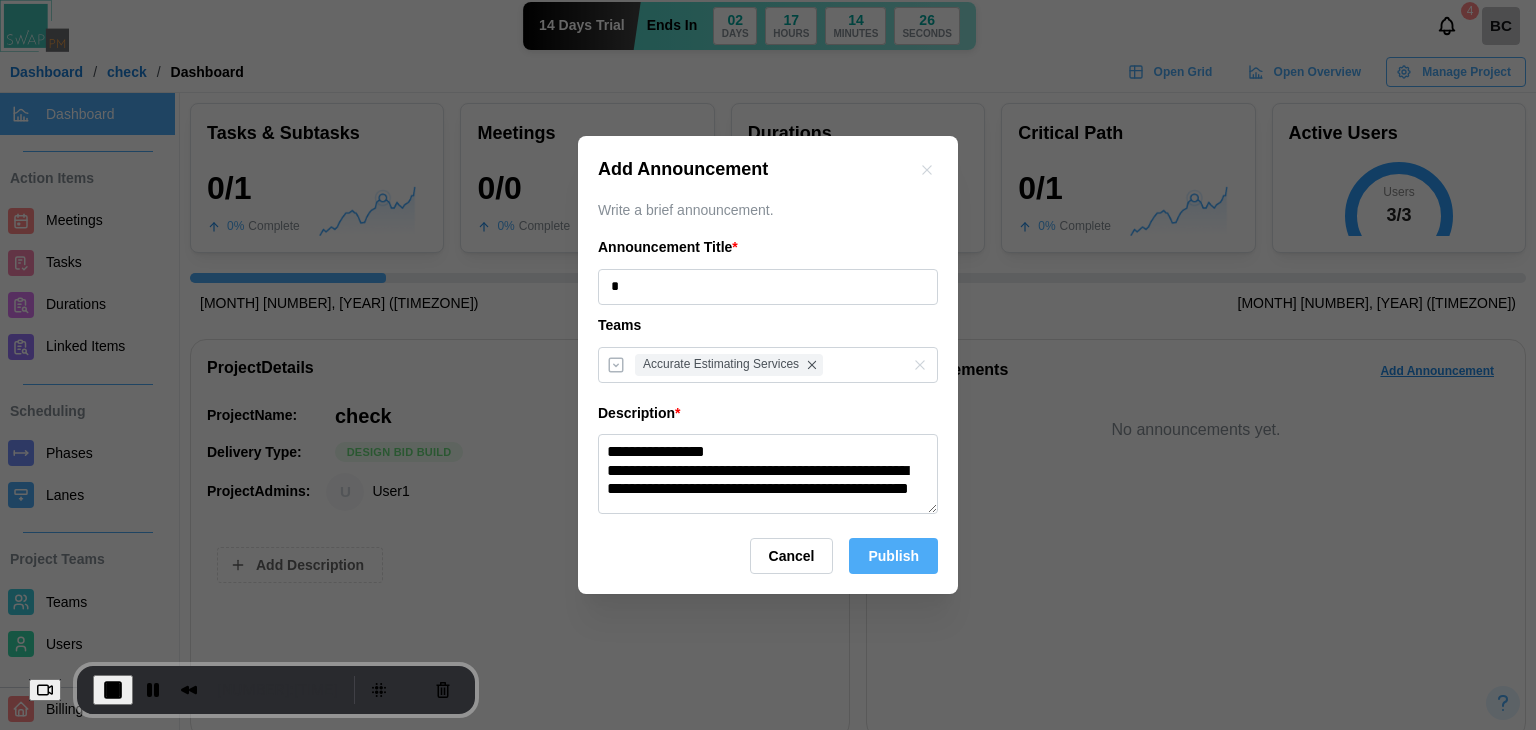paste on "**********" 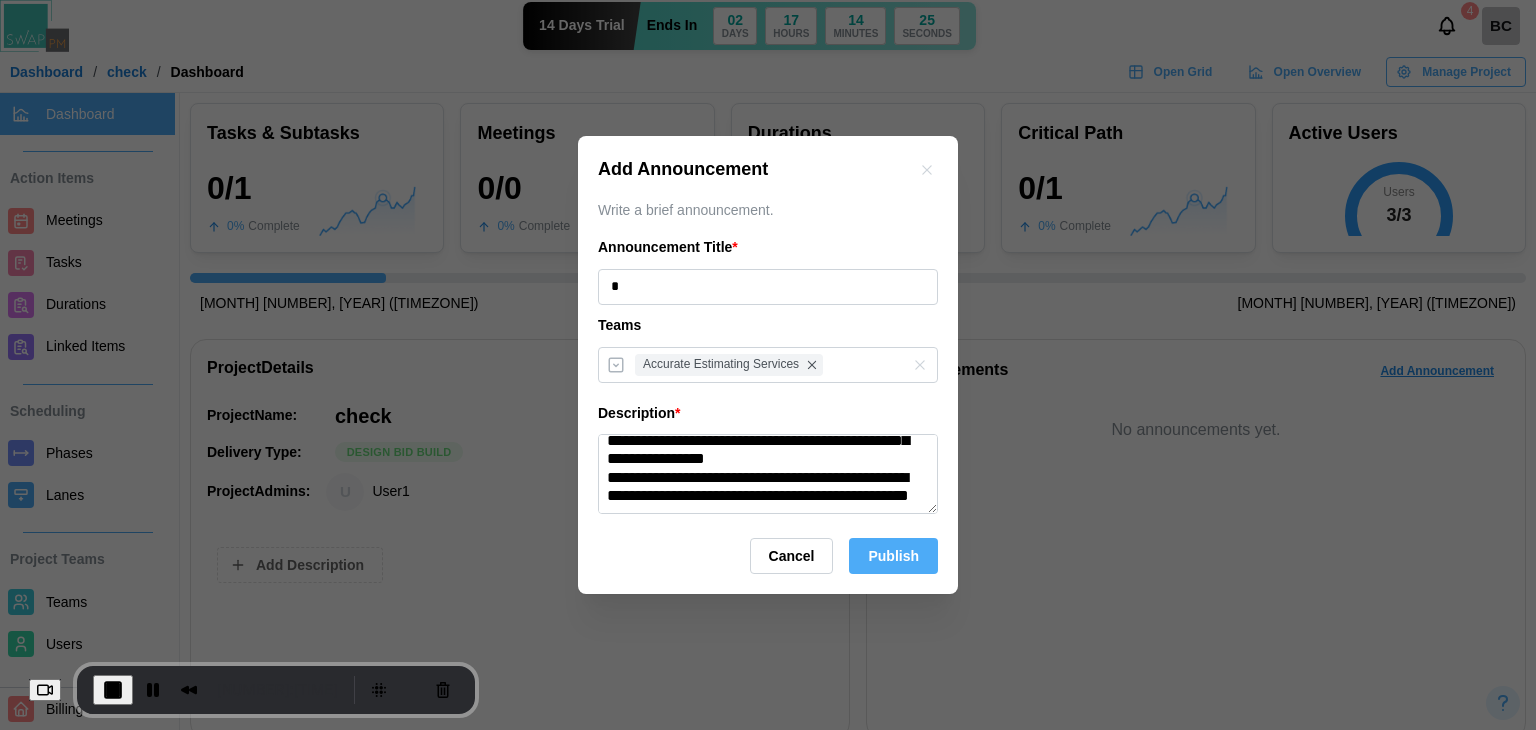 paste on "**********" 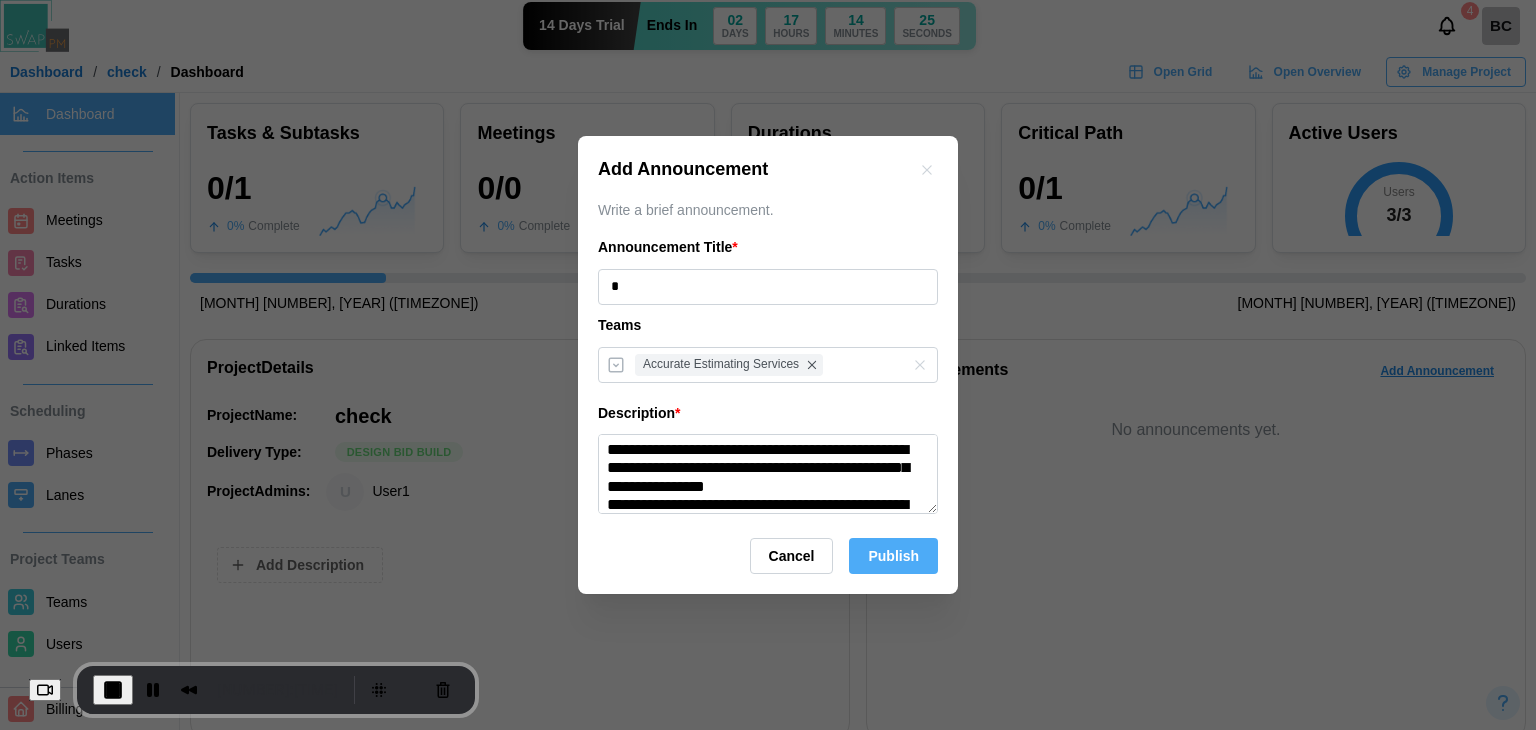 scroll, scrollTop: 149, scrollLeft: 0, axis: vertical 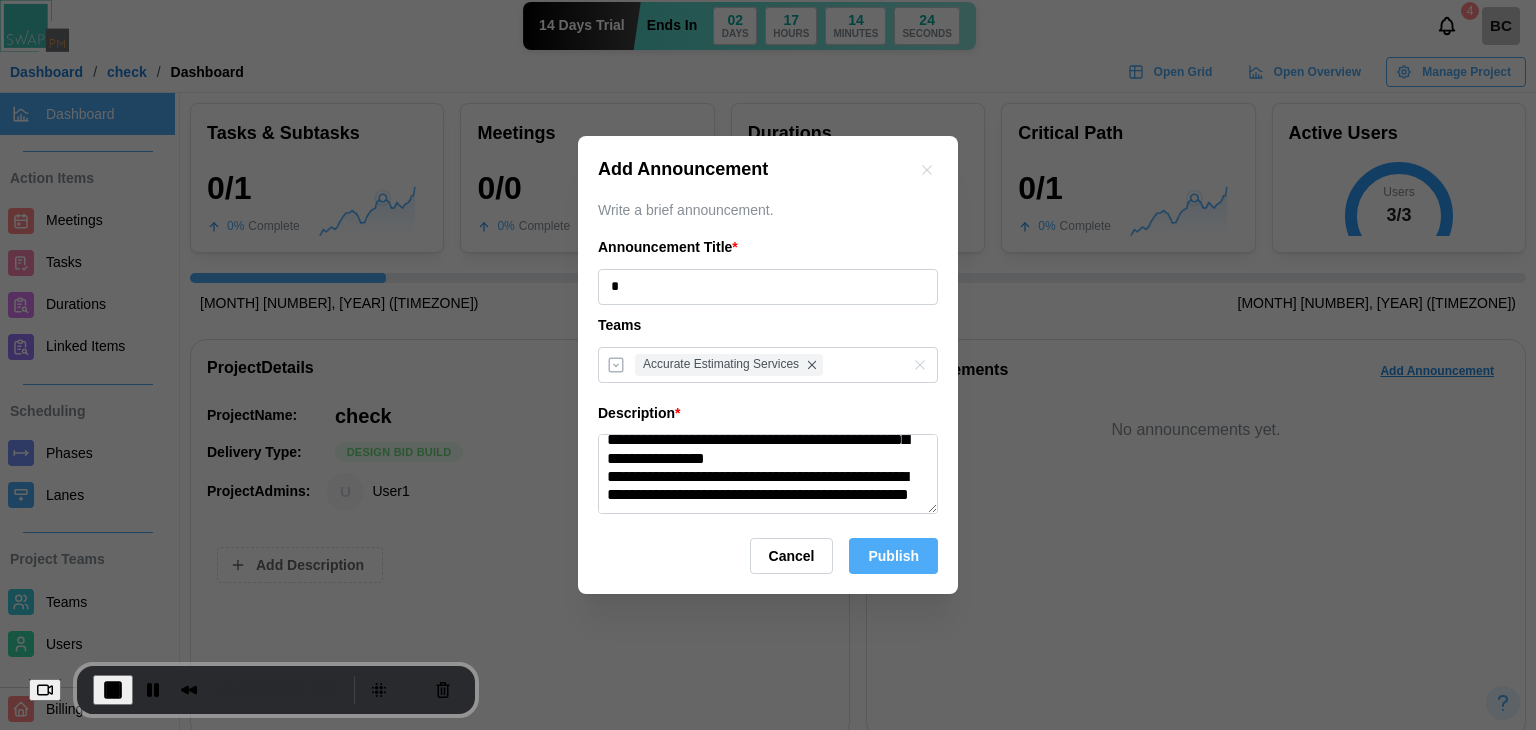 type on "**********" 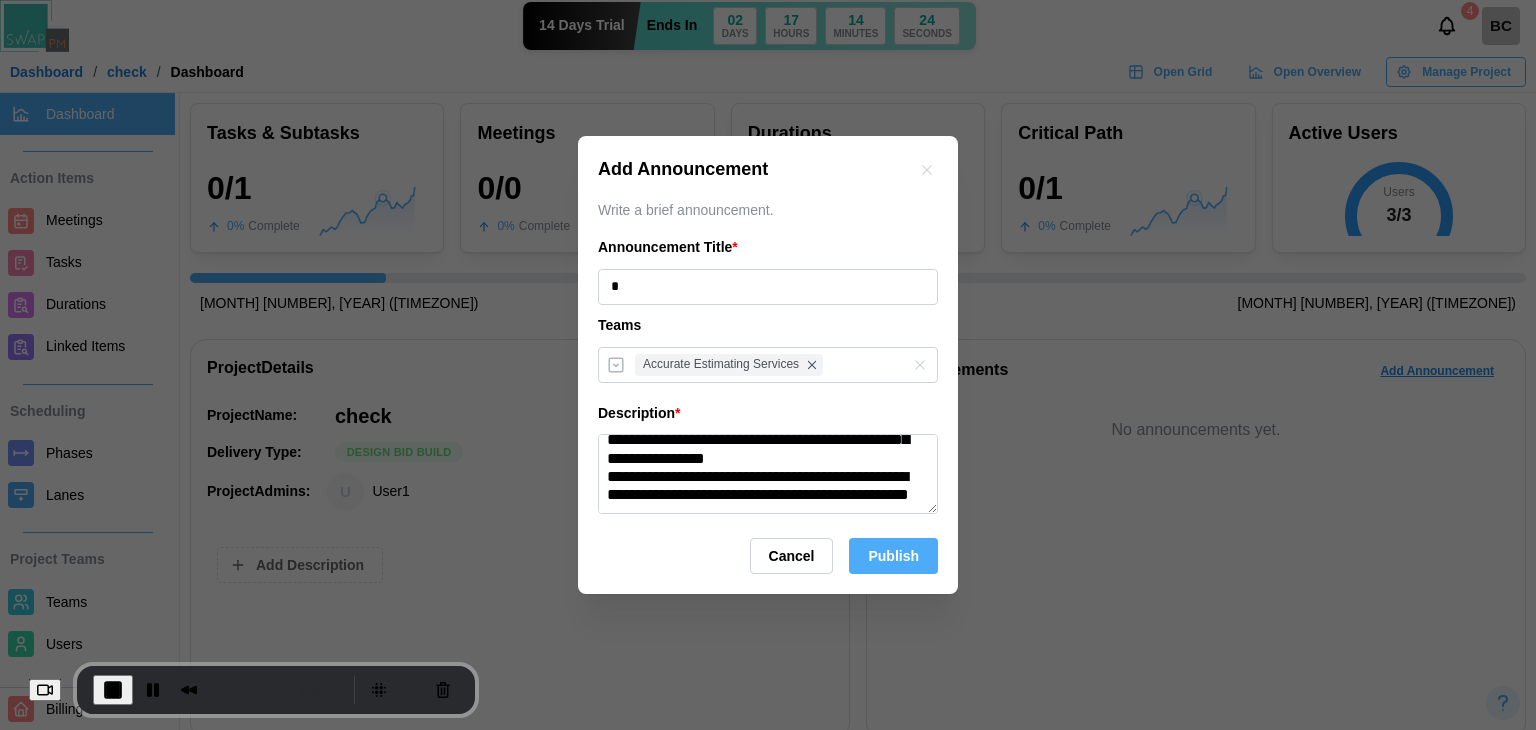 drag, startPoint x: 879, startPoint y: 552, endPoint x: 861, endPoint y: 553, distance: 18.027756 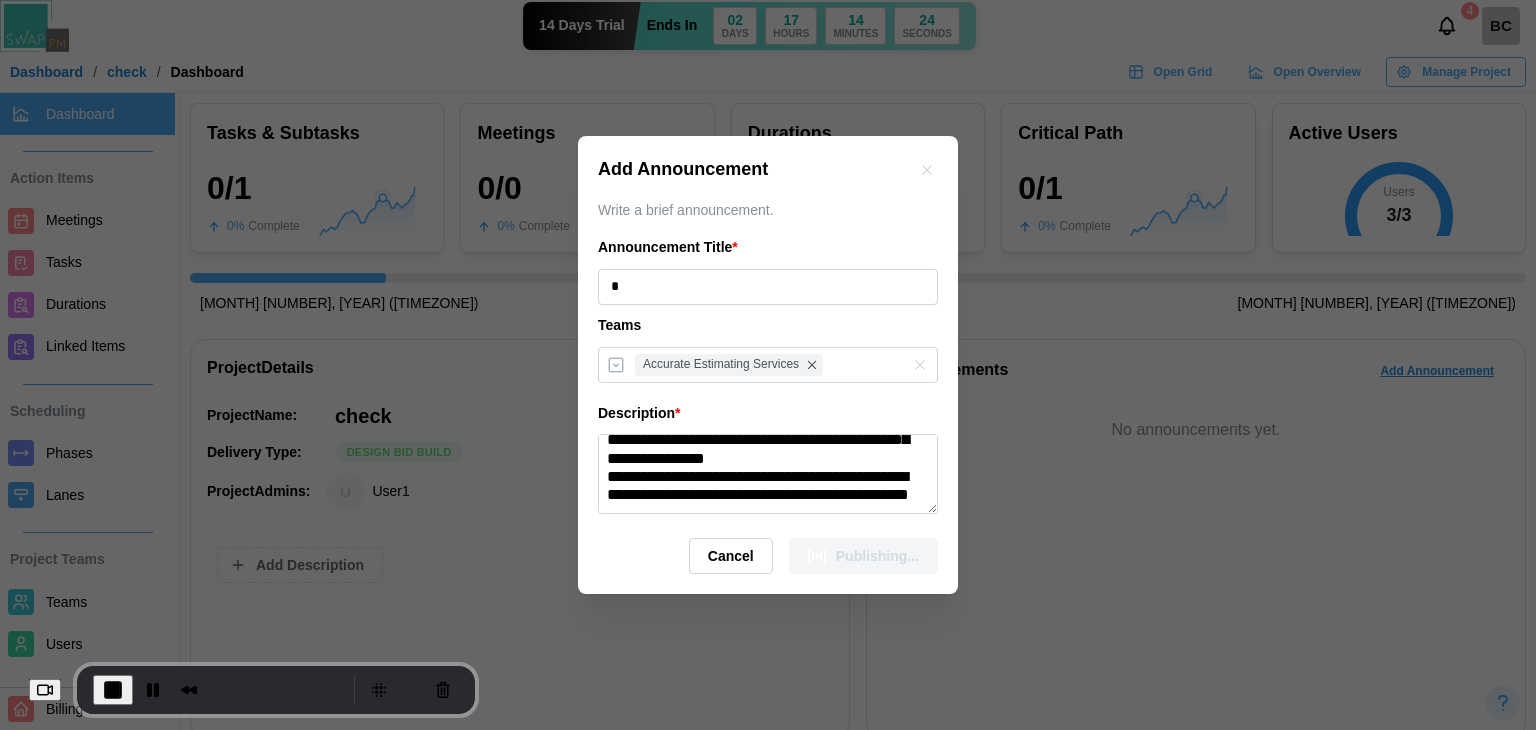type 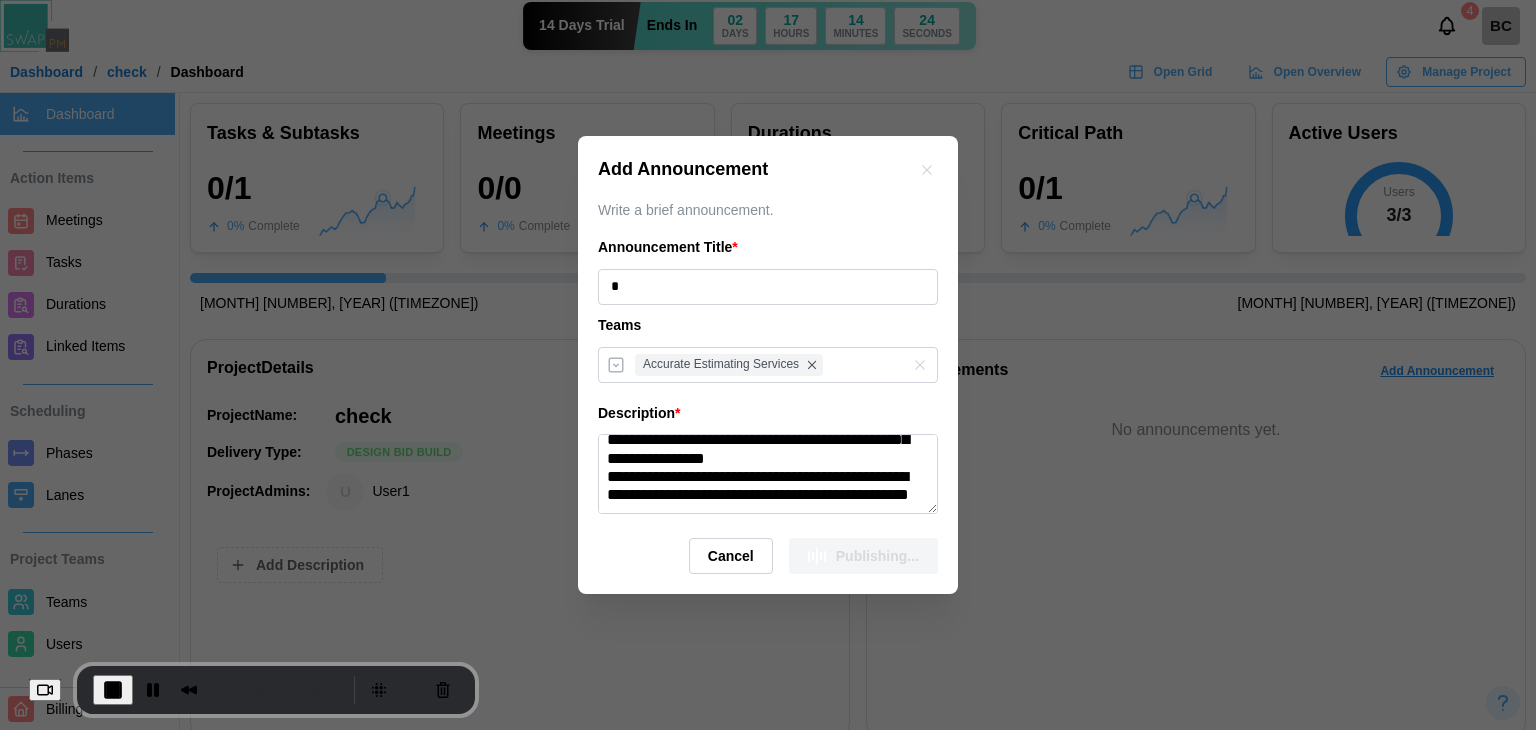 type 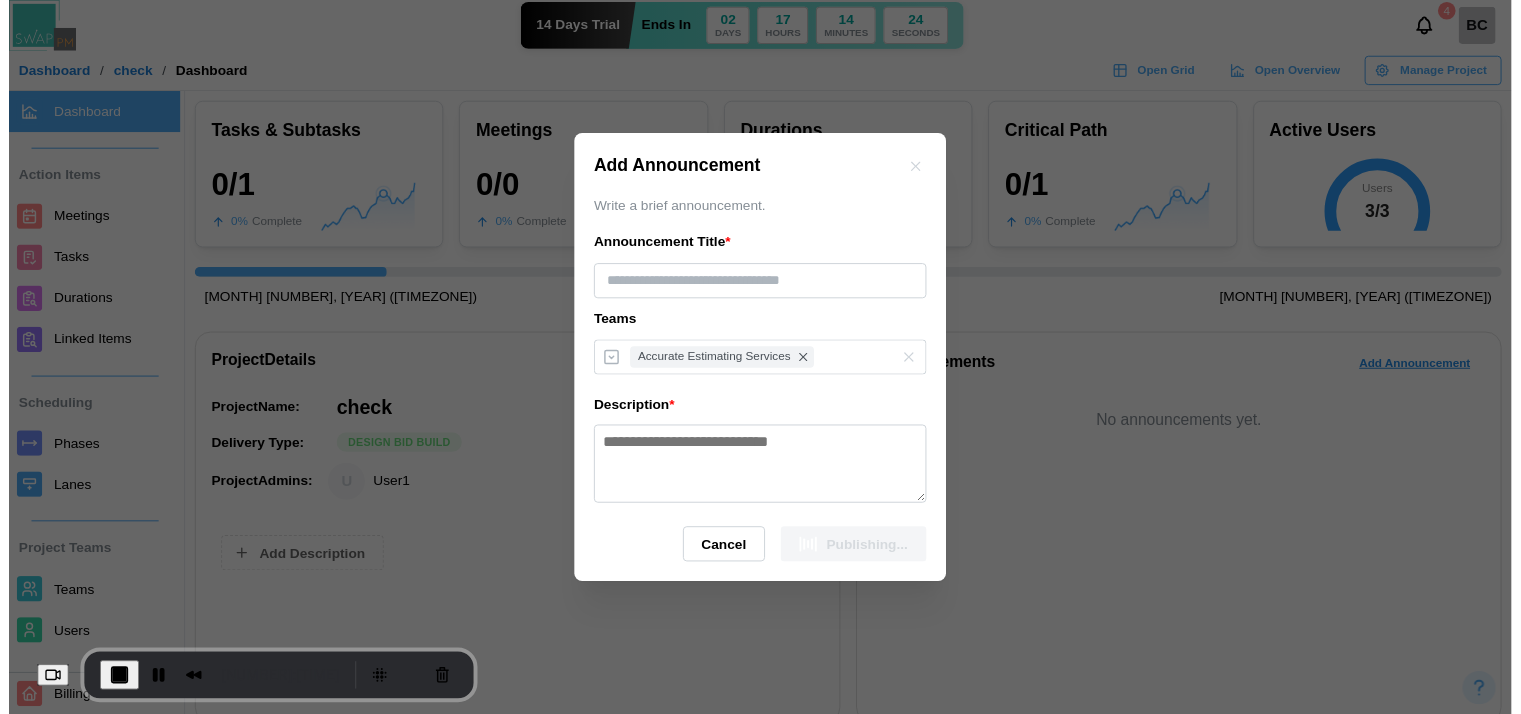 scroll, scrollTop: 0, scrollLeft: 0, axis: both 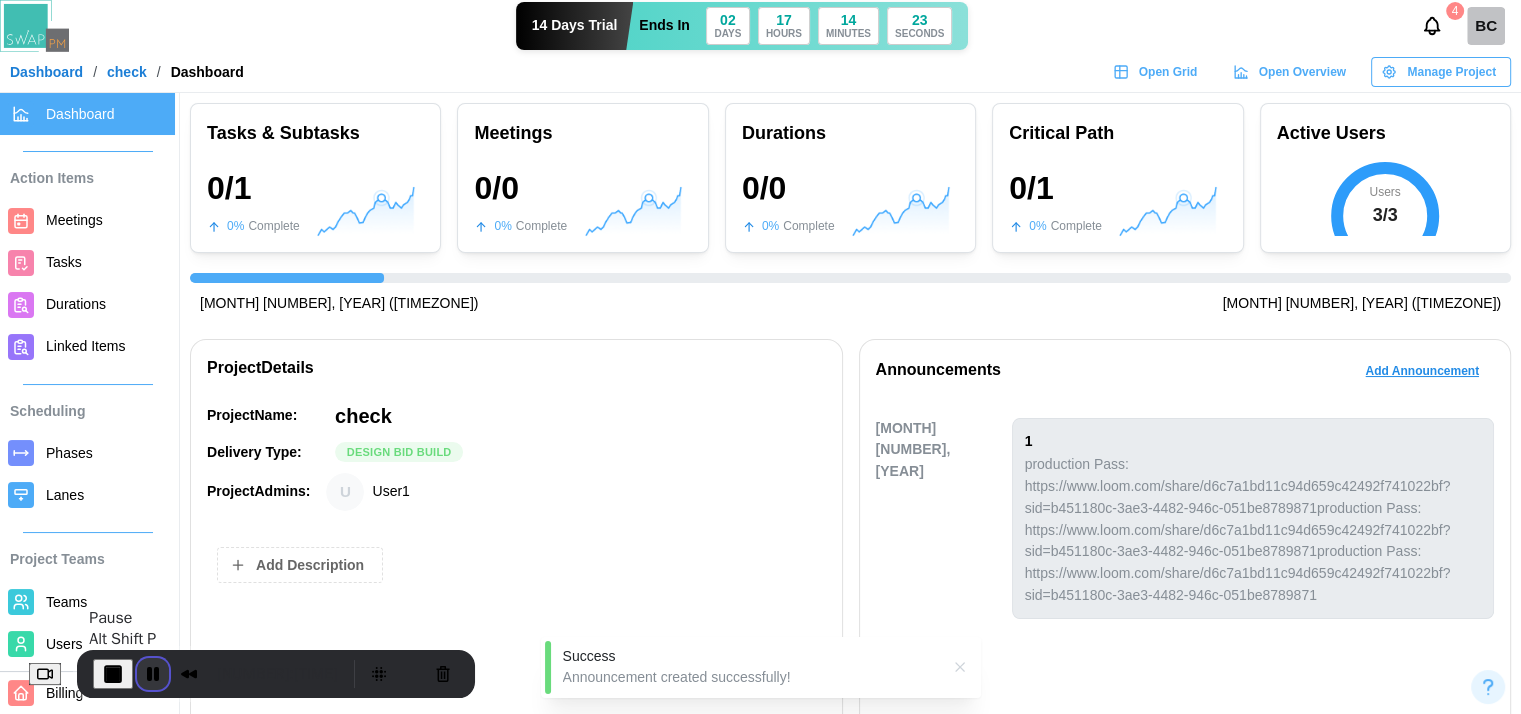 click at bounding box center (153, 674) 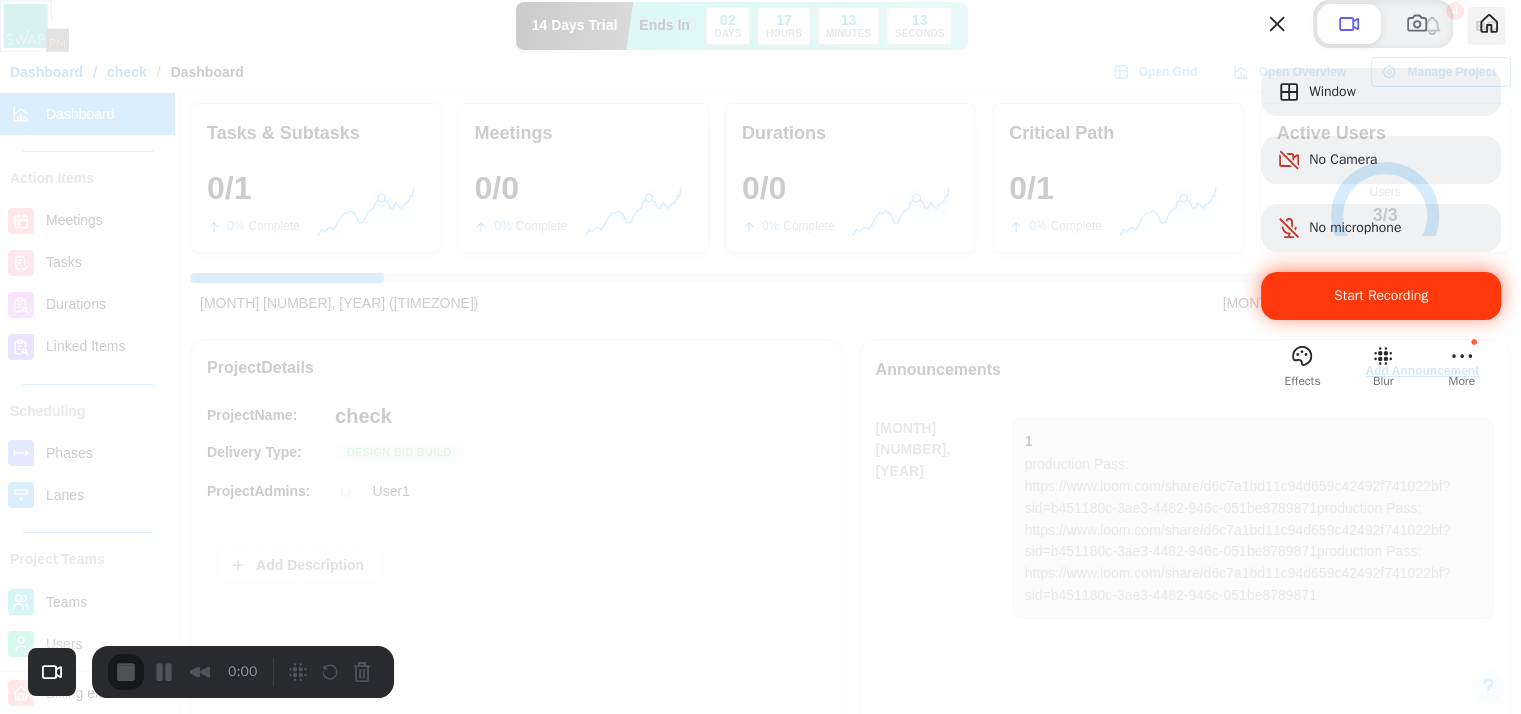 click on "Start Recording" at bounding box center [1381, 296] 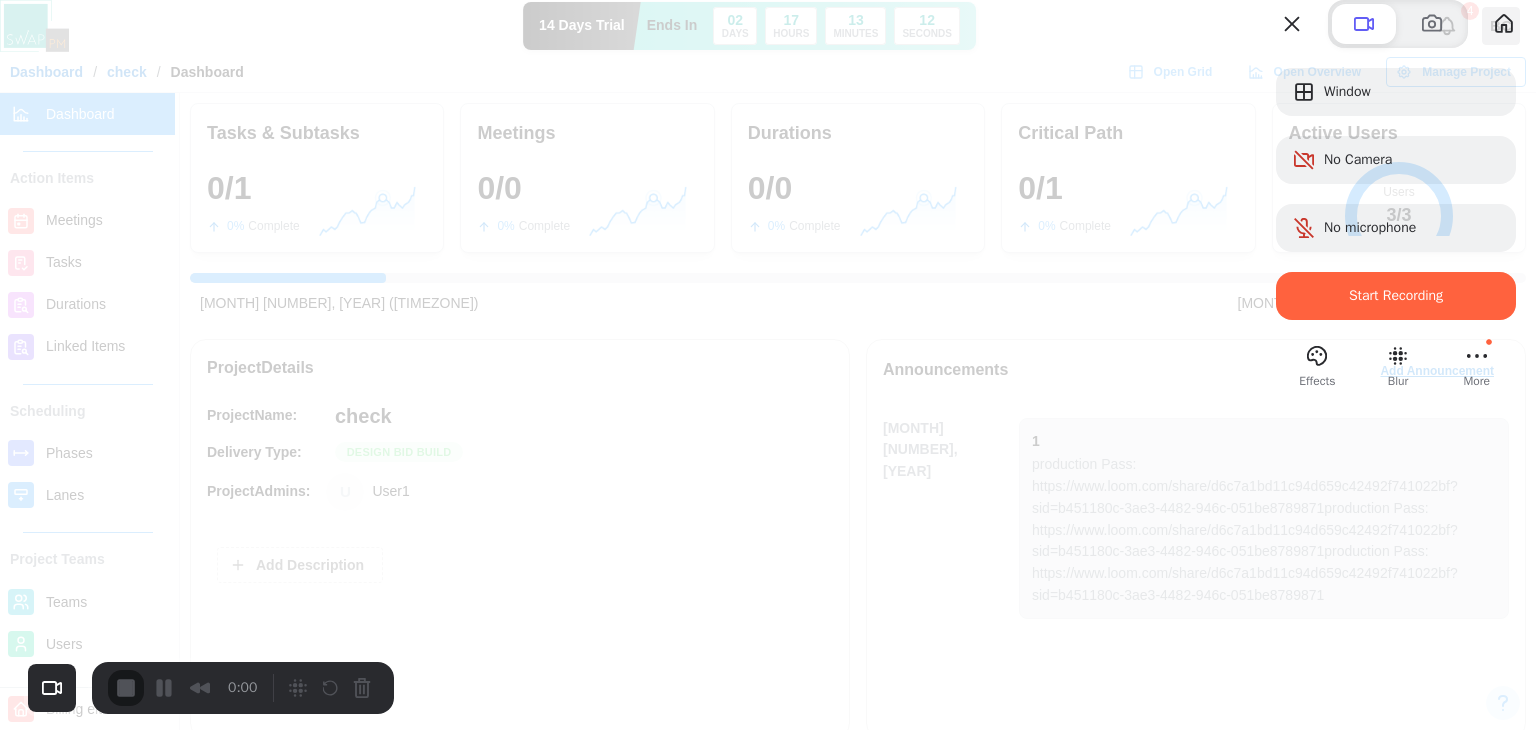click on "Yes, proceed" at bounding box center [435, 1650] 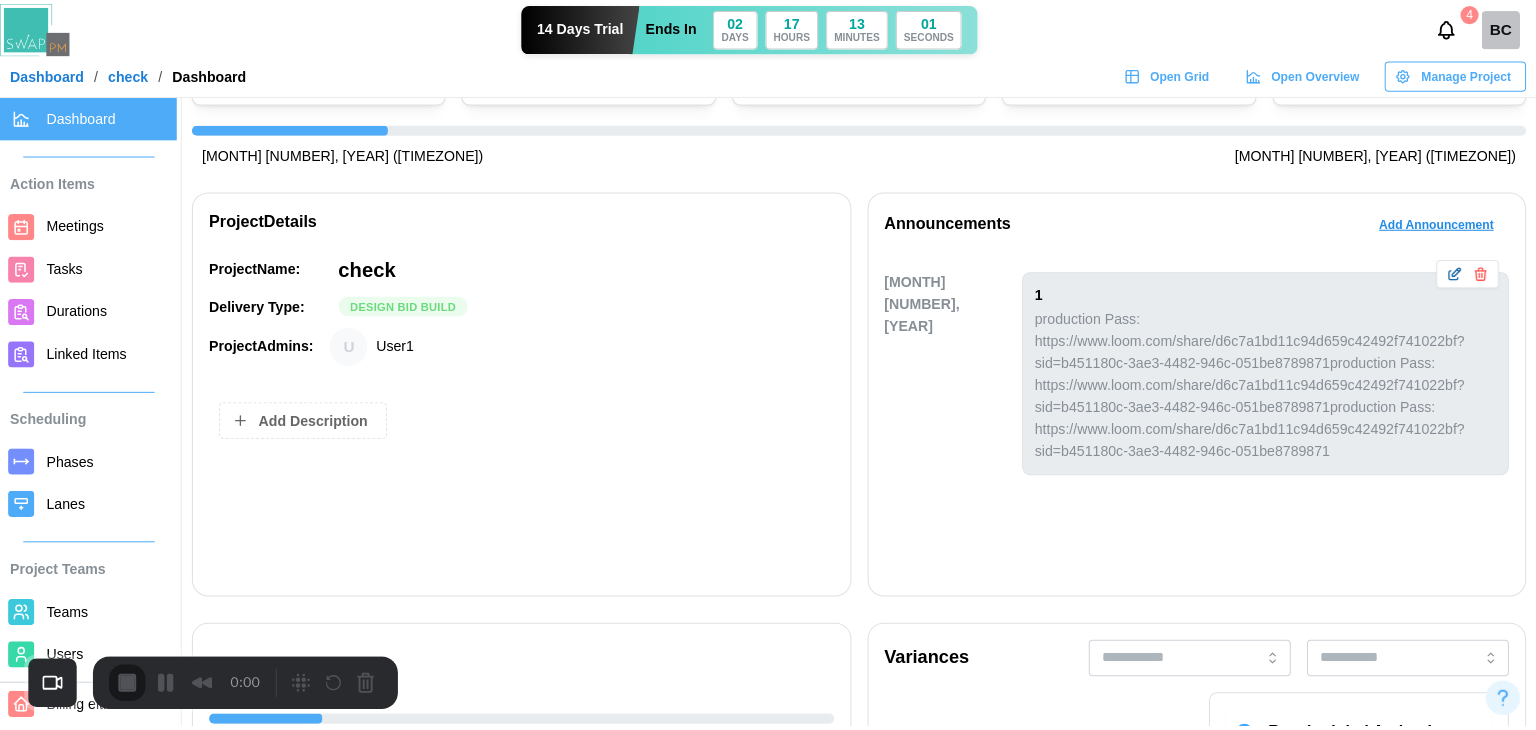 scroll, scrollTop: 200, scrollLeft: 0, axis: vertical 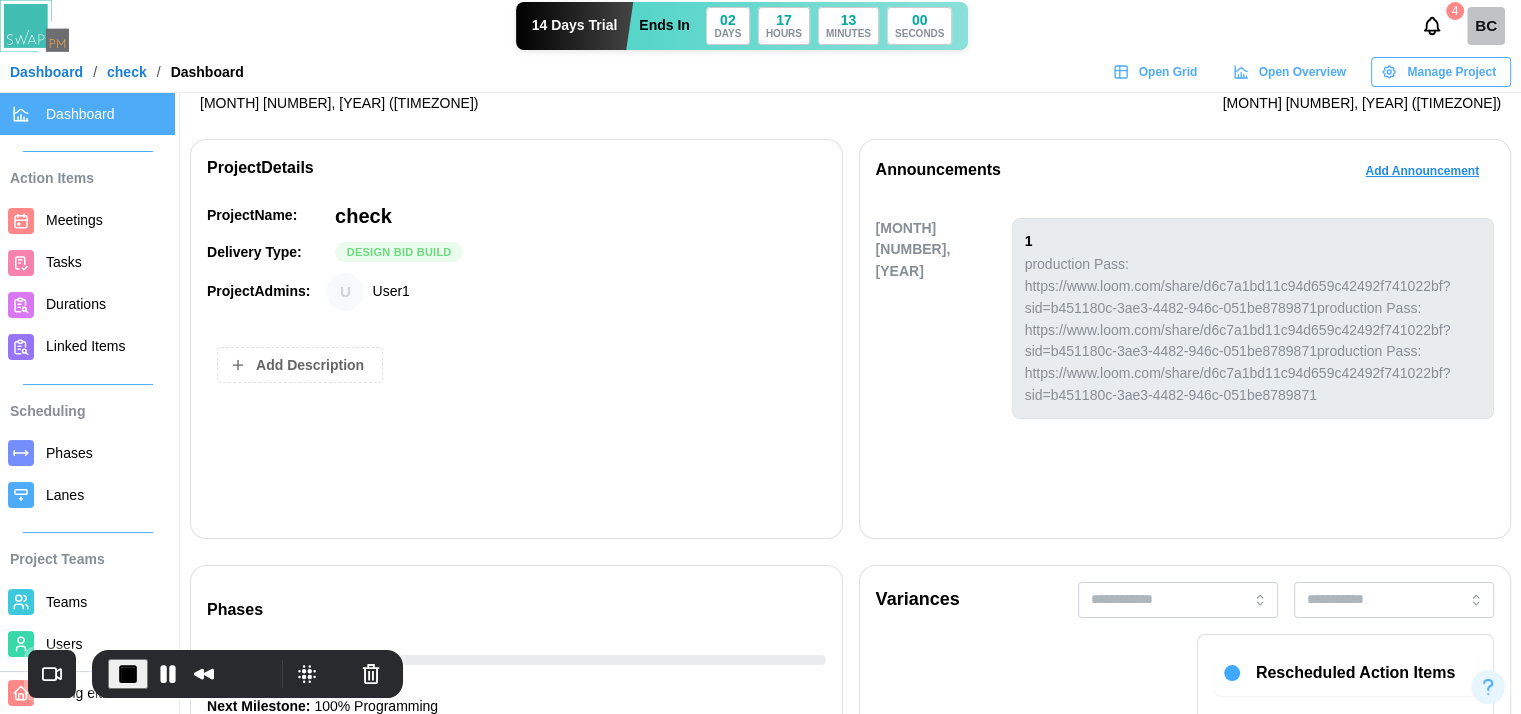click on "Add Announcement" at bounding box center [1422, 171] 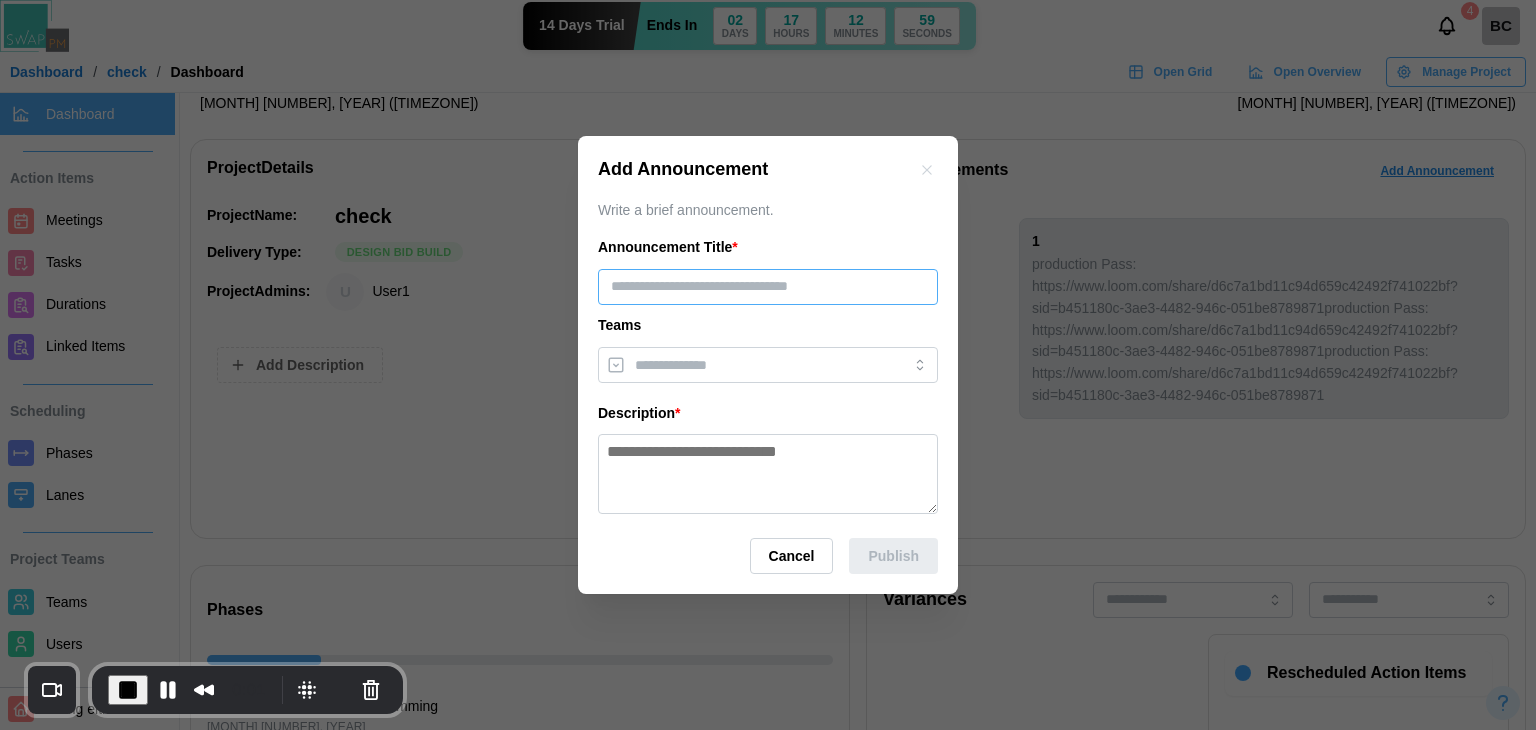 click at bounding box center [768, 287] 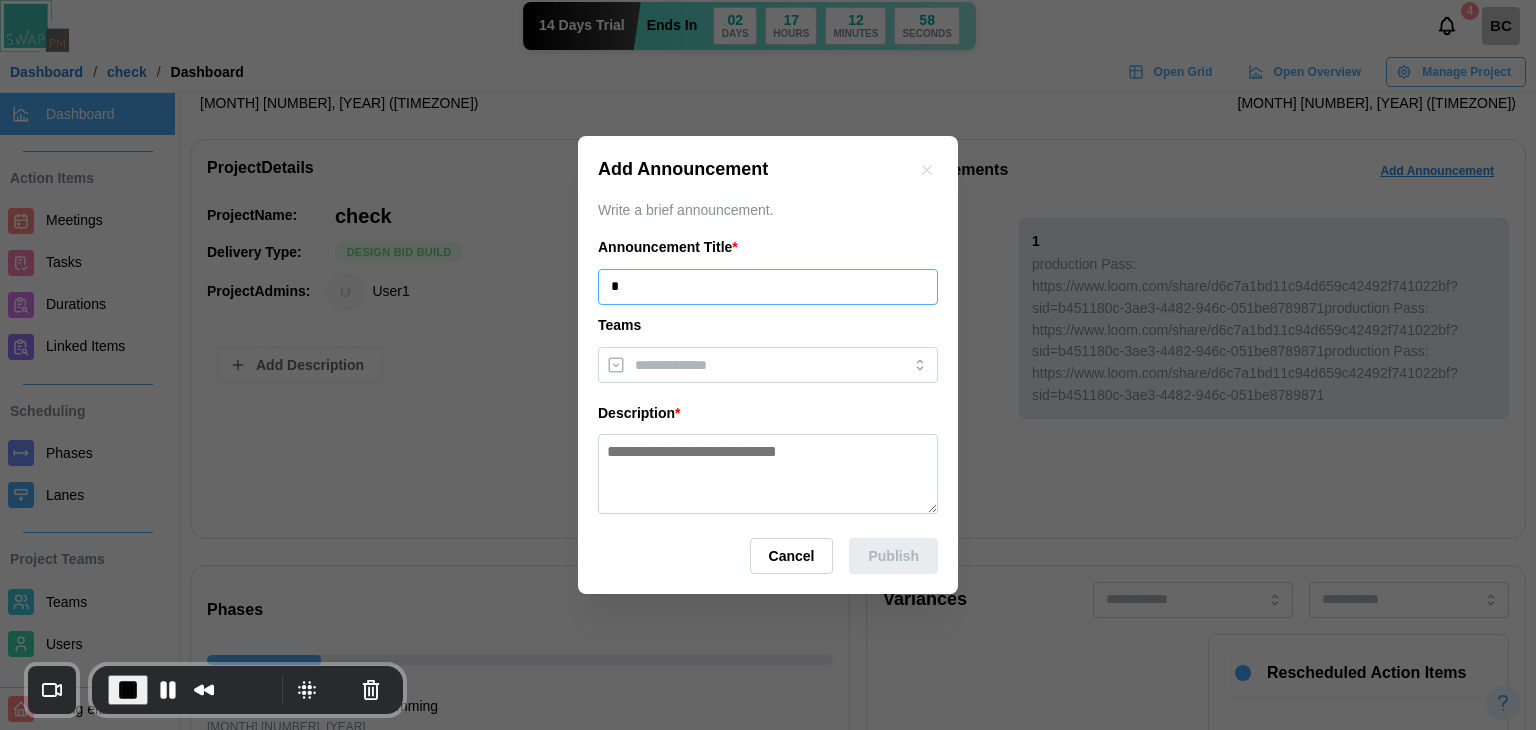 type on "*" 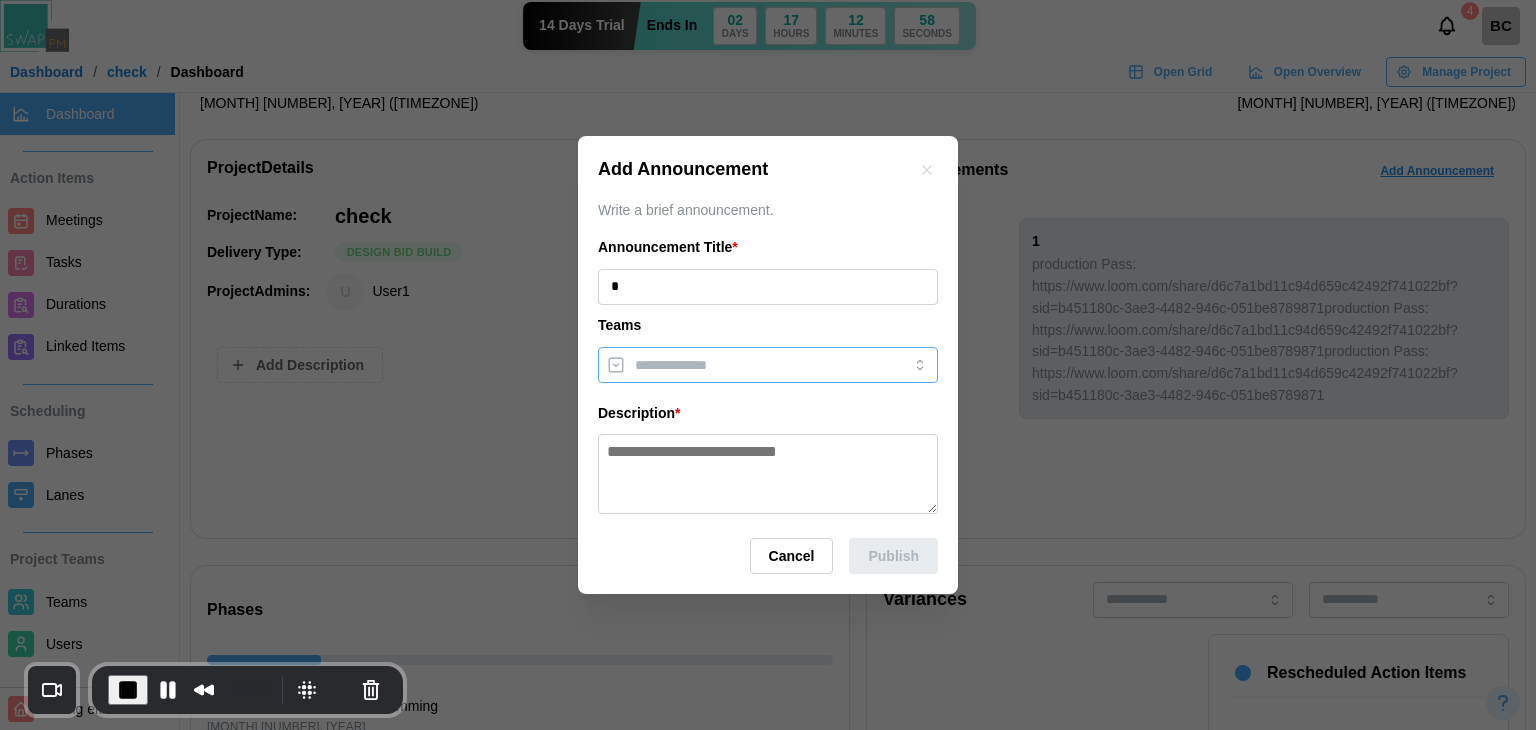 click at bounding box center [768, 365] 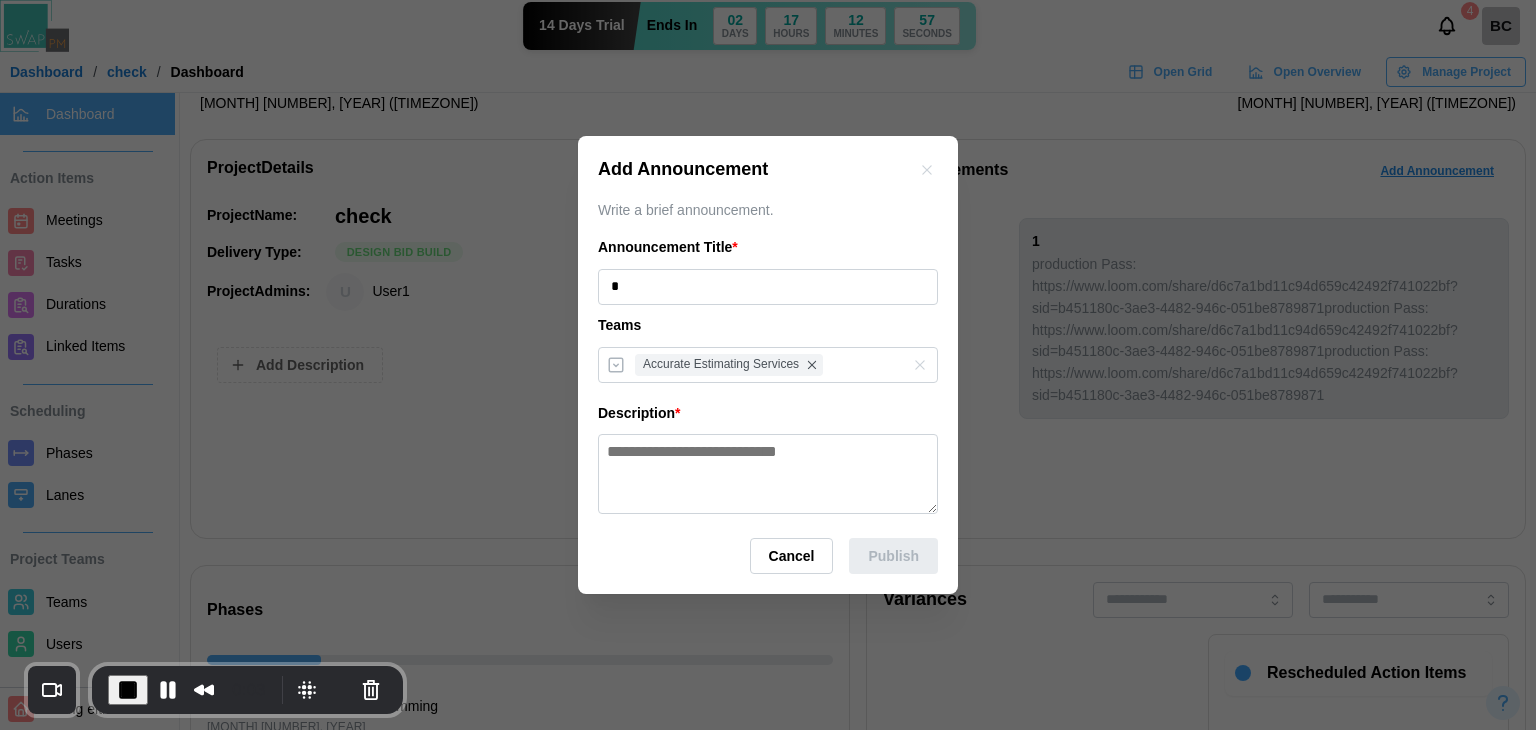 click at bounding box center (768, 474) 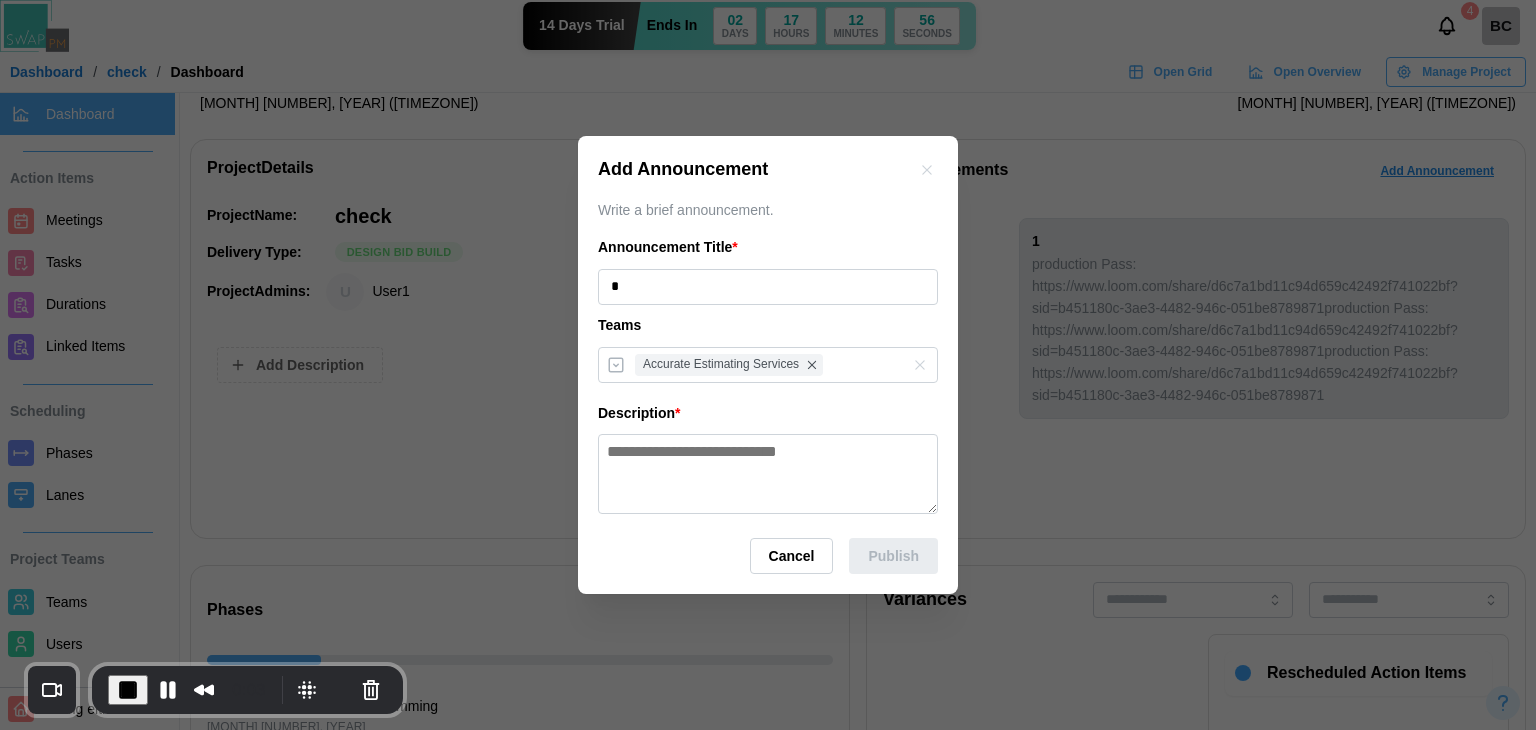paste on "**********" 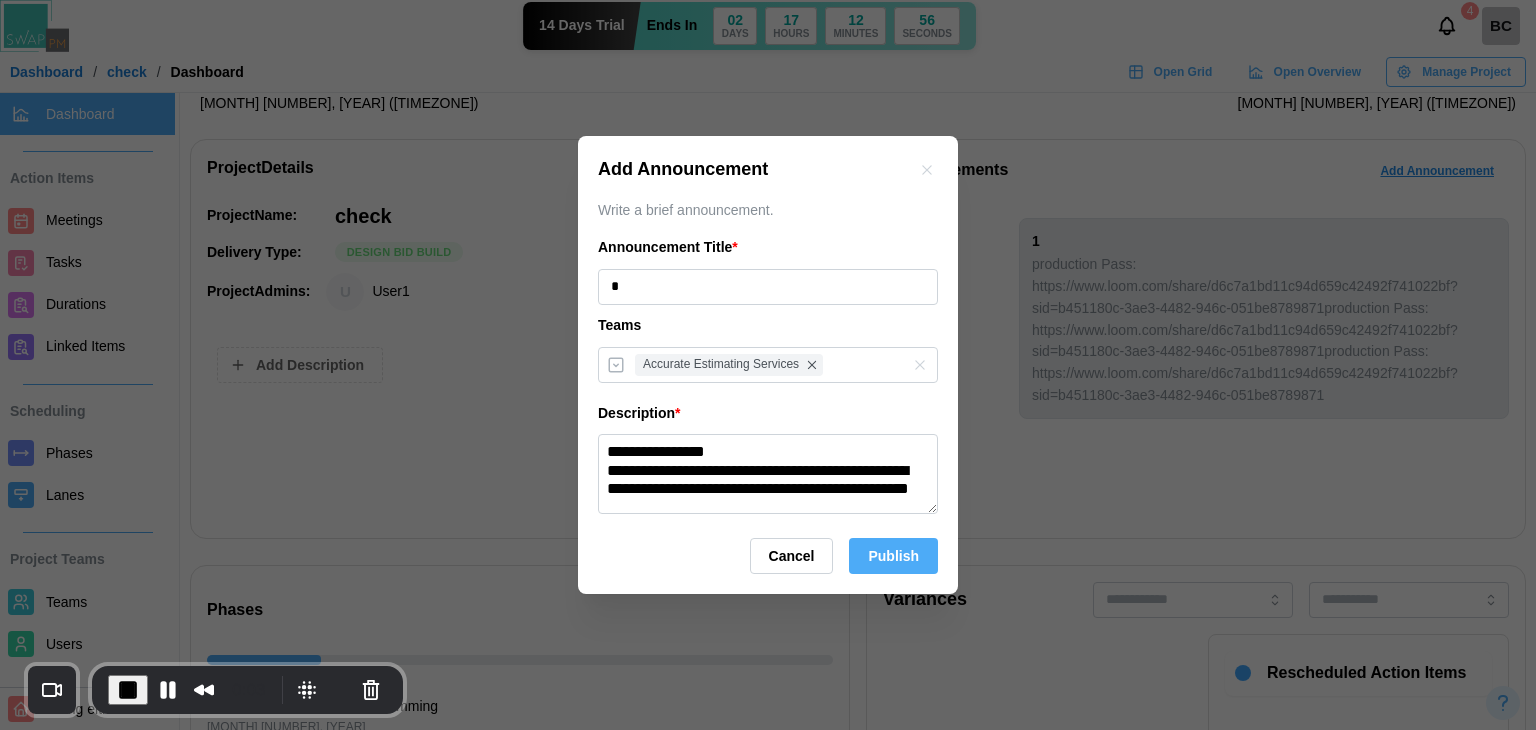paste on "**********" 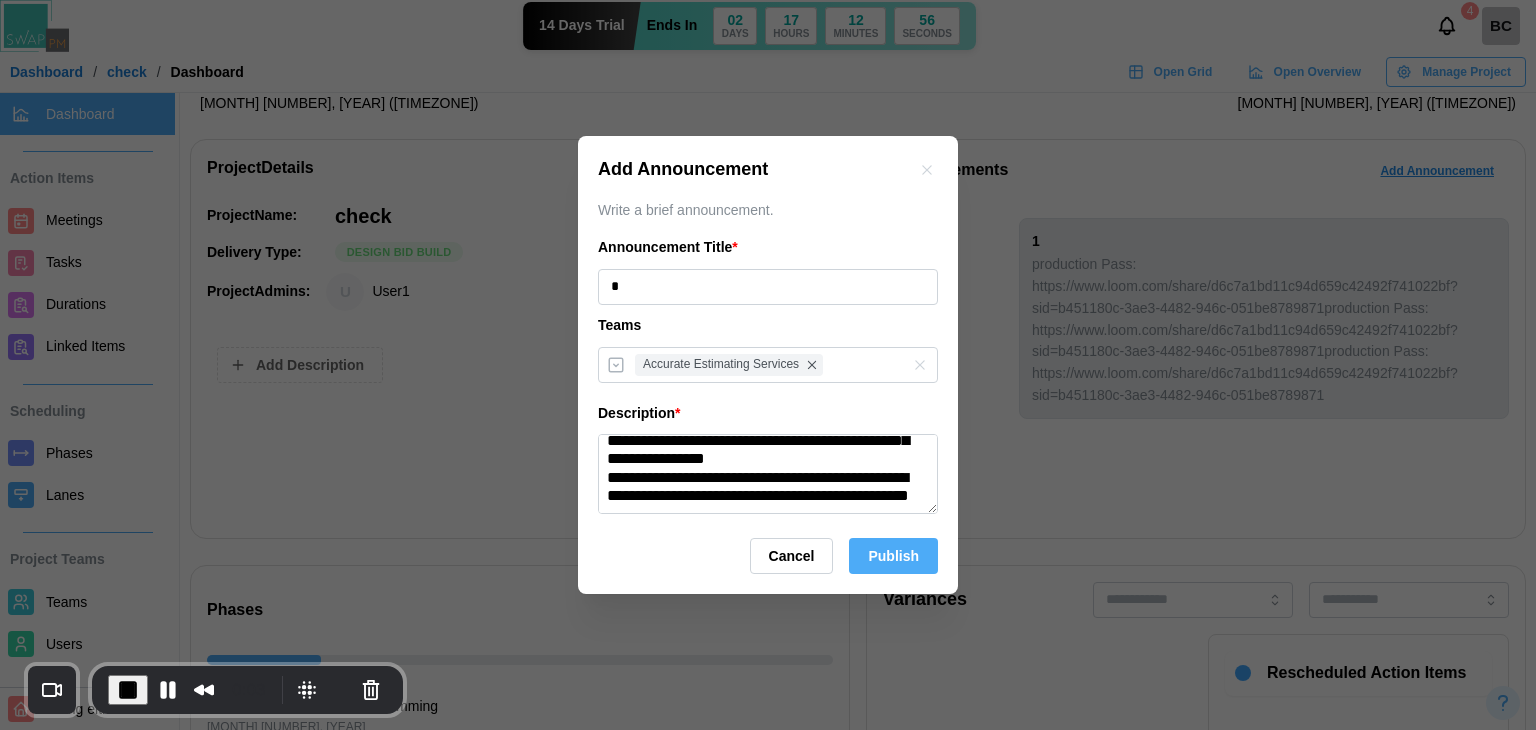 paste on "**********" 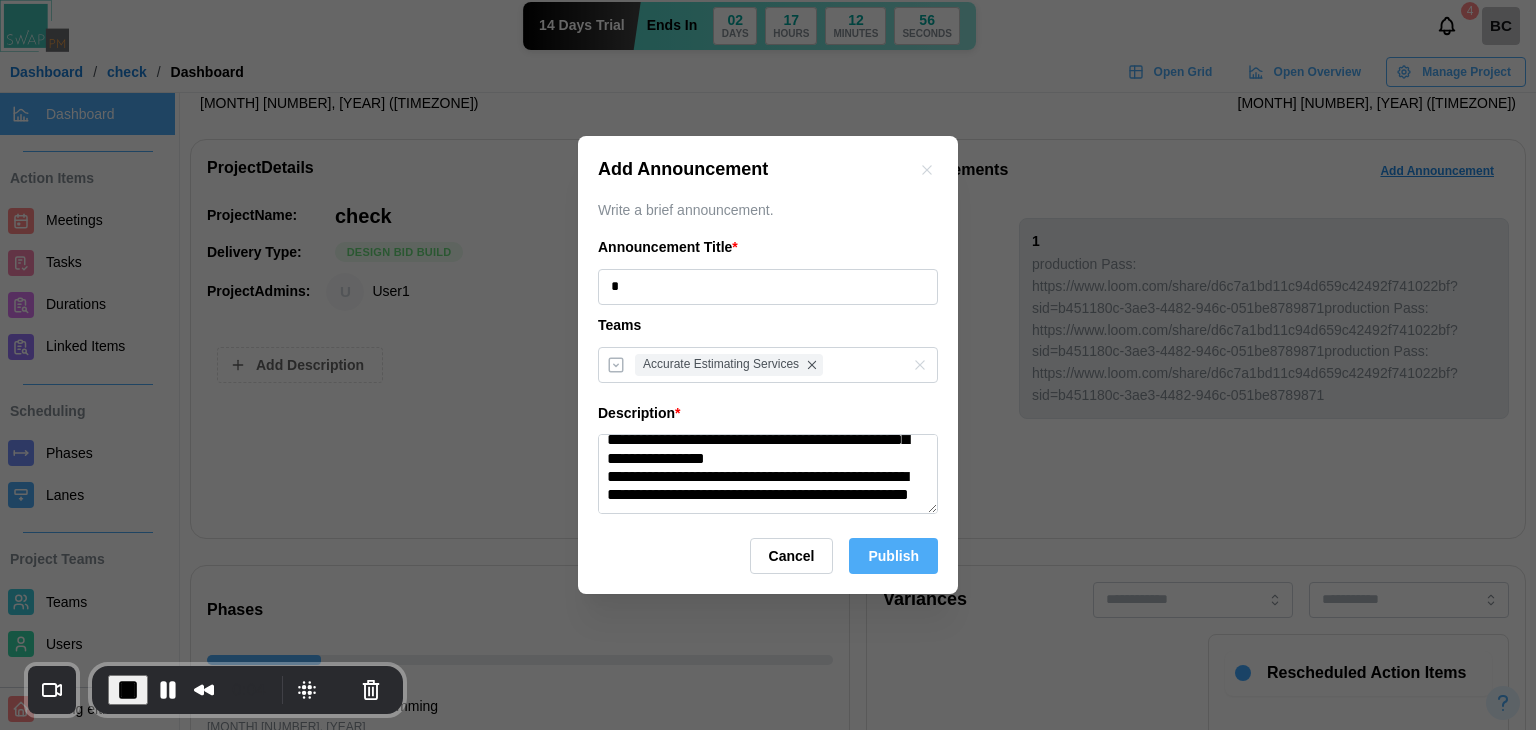 paste on "**********" 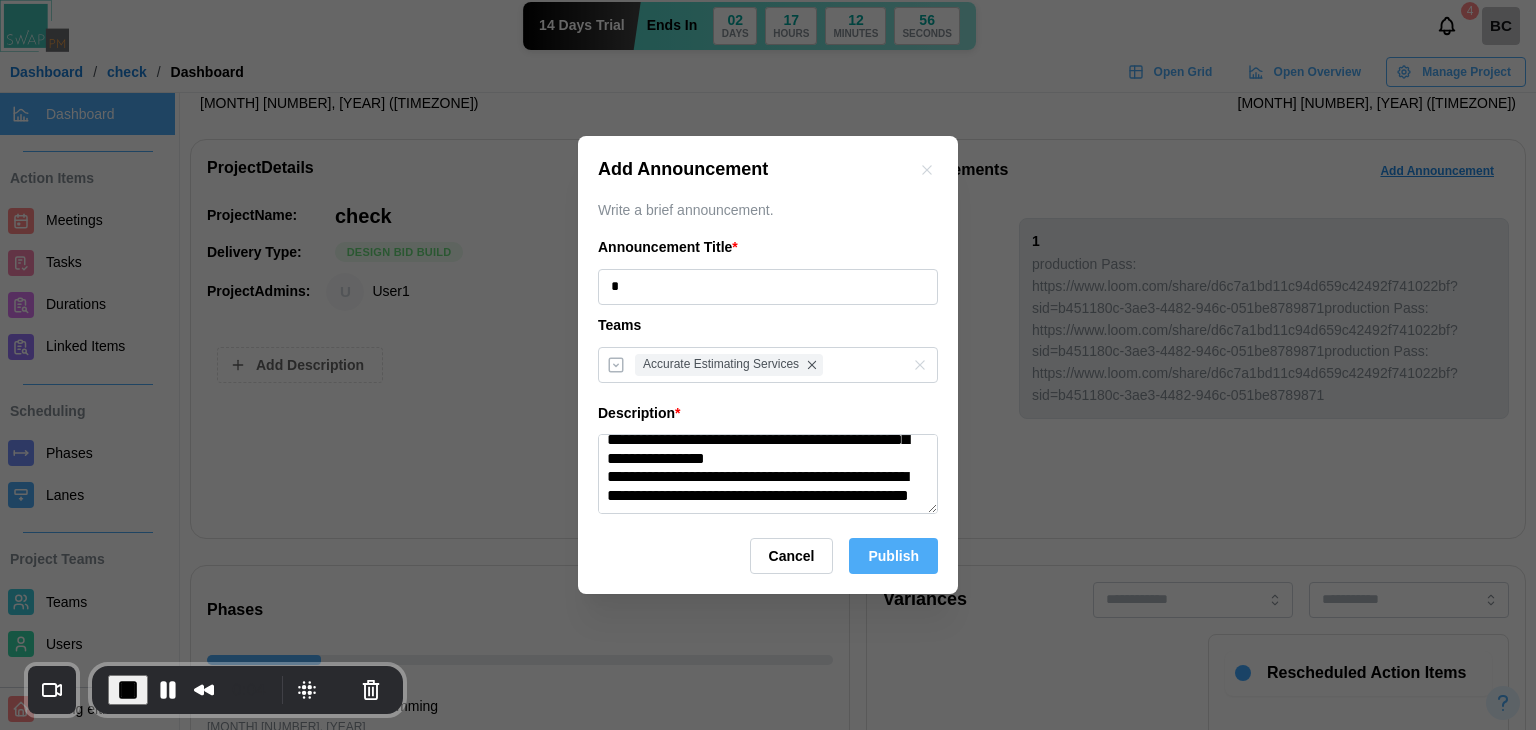 paste on "**********" 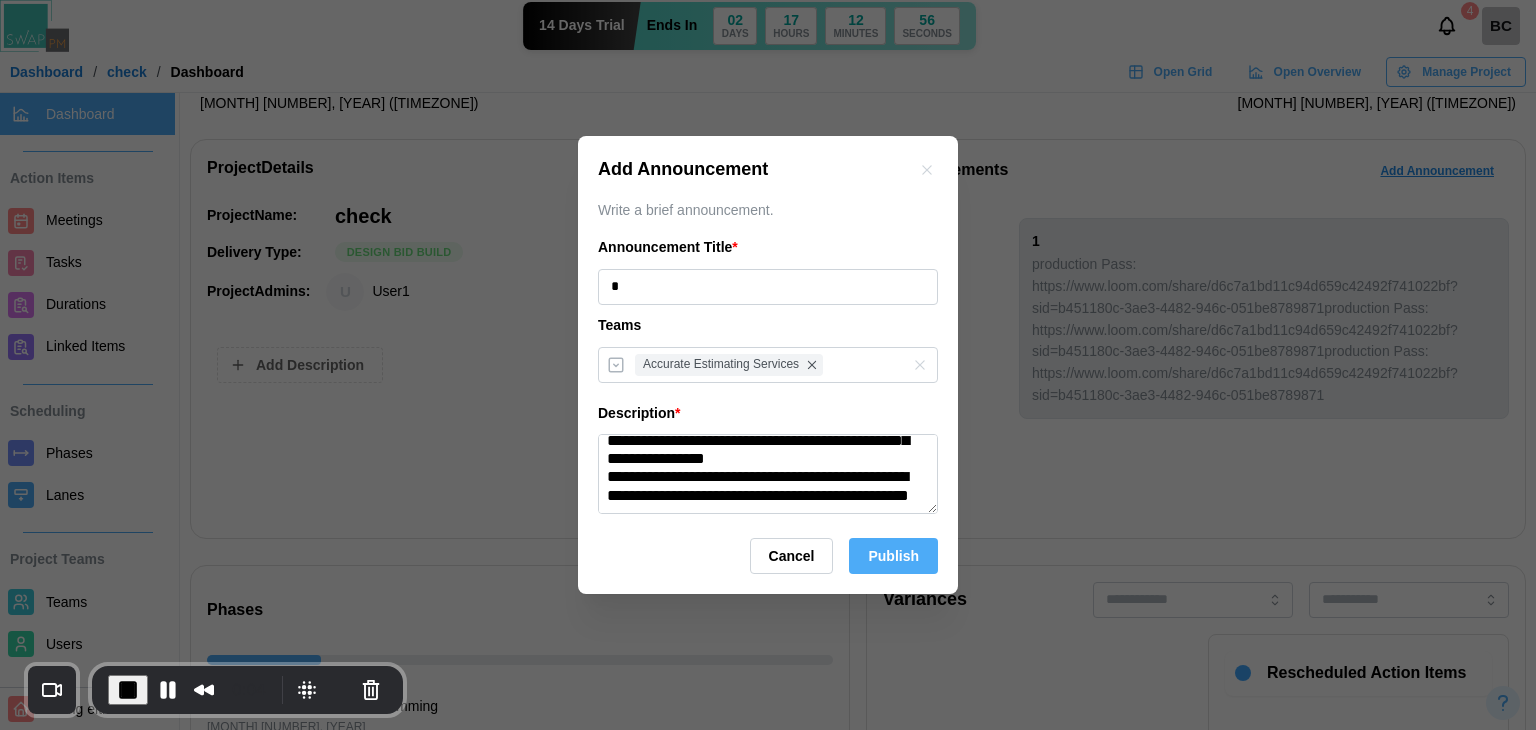 scroll, scrollTop: 296, scrollLeft: 0, axis: vertical 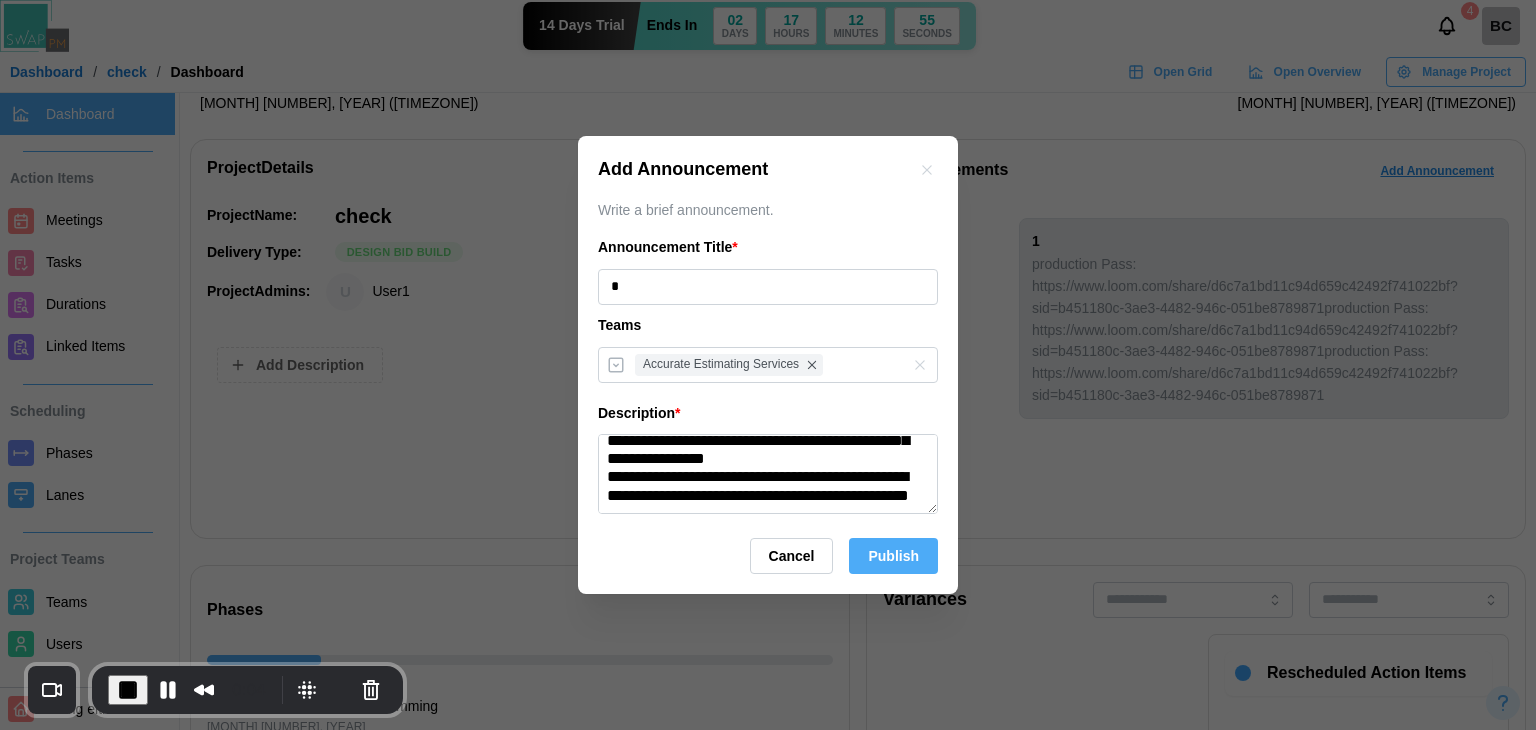 type on "**********" 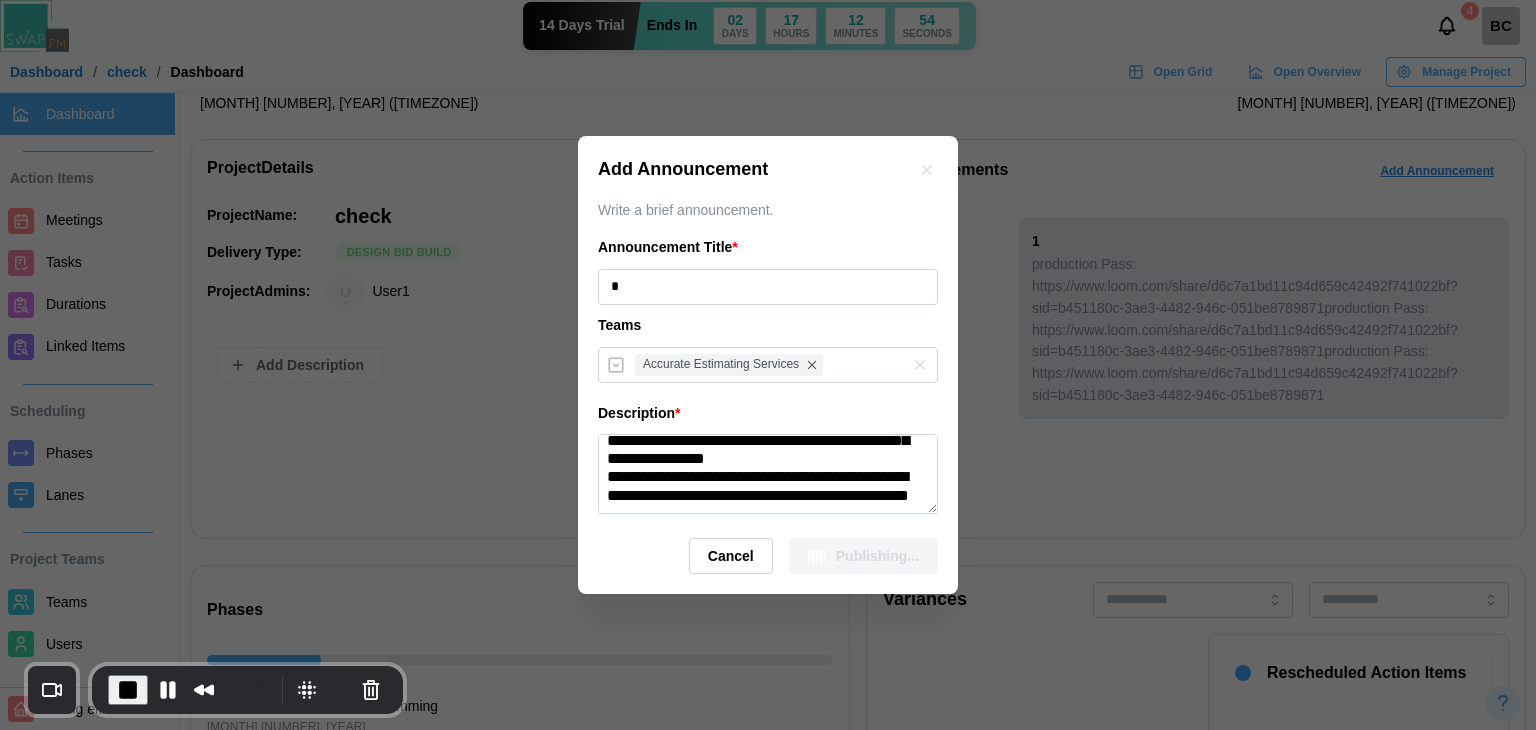 type 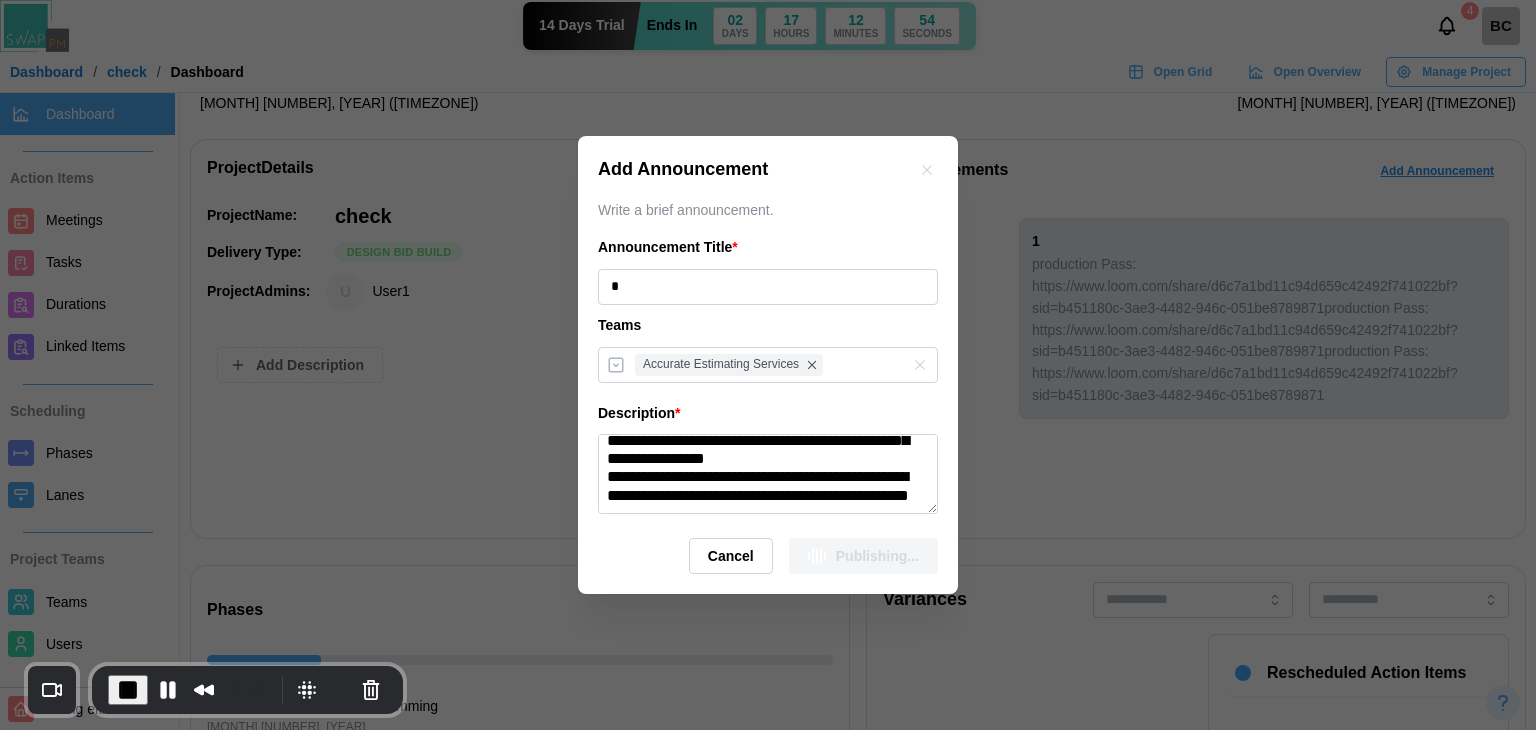 type 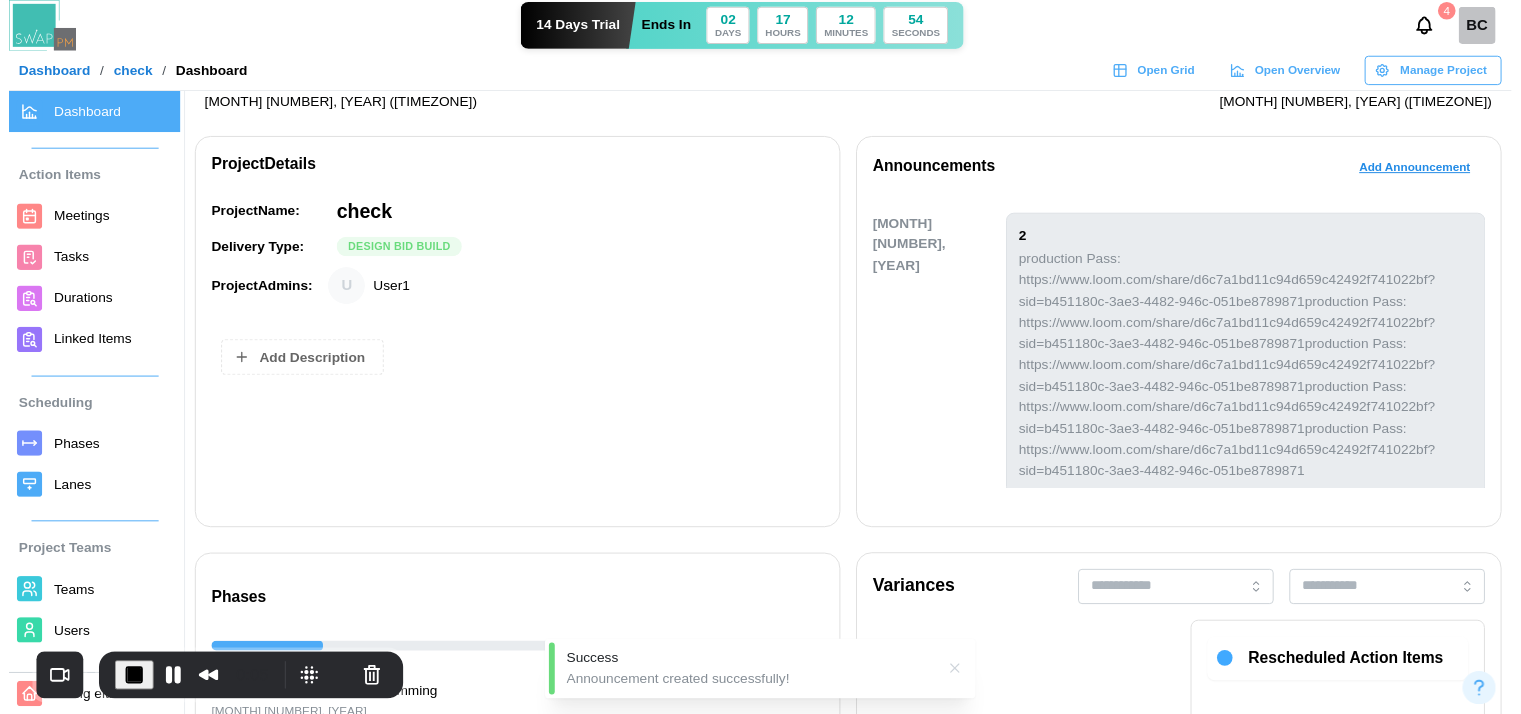 scroll, scrollTop: 0, scrollLeft: 0, axis: both 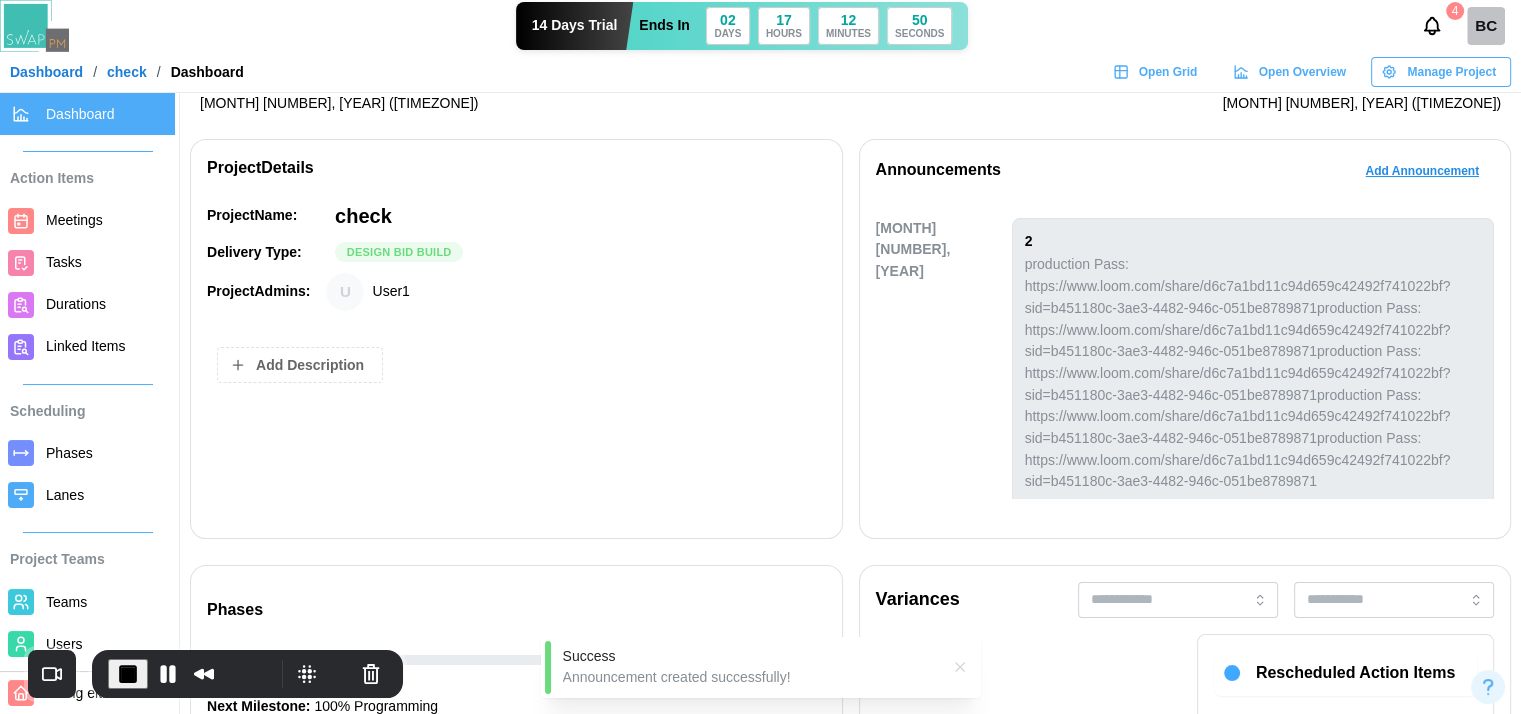 click on "Dashboard" at bounding box center (46, 72) 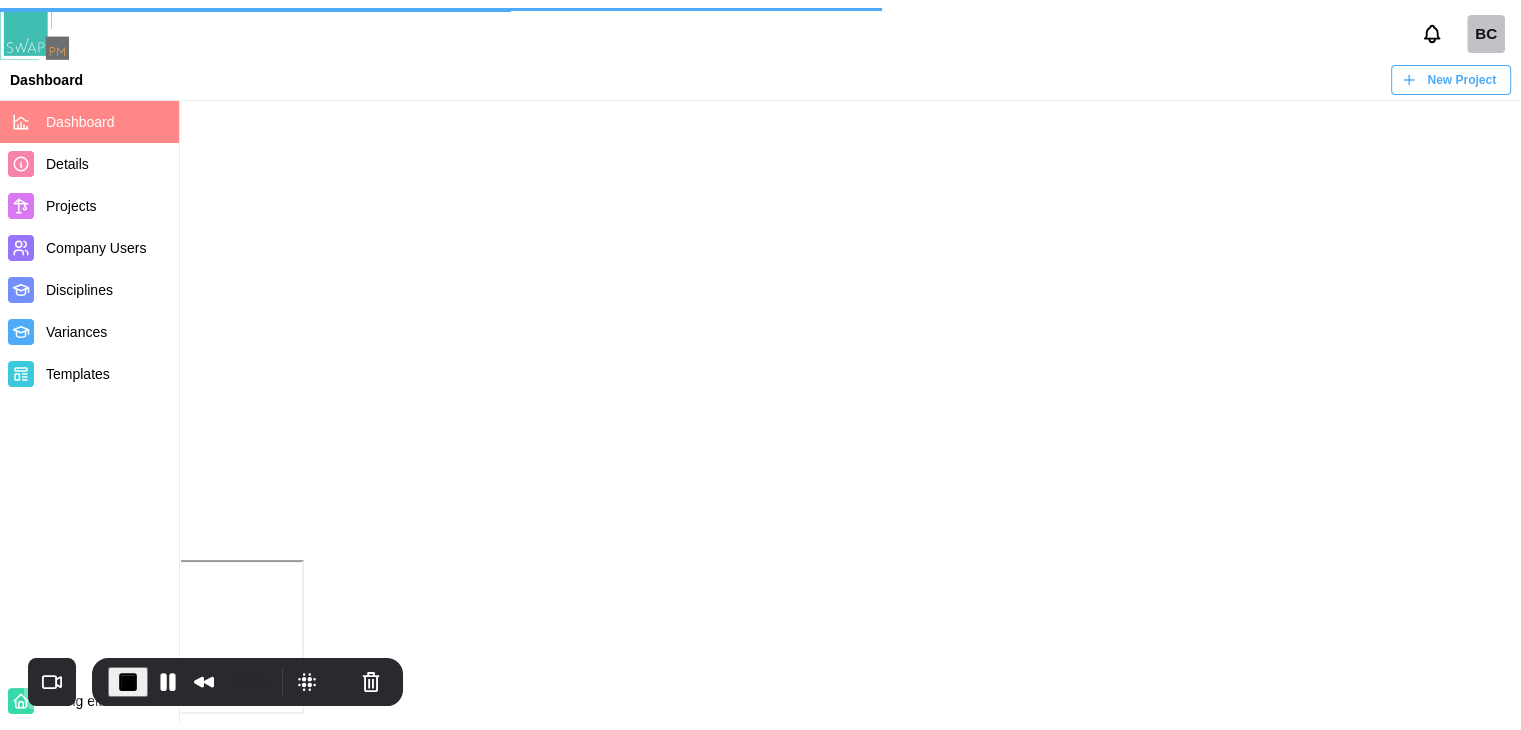 scroll, scrollTop: 0, scrollLeft: 0, axis: both 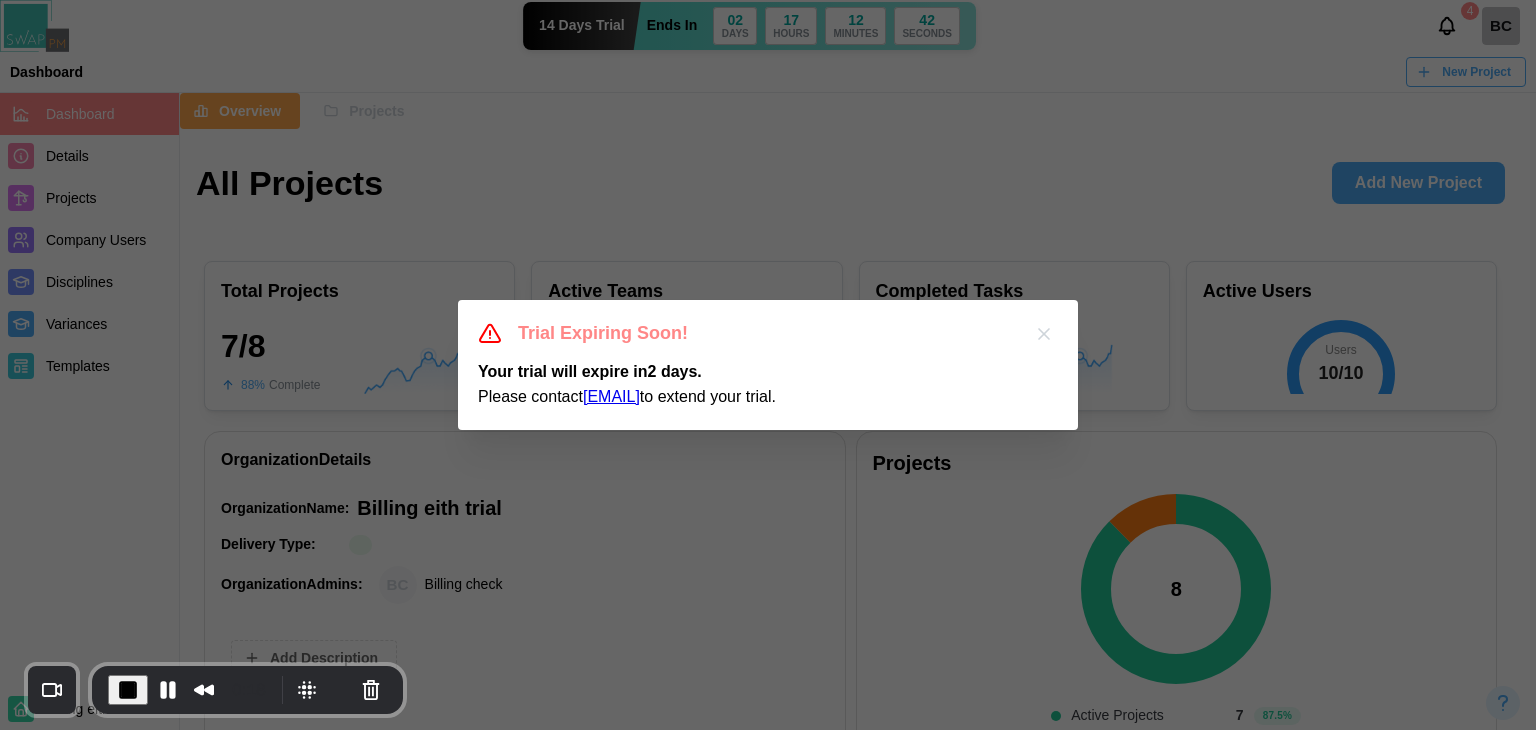click 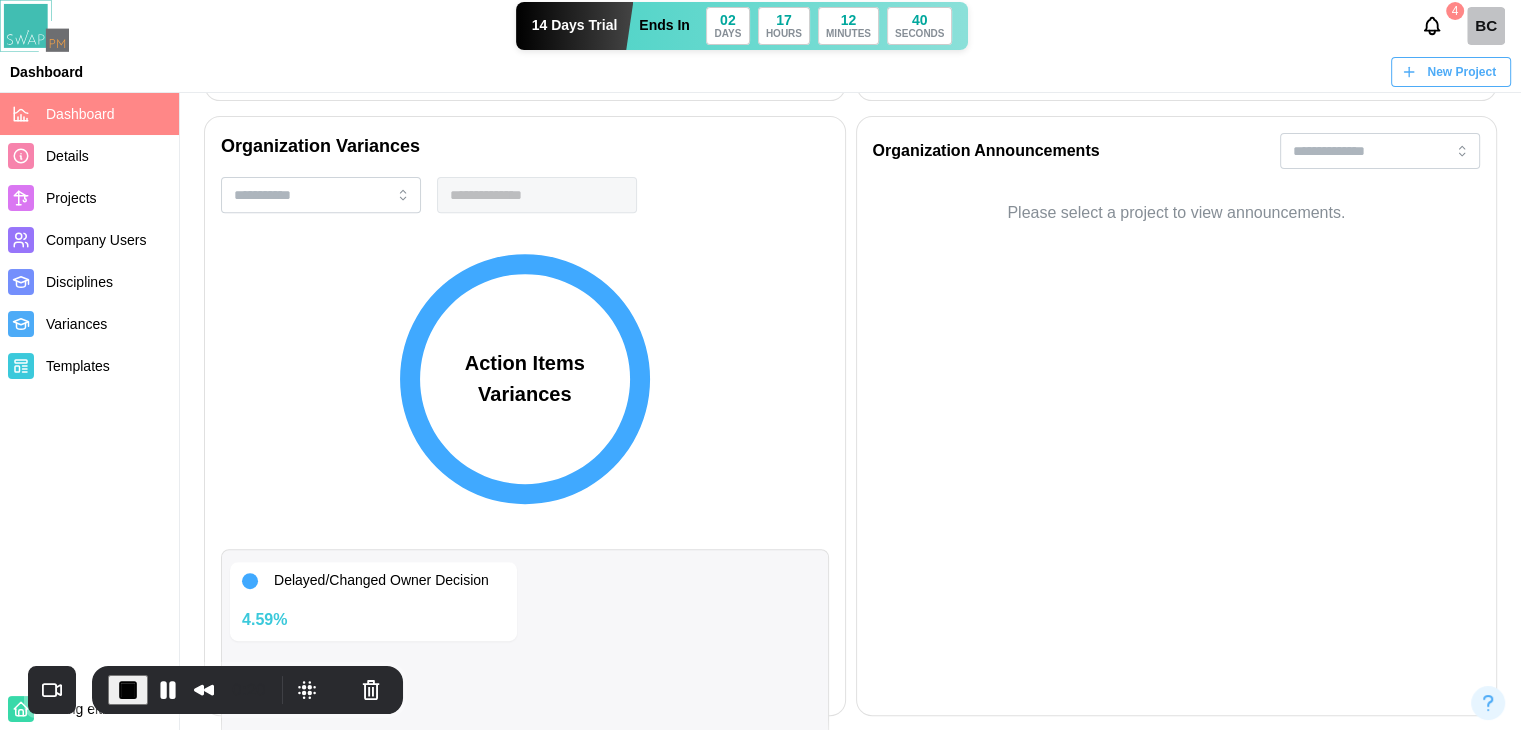 scroll, scrollTop: 779, scrollLeft: 0, axis: vertical 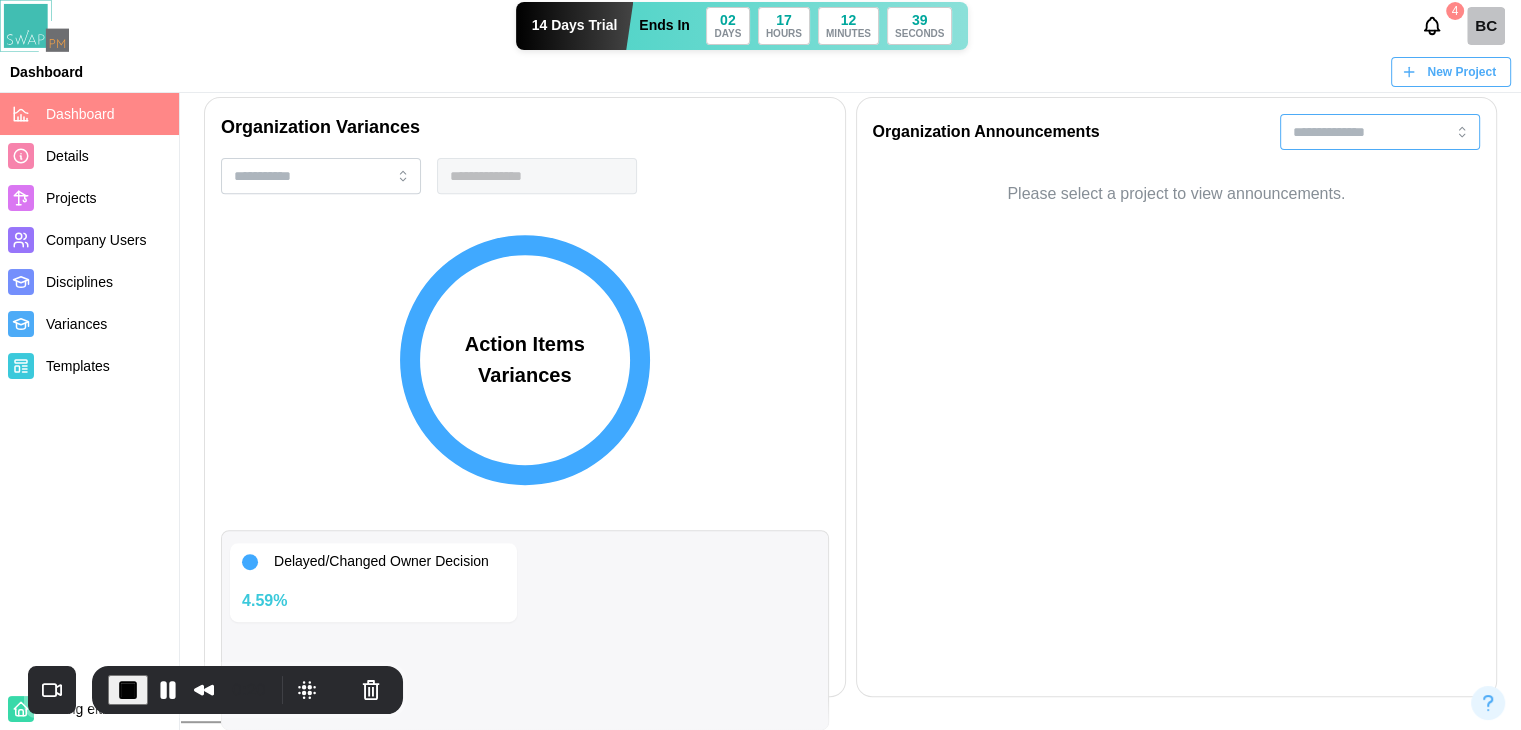 click at bounding box center [1380, 132] 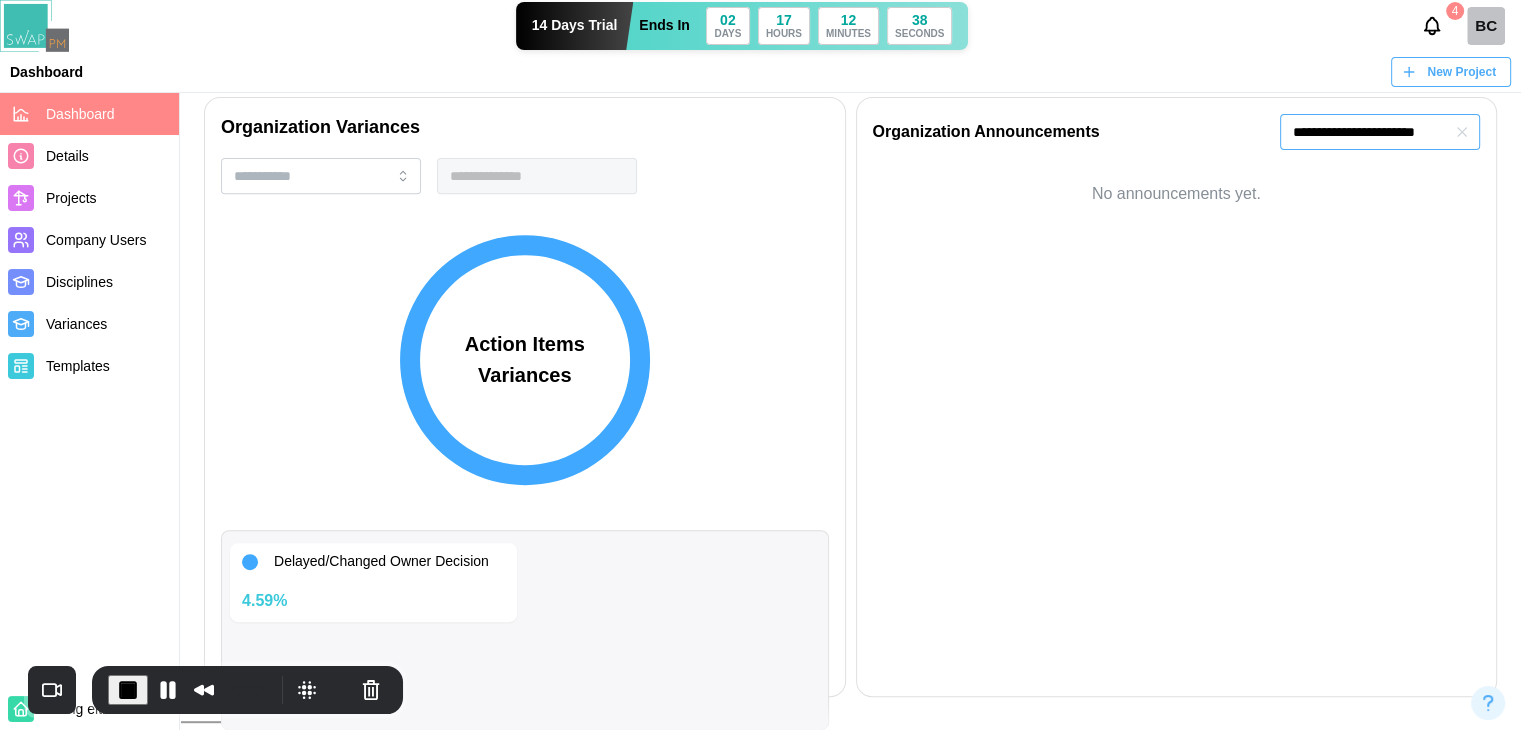 click on "**********" at bounding box center [1380, 132] 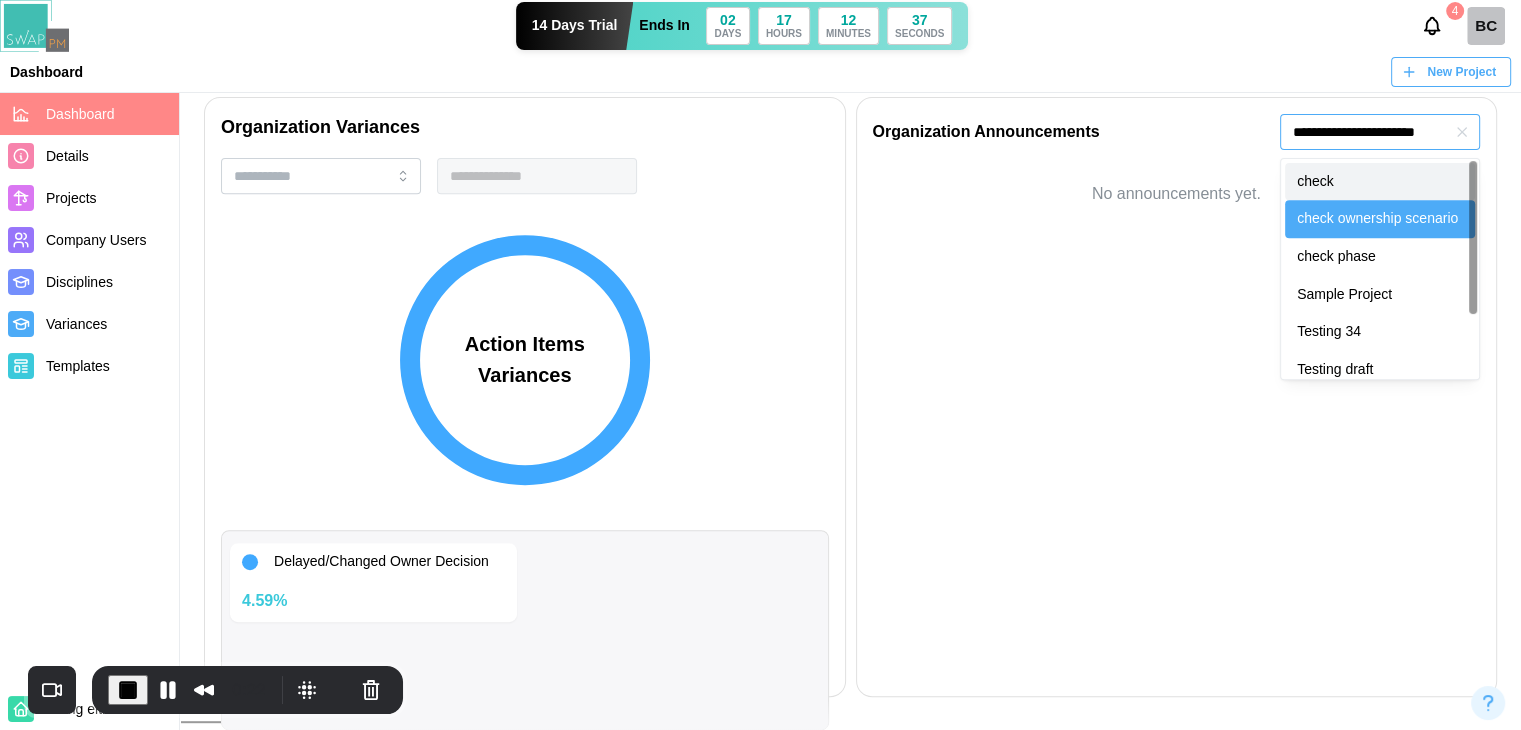 click on "check" at bounding box center [1380, 182] 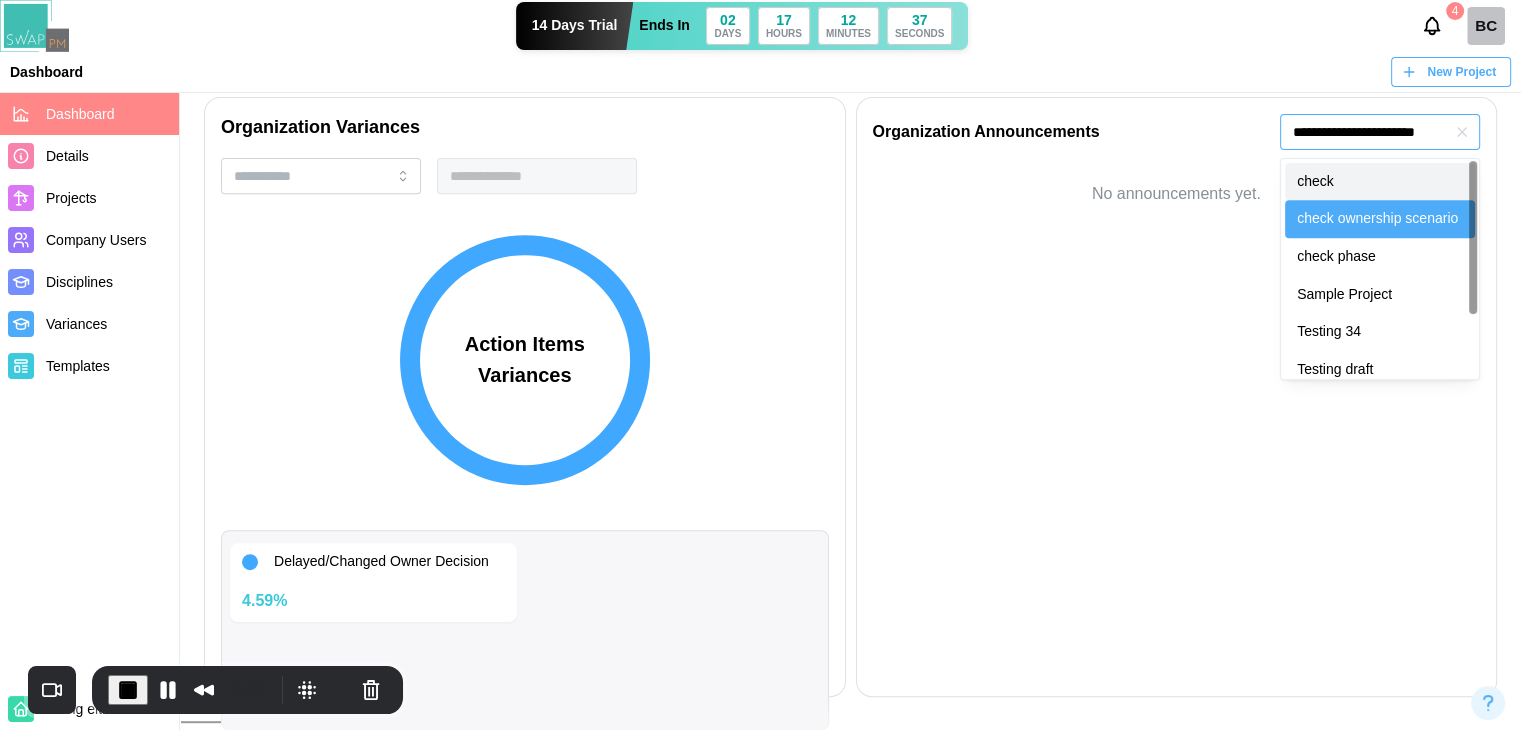 type on "*****" 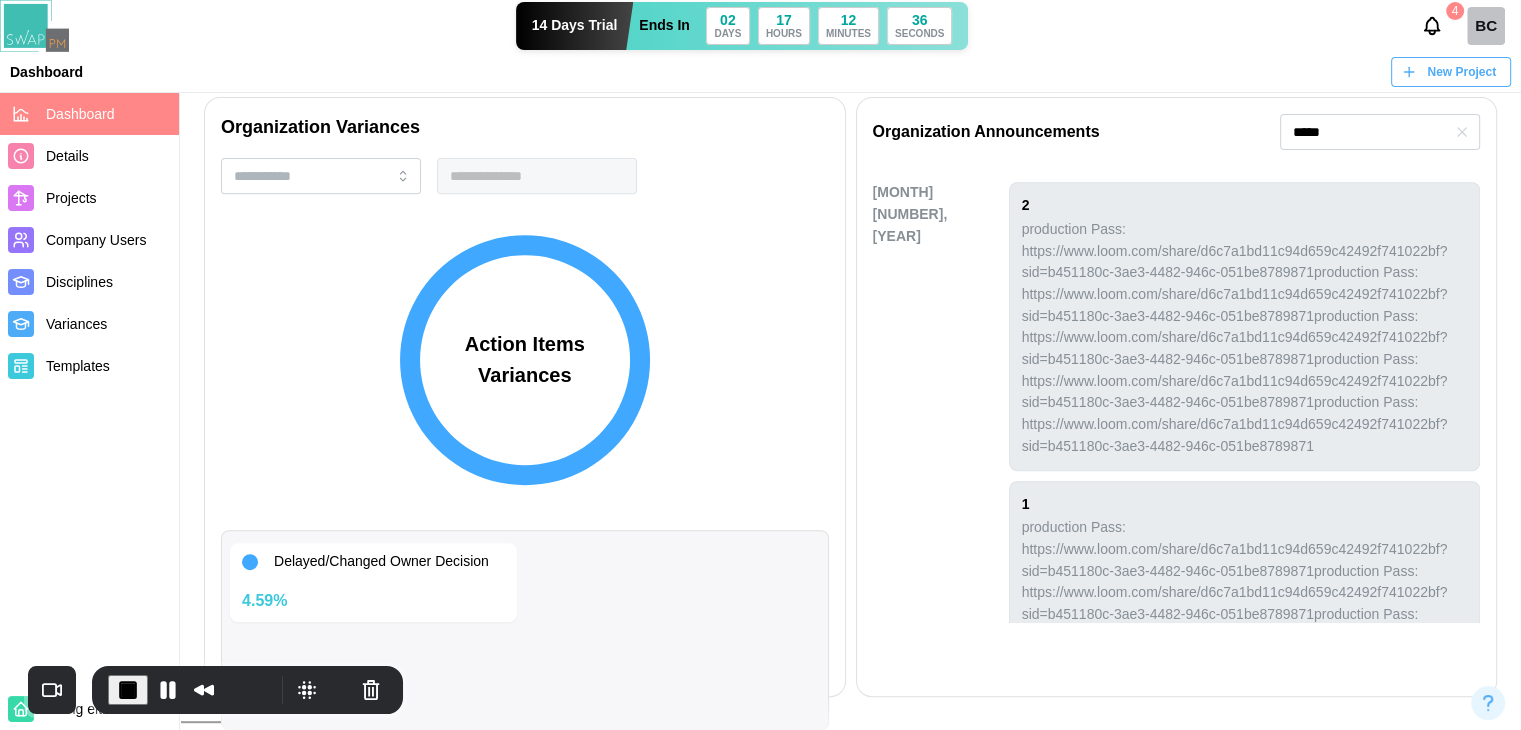 click on "2 production Pass:
https://www.loom.com/share/d6c7a1bd11c94d659c42492f741022bf?sid=b451180c-3ae3-4482-946c-051be8789871production Pass:
https://www.loom.com/share/d6c7a1bd11c94d659c42492f741022bf?sid=b451180c-3ae3-4482-946c-051be8789871production Pass:
https://www.loom.com/share/d6c7a1bd11c94d659c42492f741022bf?sid=b451180c-3ae3-4482-946c-051be8789871production Pass:
https://www.loom.com/share/d6c7a1bd11c94d659c42492f741022bf?sid=b451180c-3ae3-4482-946c-051be8789871production Pass:
https://www.loom.com/share/d6c7a1bd11c94d659c42492f741022bf?sid=b451180c-3ae3-4482-946c-051be8789871" at bounding box center (1245, 326) 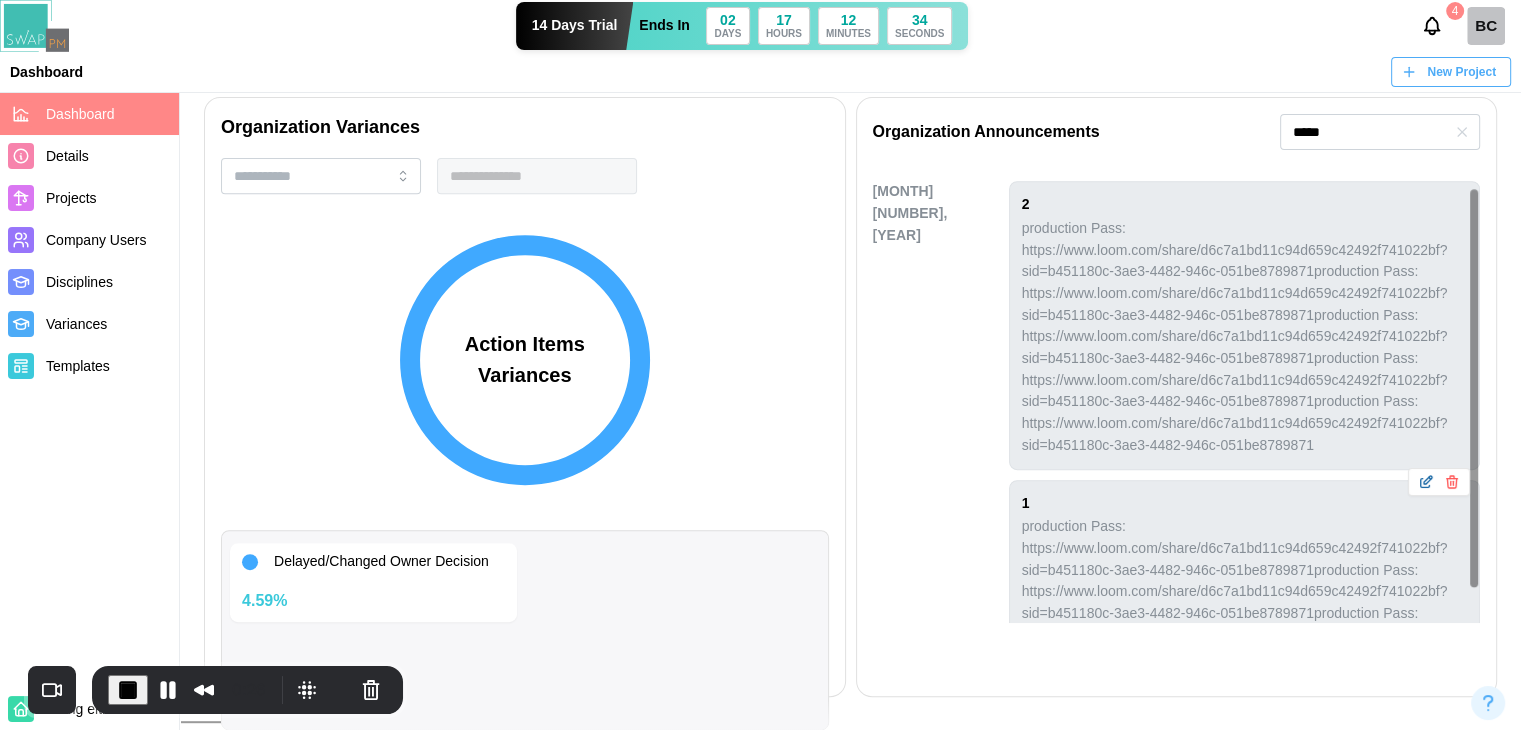 scroll, scrollTop: 0, scrollLeft: 0, axis: both 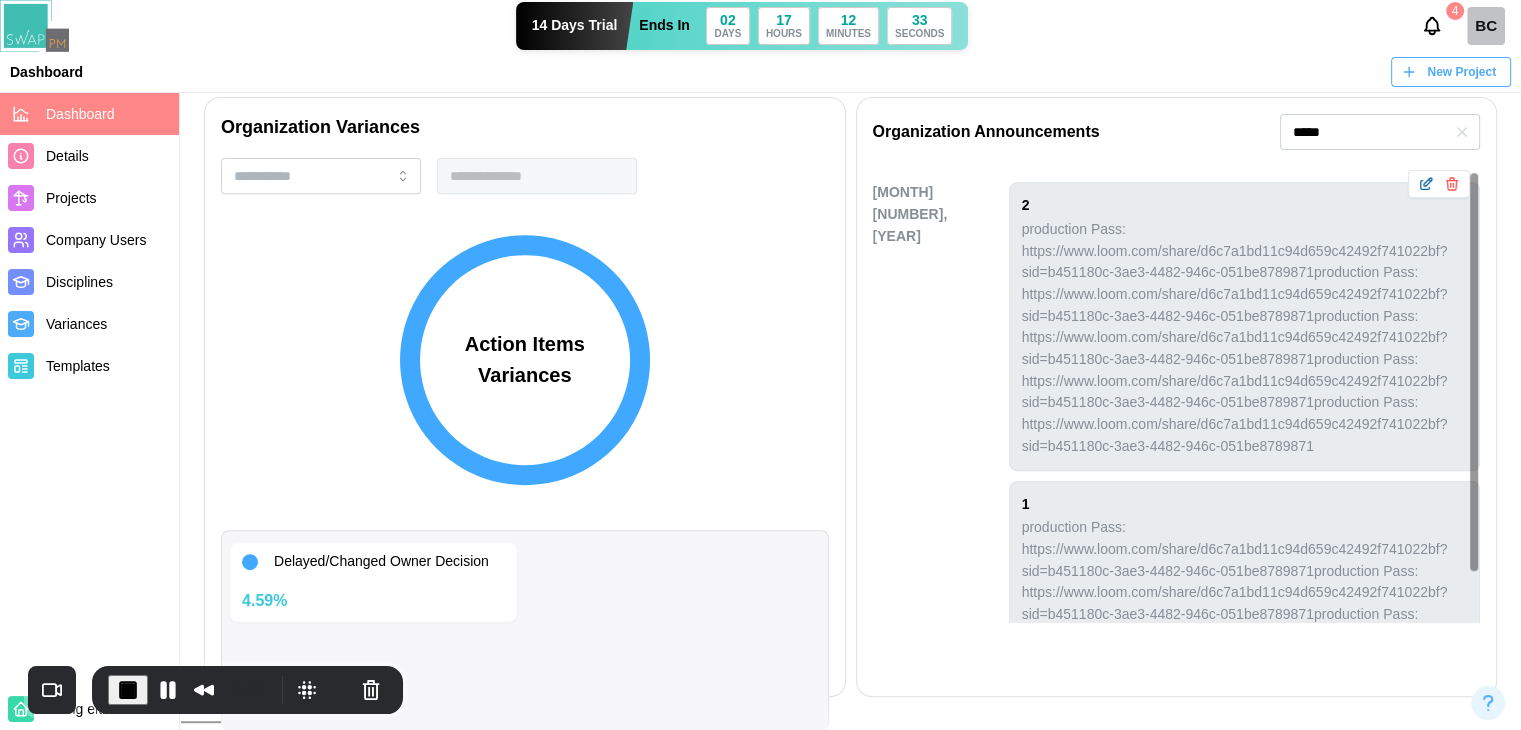 click at bounding box center (1452, 184) 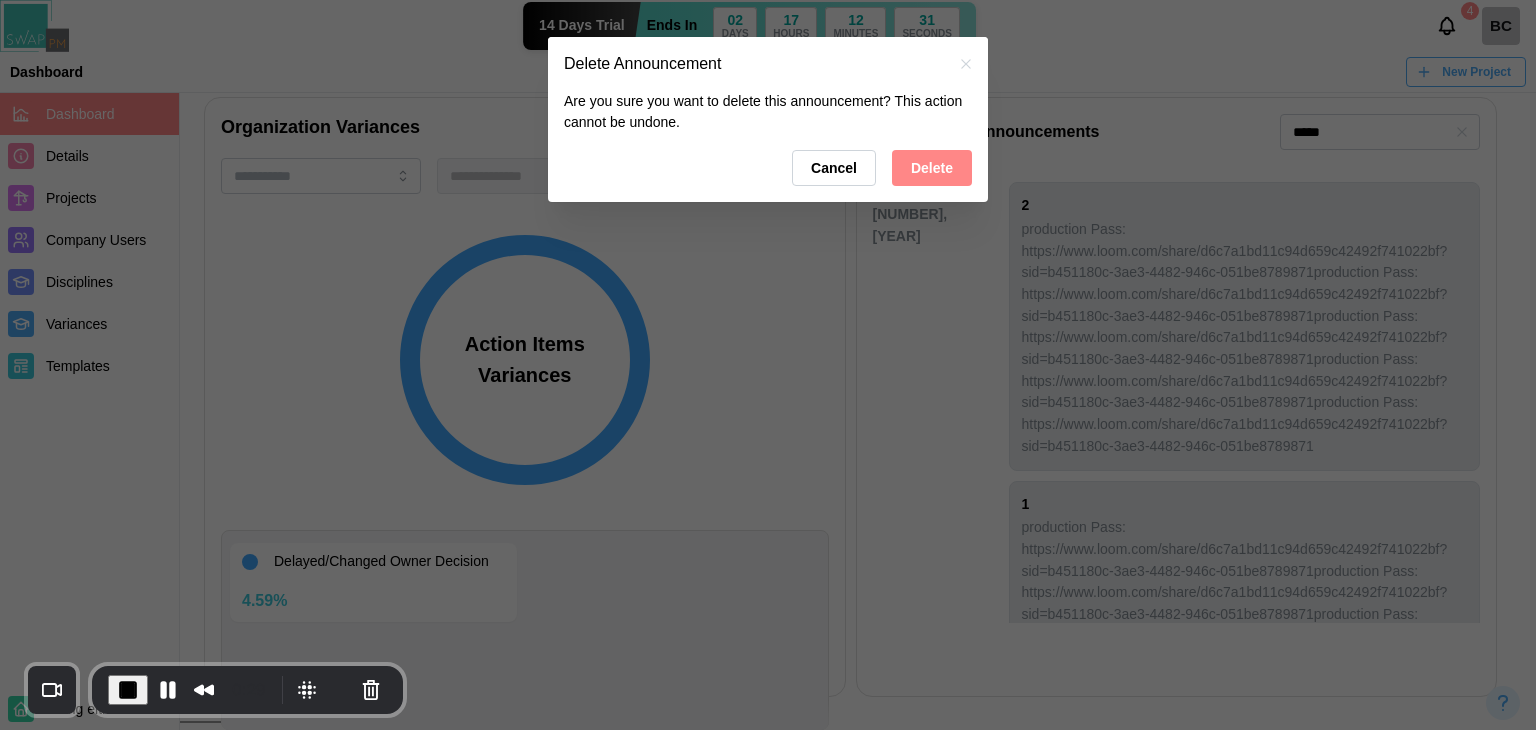 click on "Delete" at bounding box center [932, 168] 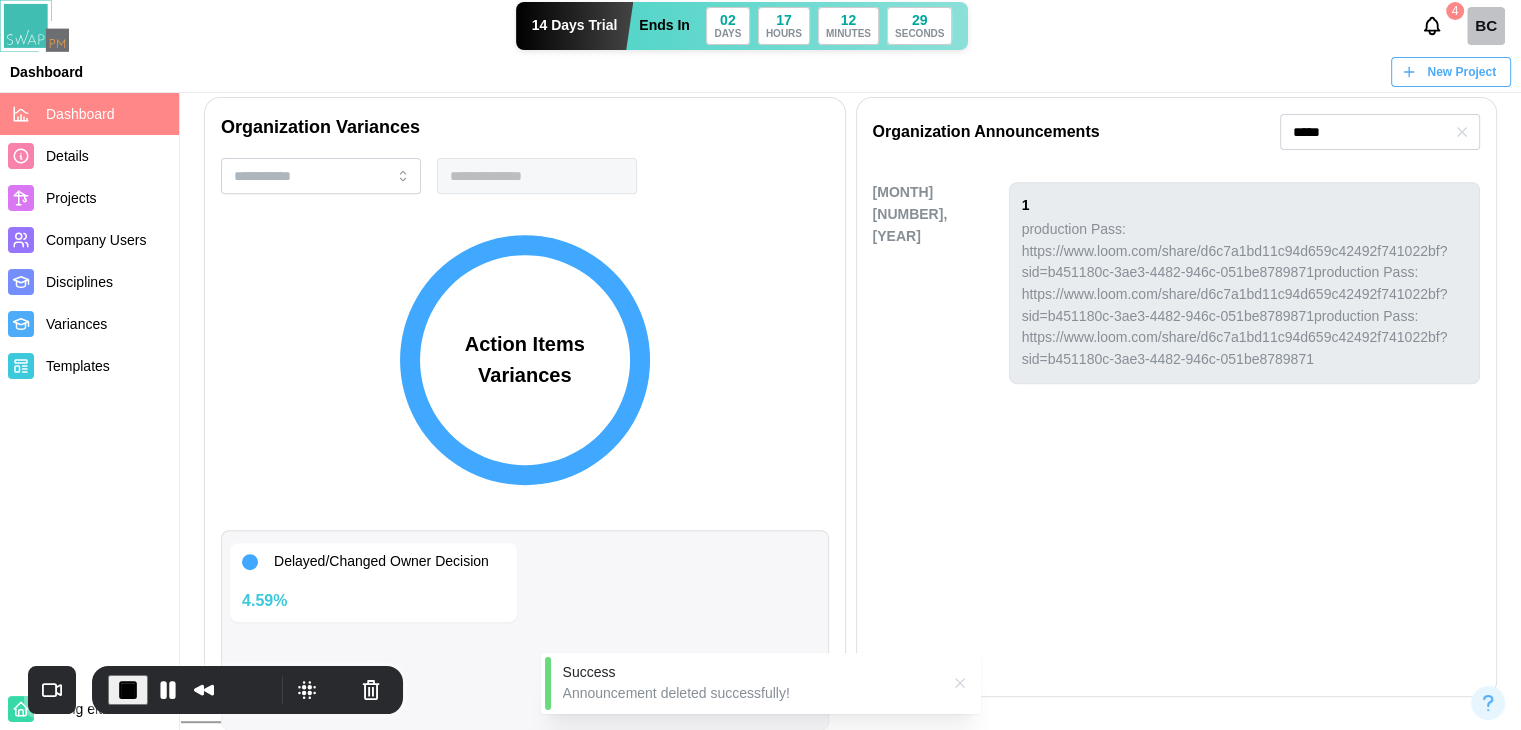 click on "[MONTH] [NUMBER], [YEAR] 1 production Pass:
https://www.loom.com/share/d6c7a1bd11c94d659c42492f741022bf?sid=b451180c-3ae3-4482-946c-051be8789871production Pass:
https://www.loom.com/share/d6c7a1bd11c94d659c42492f741022bf?sid=b451180c-3ae3-4482-946c-051be8789871production Pass:
https://www.loom.com/share/d6c7a1bd11c94d659c42492f741022bf?sid=b451180c-3ae3-4482-946c-051be8789871" at bounding box center (1177, 396) 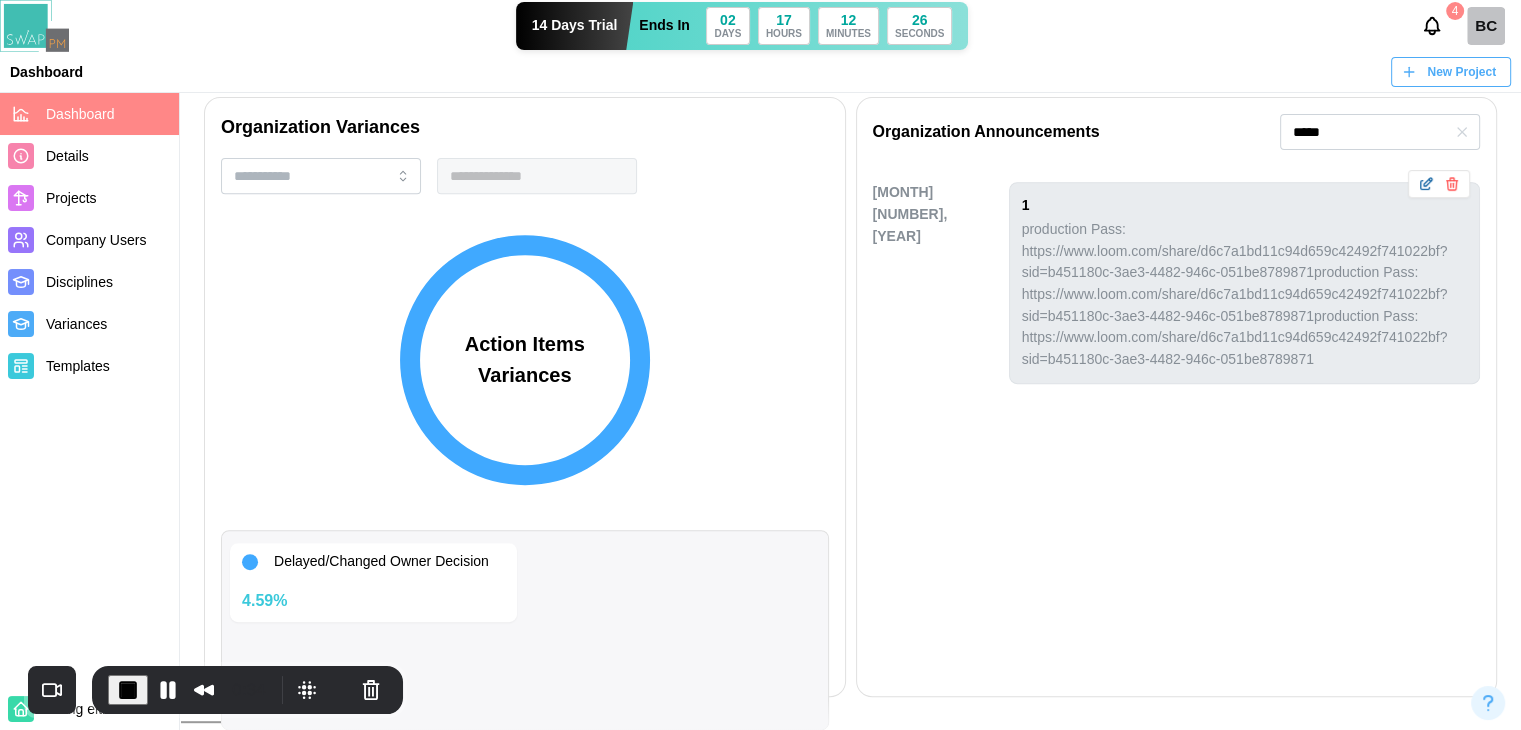 click 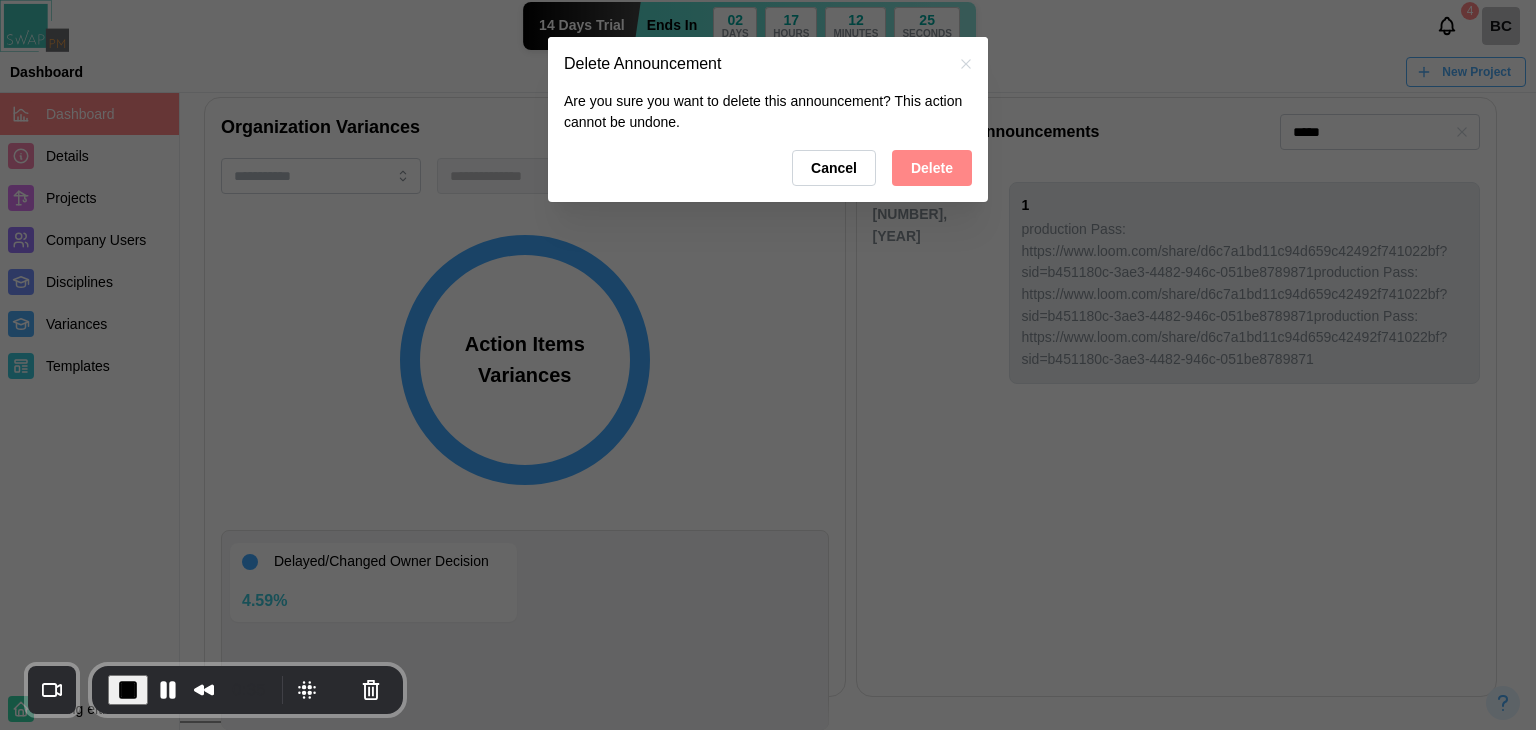 click on "Delete" at bounding box center (932, 168) 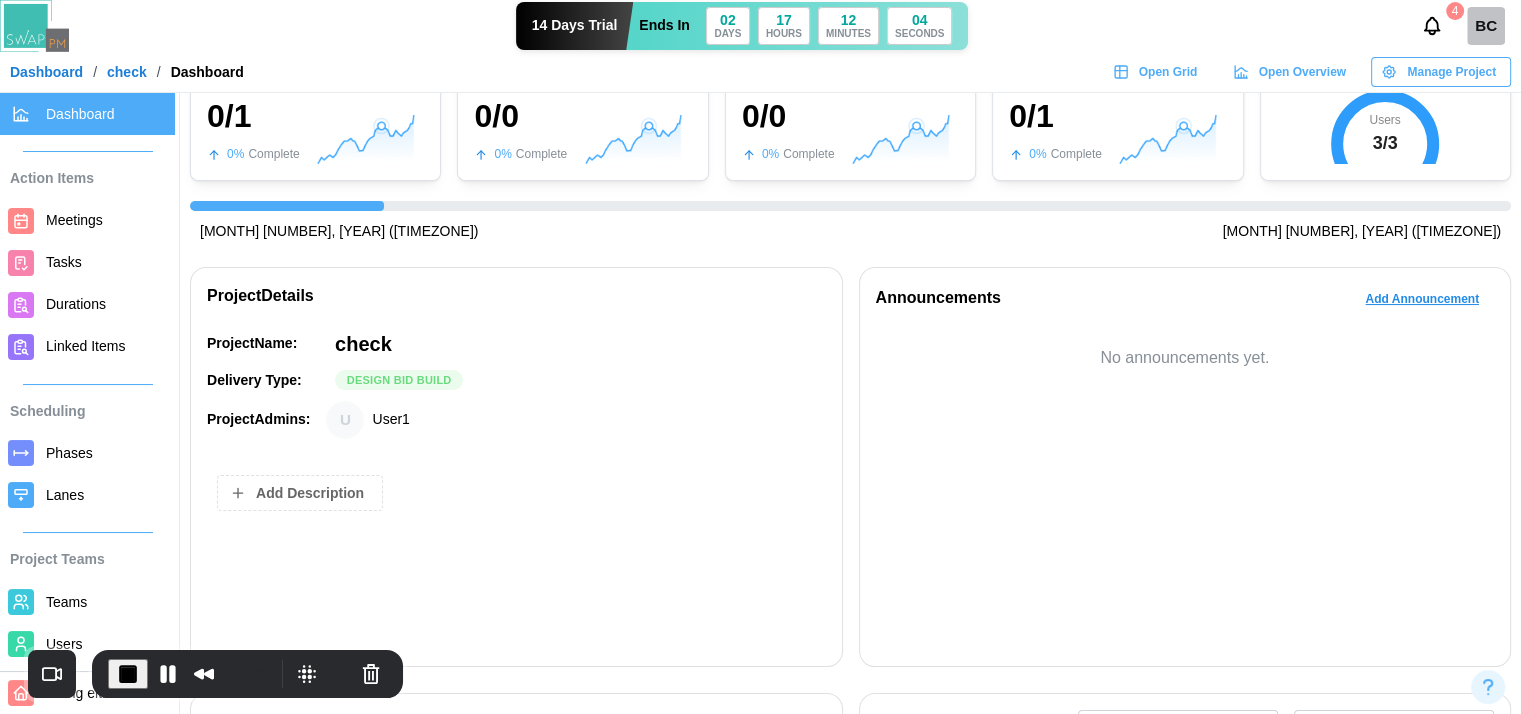 scroll, scrollTop: 0, scrollLeft: 0, axis: both 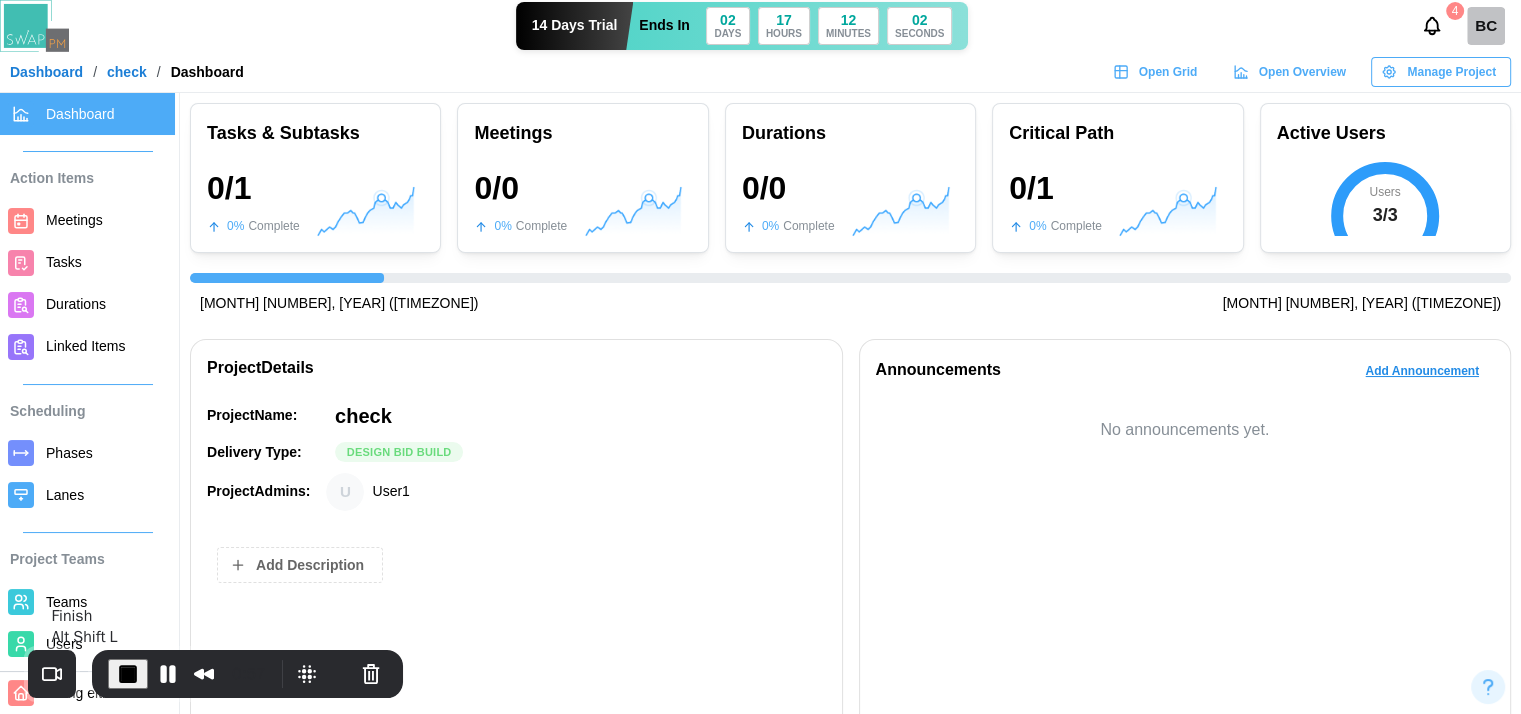 click at bounding box center [128, 674] 